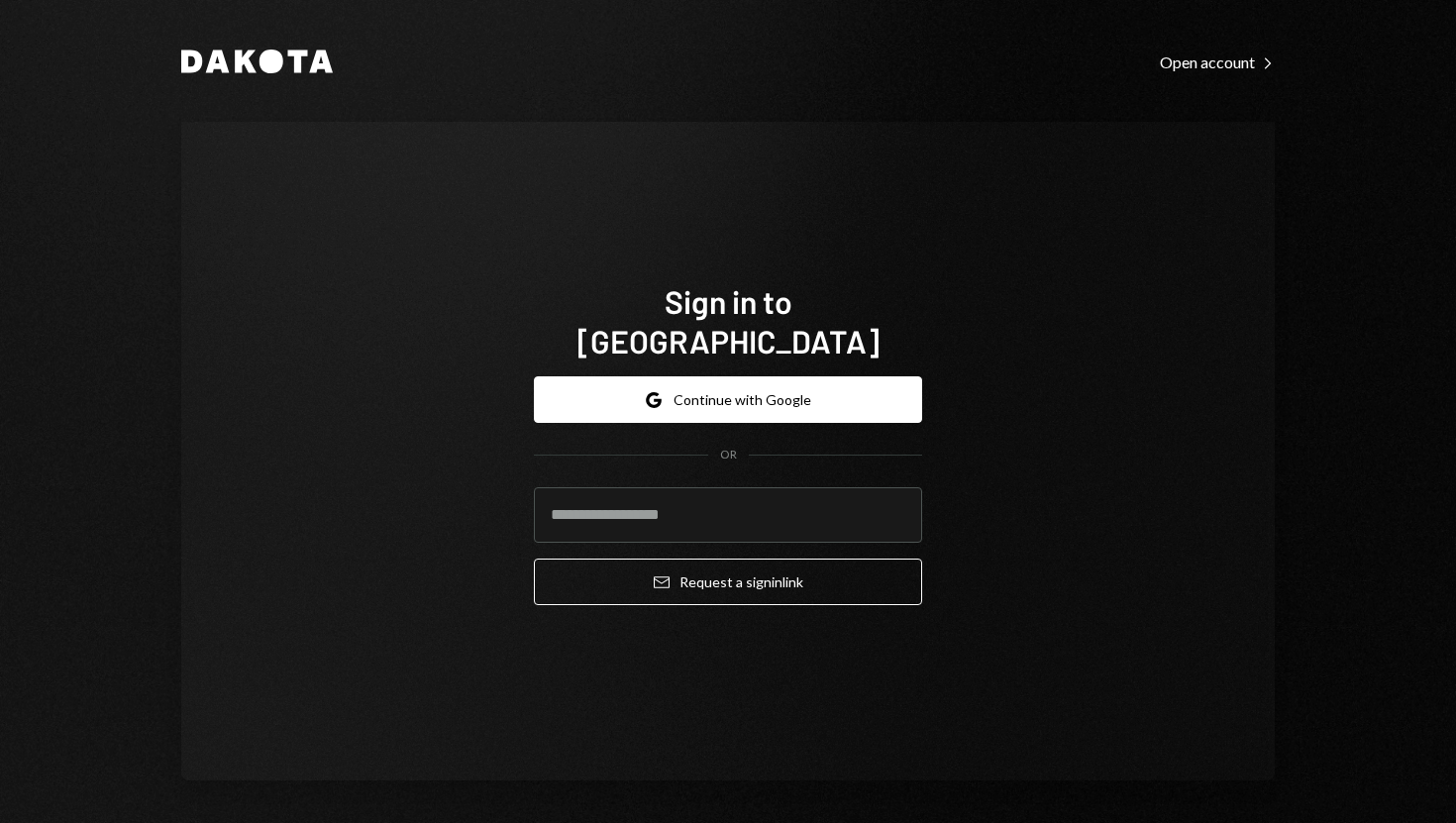 scroll, scrollTop: 0, scrollLeft: 0, axis: both 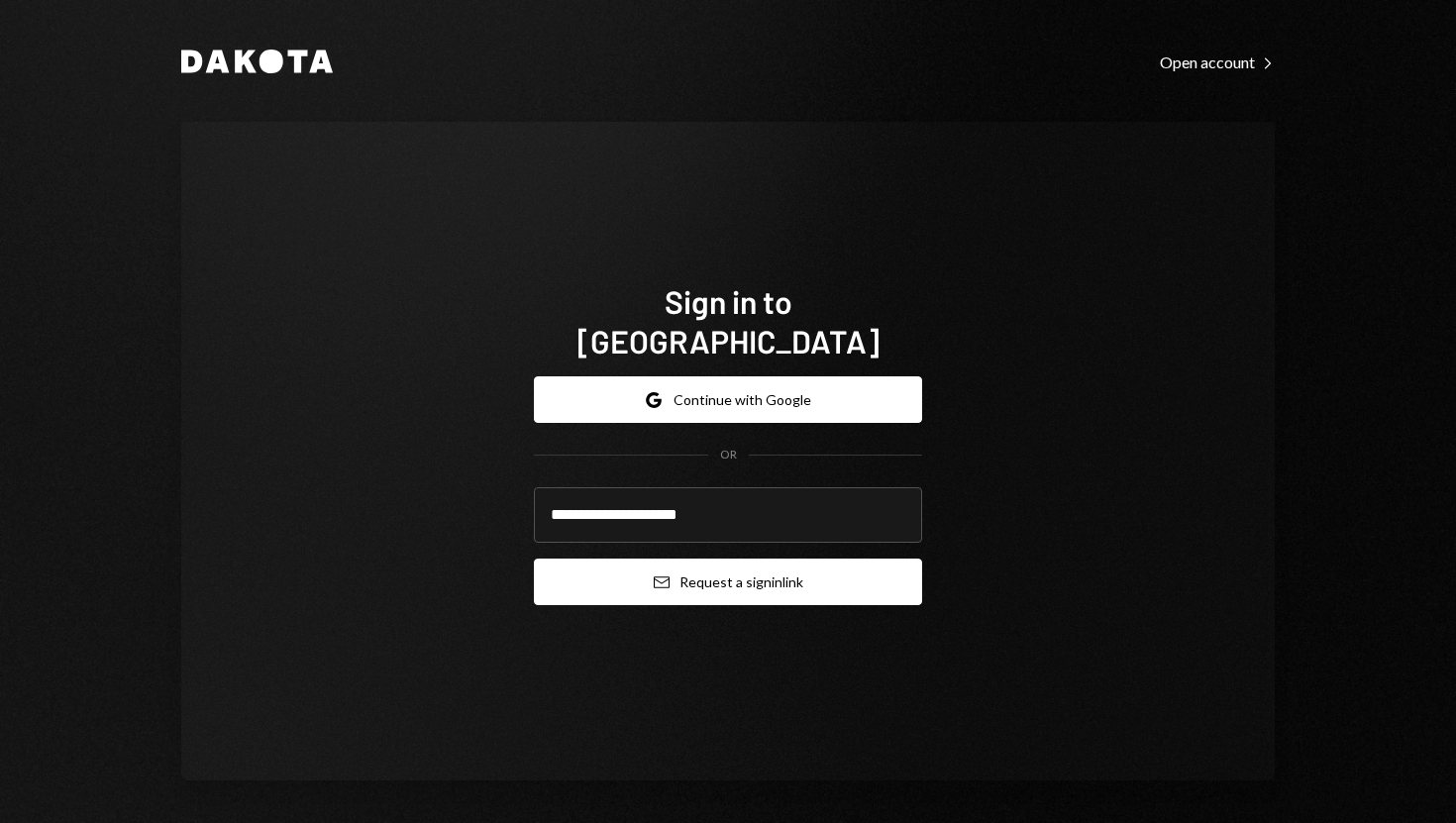 click on "Email Request a sign  in  link" at bounding box center (728, 581) 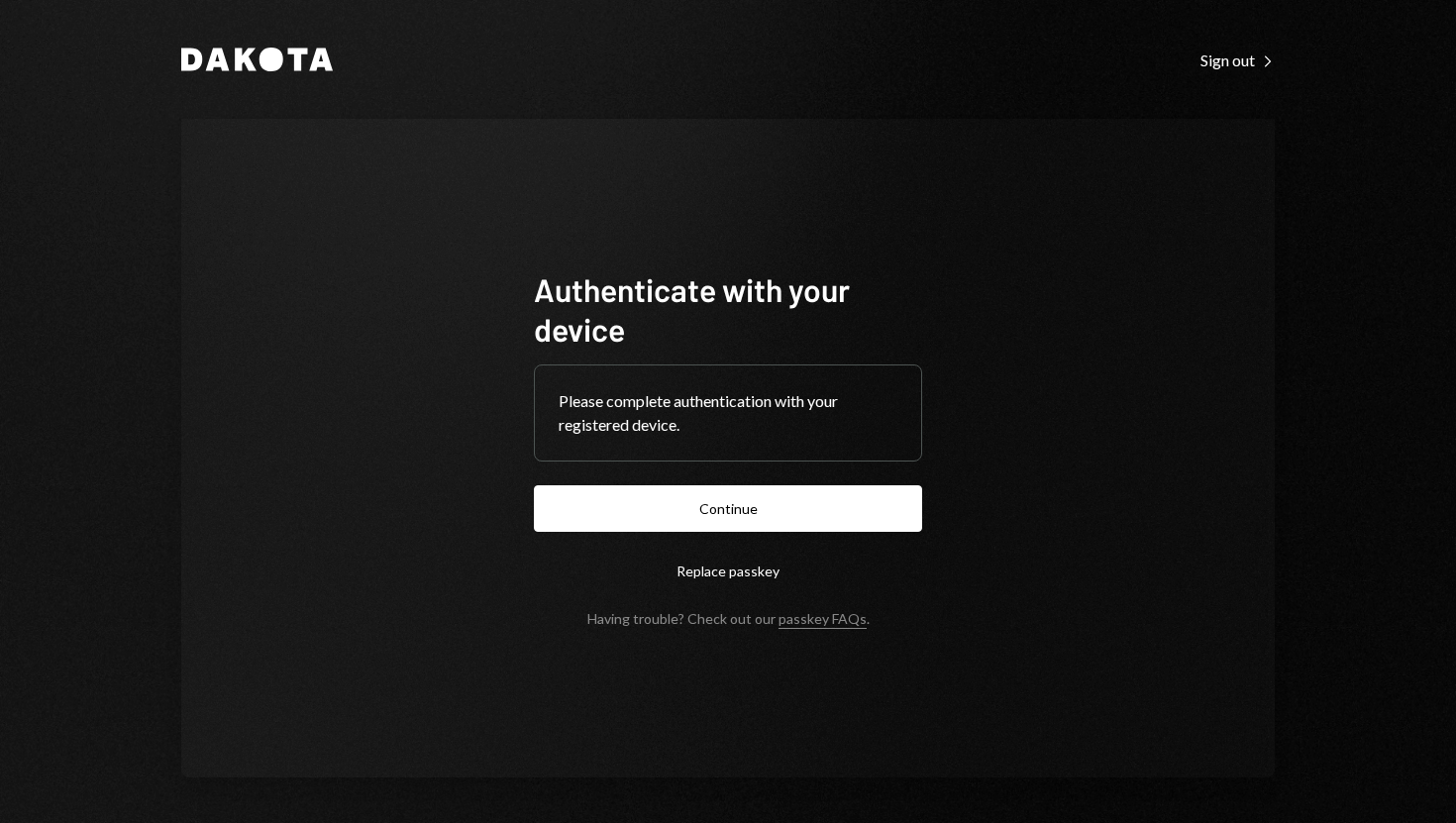 scroll, scrollTop: 0, scrollLeft: 0, axis: both 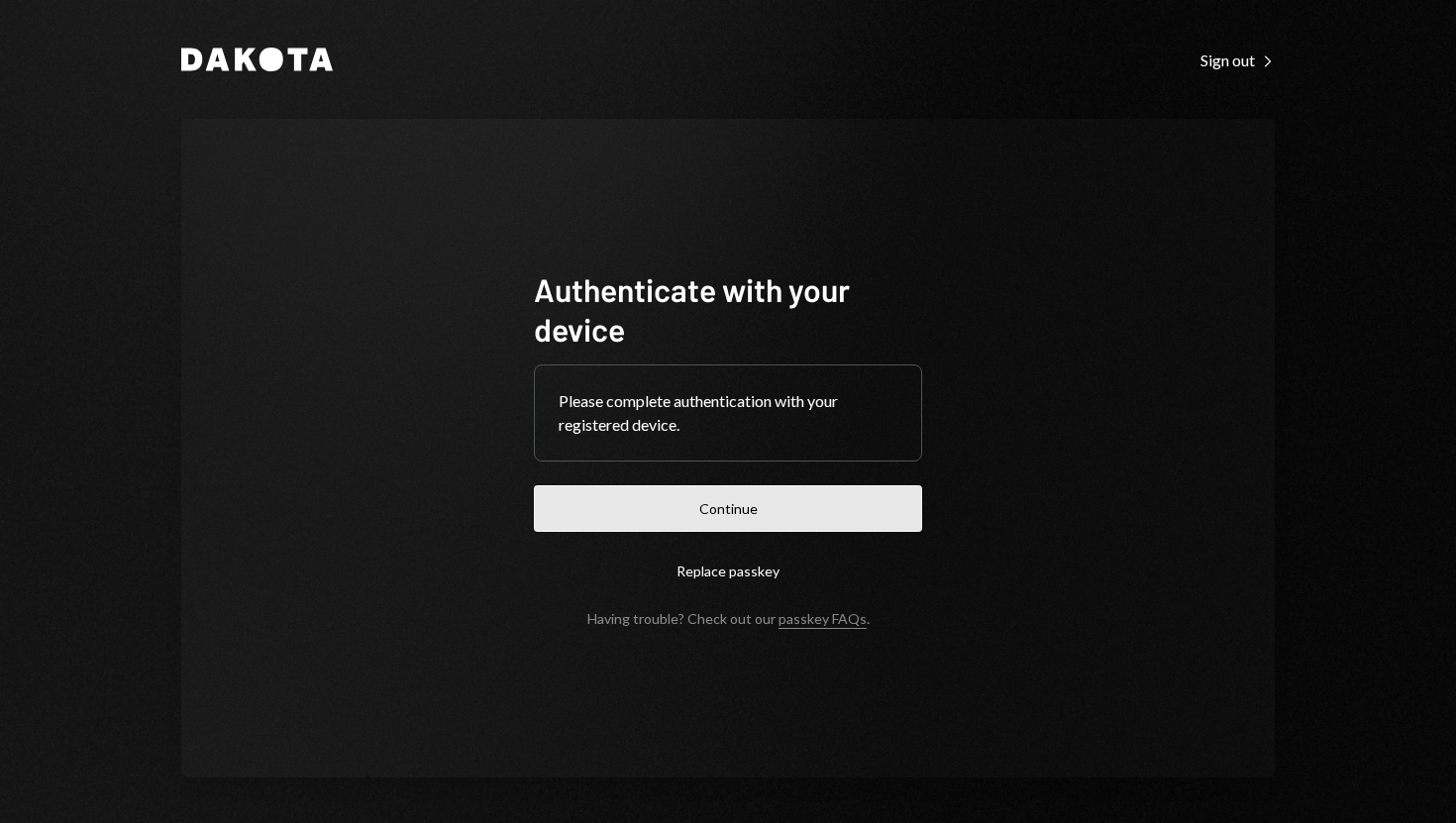 click on "Continue" at bounding box center (728, 508) 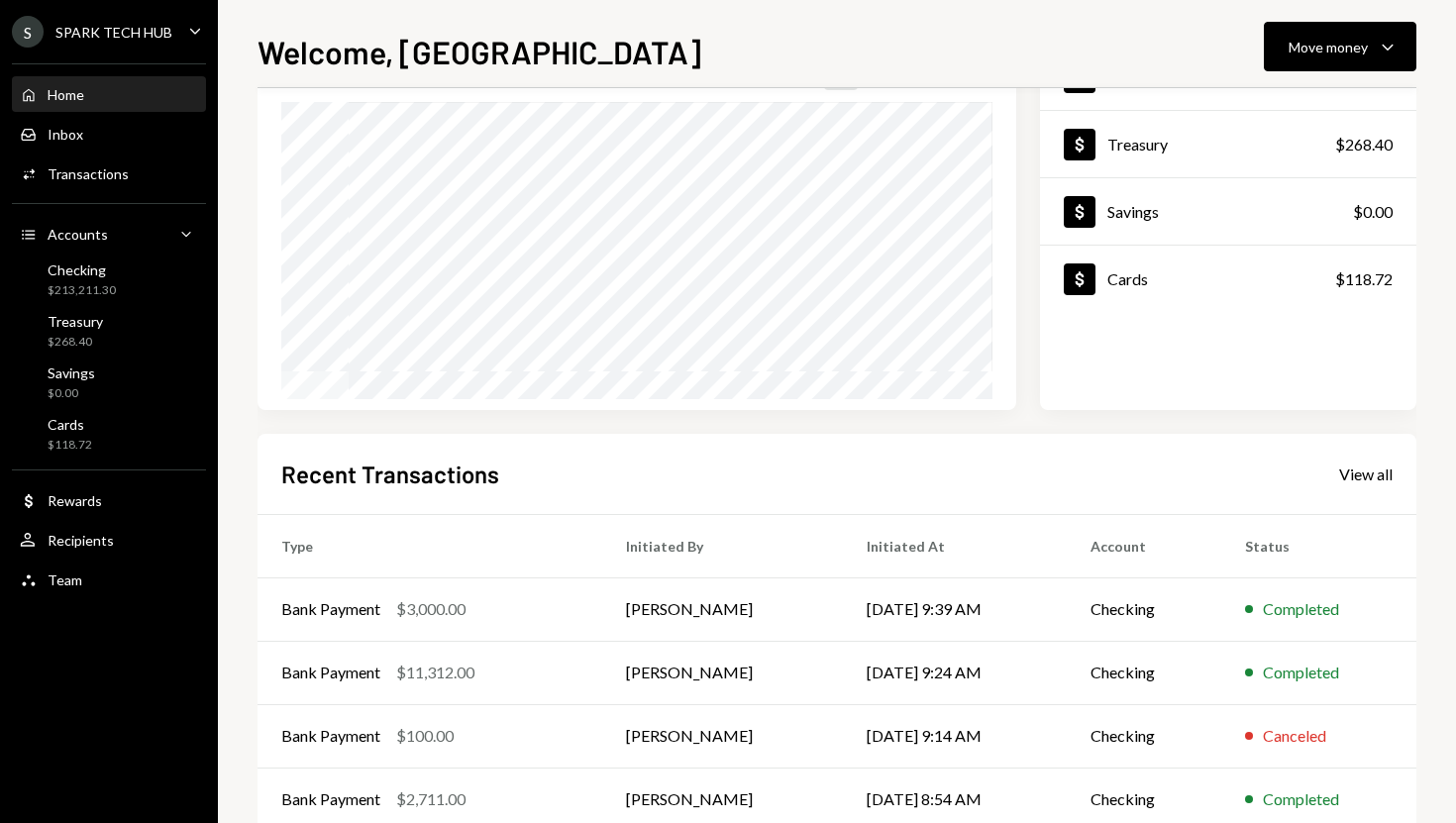 scroll, scrollTop: 0, scrollLeft: 0, axis: both 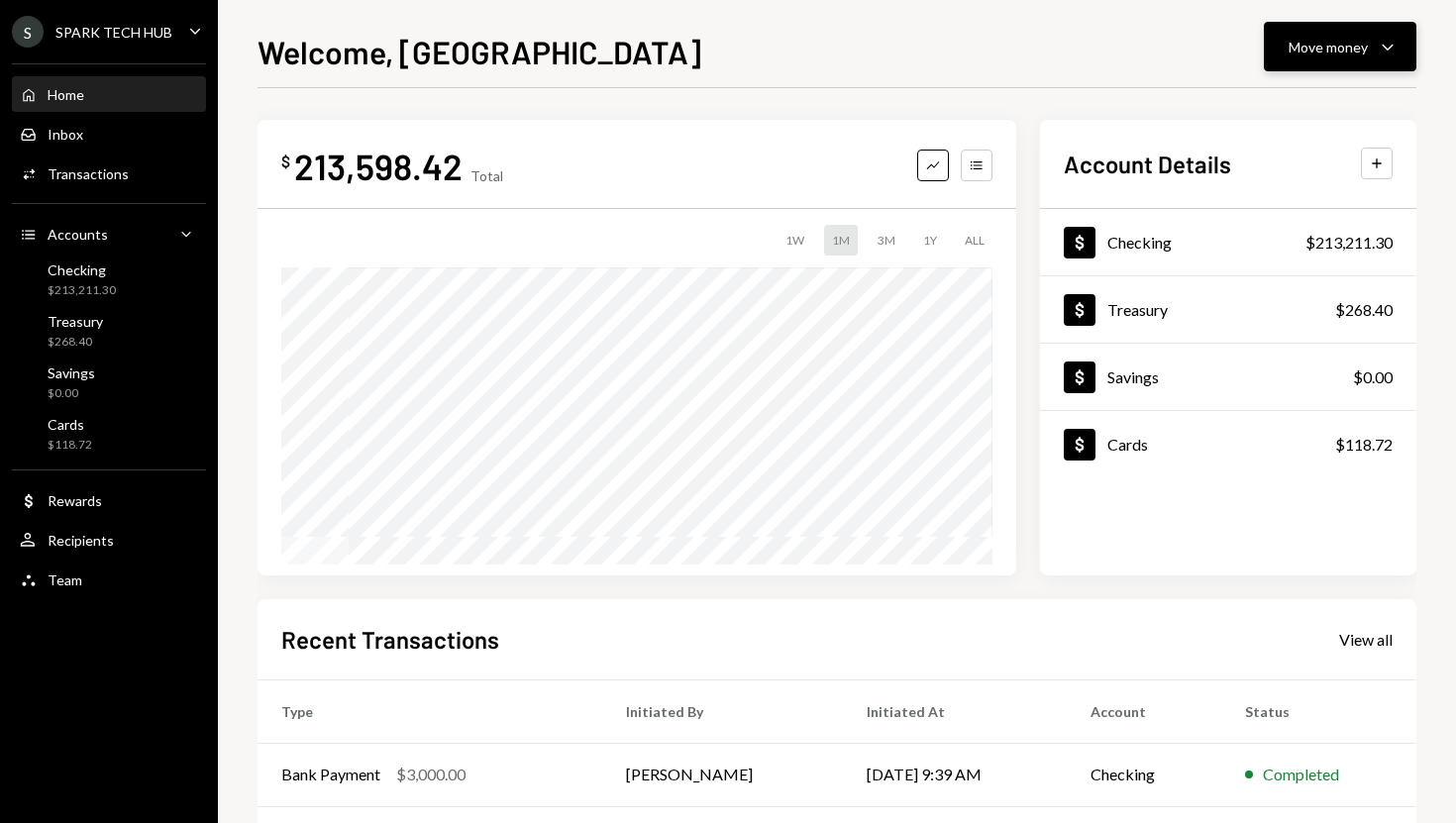 click on "Move money" at bounding box center [1328, 47] 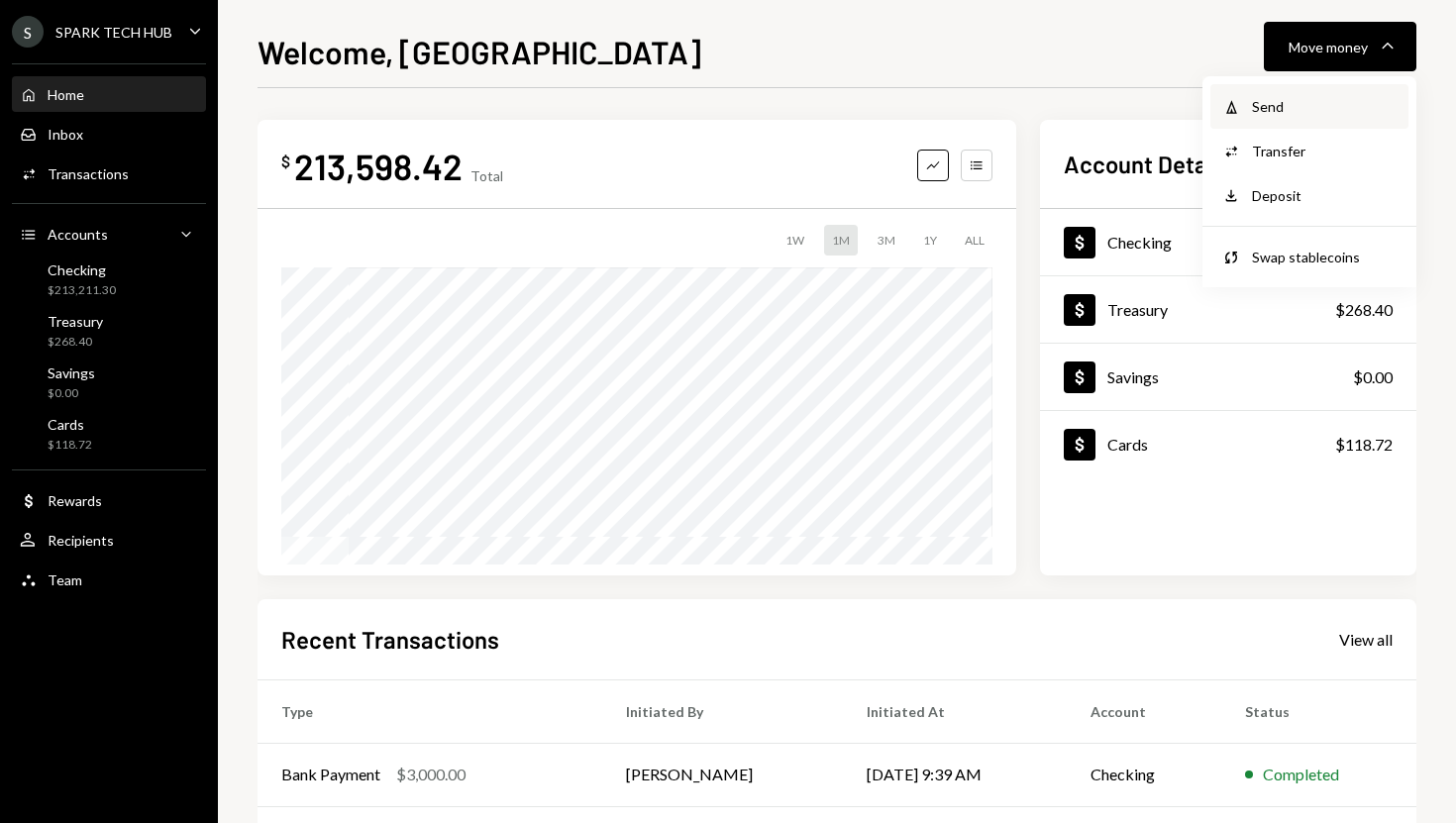 click on "Send" at bounding box center (1324, 106) 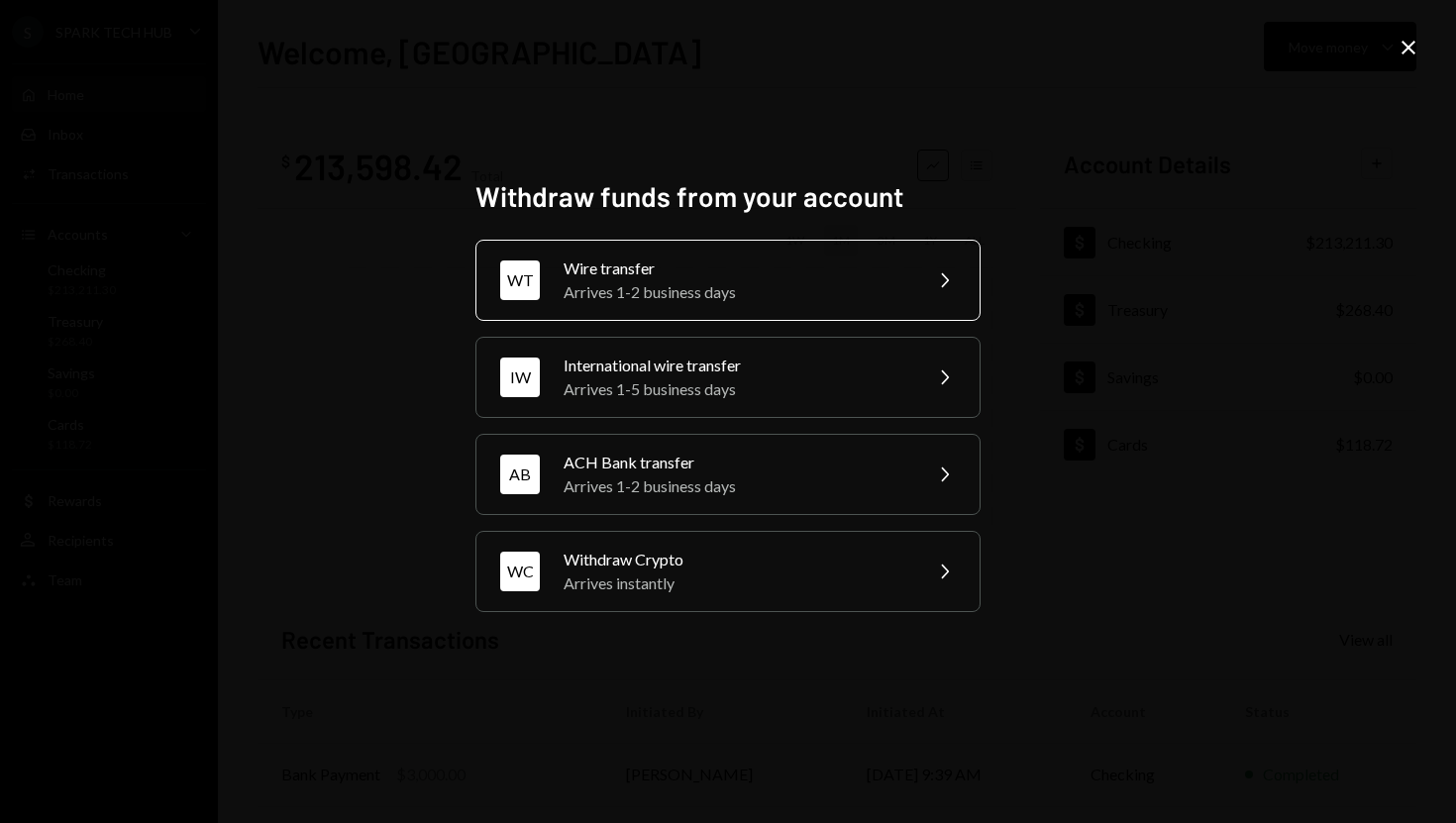 click on "Arrives 1-2 business days" at bounding box center (736, 292) 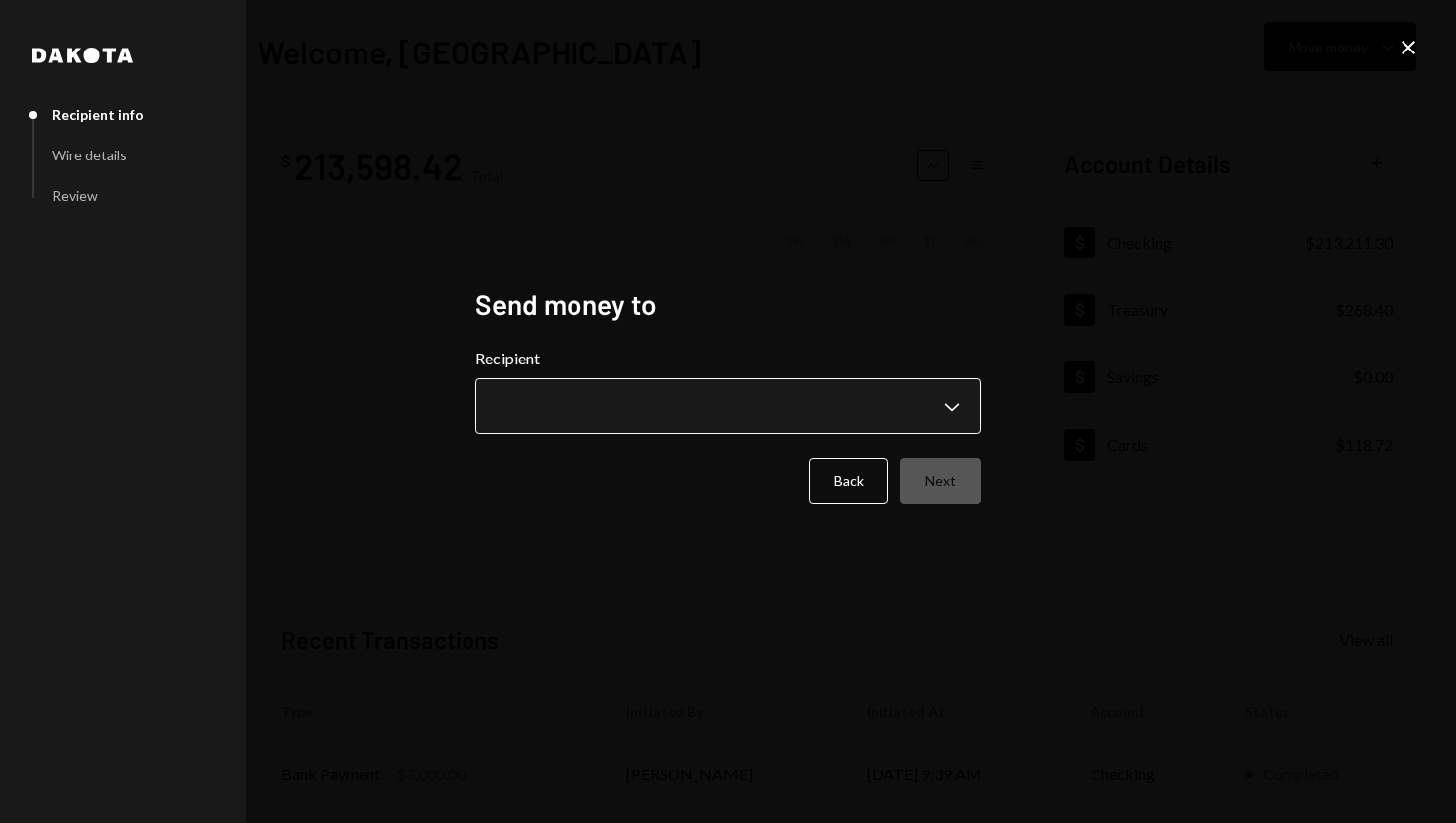 click on "**********" at bounding box center (728, 411) 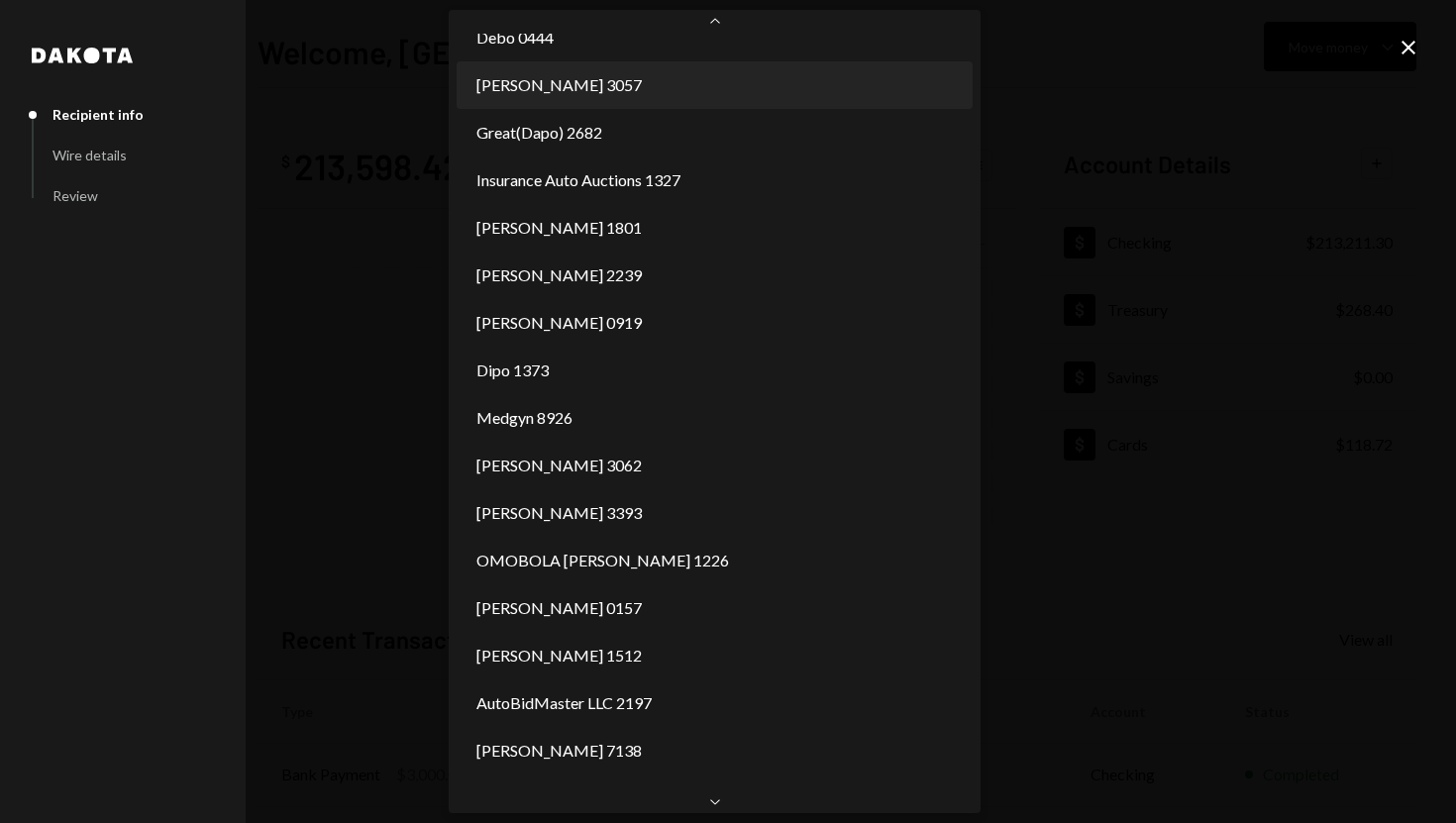 scroll, scrollTop: 230, scrollLeft: 0, axis: vertical 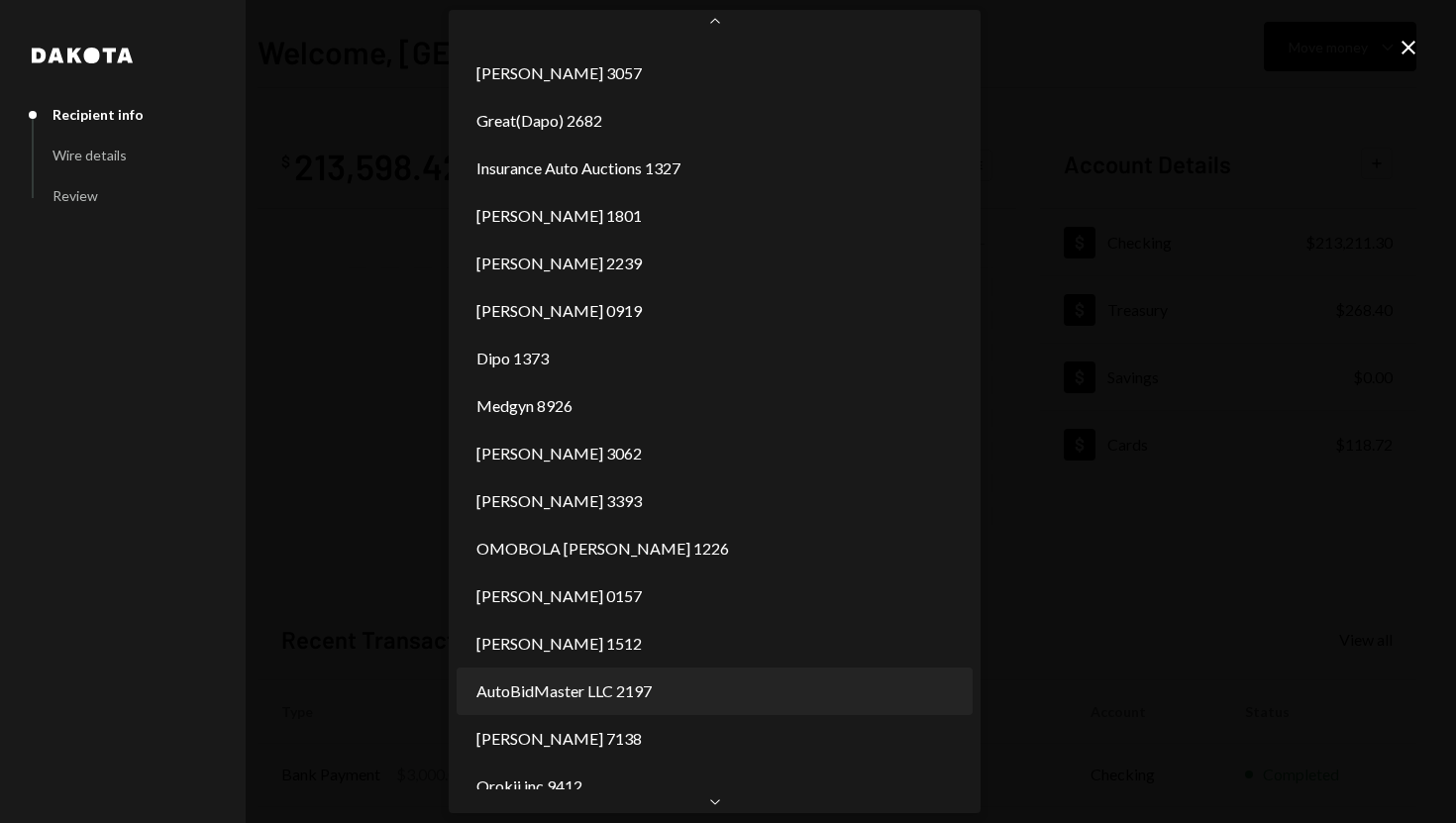 select on "**********" 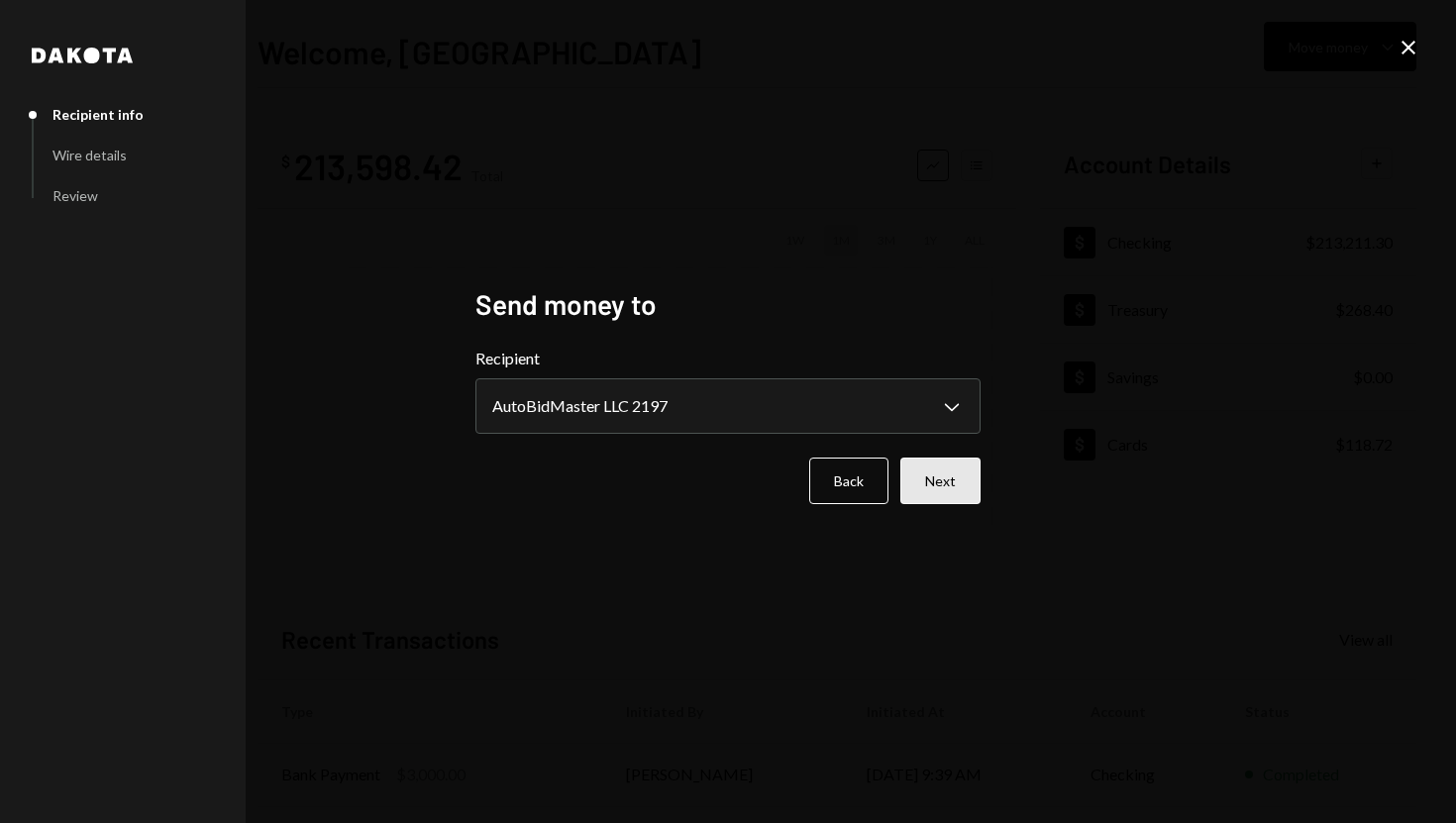 click on "Next" at bounding box center (940, 480) 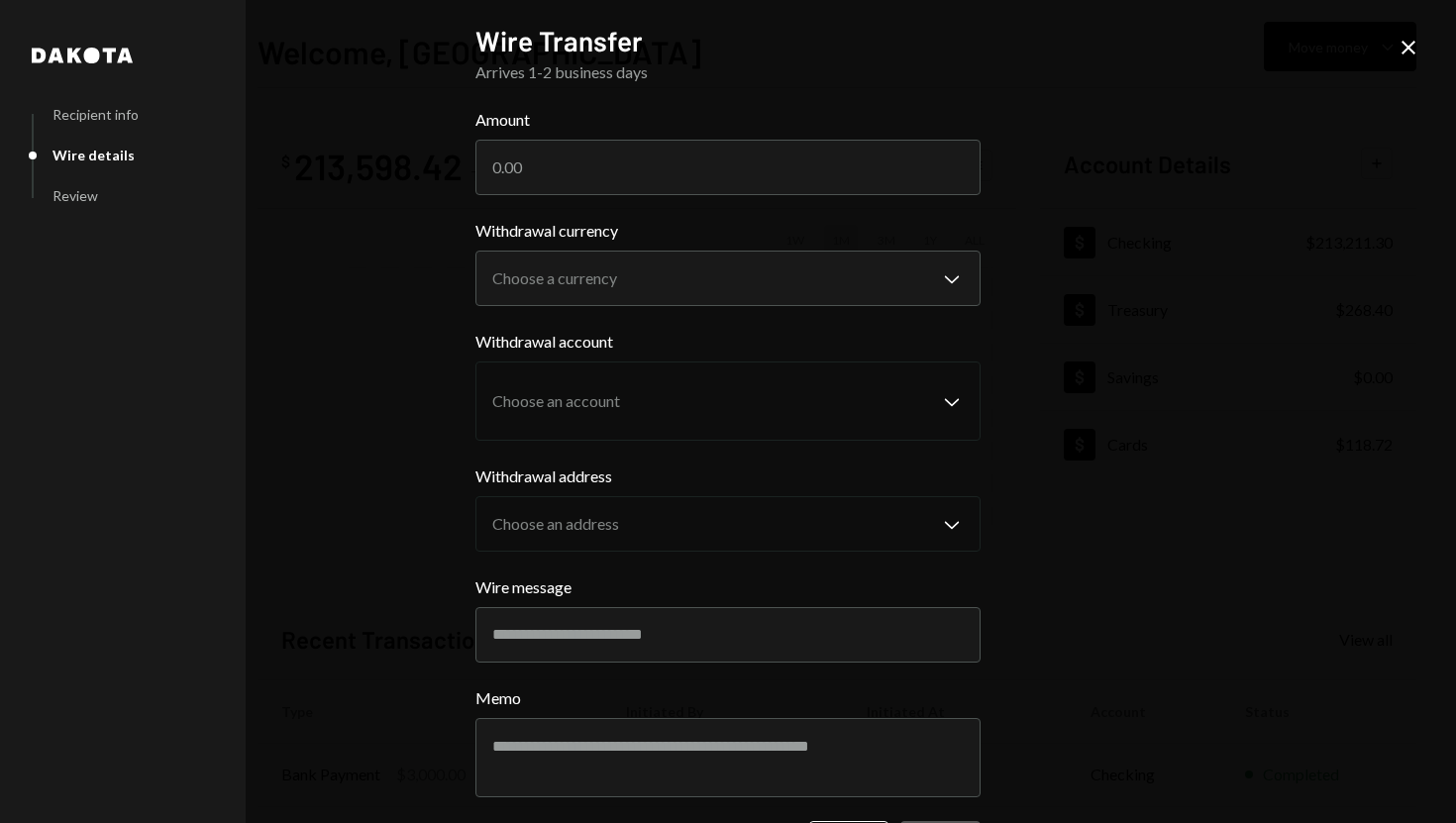 click 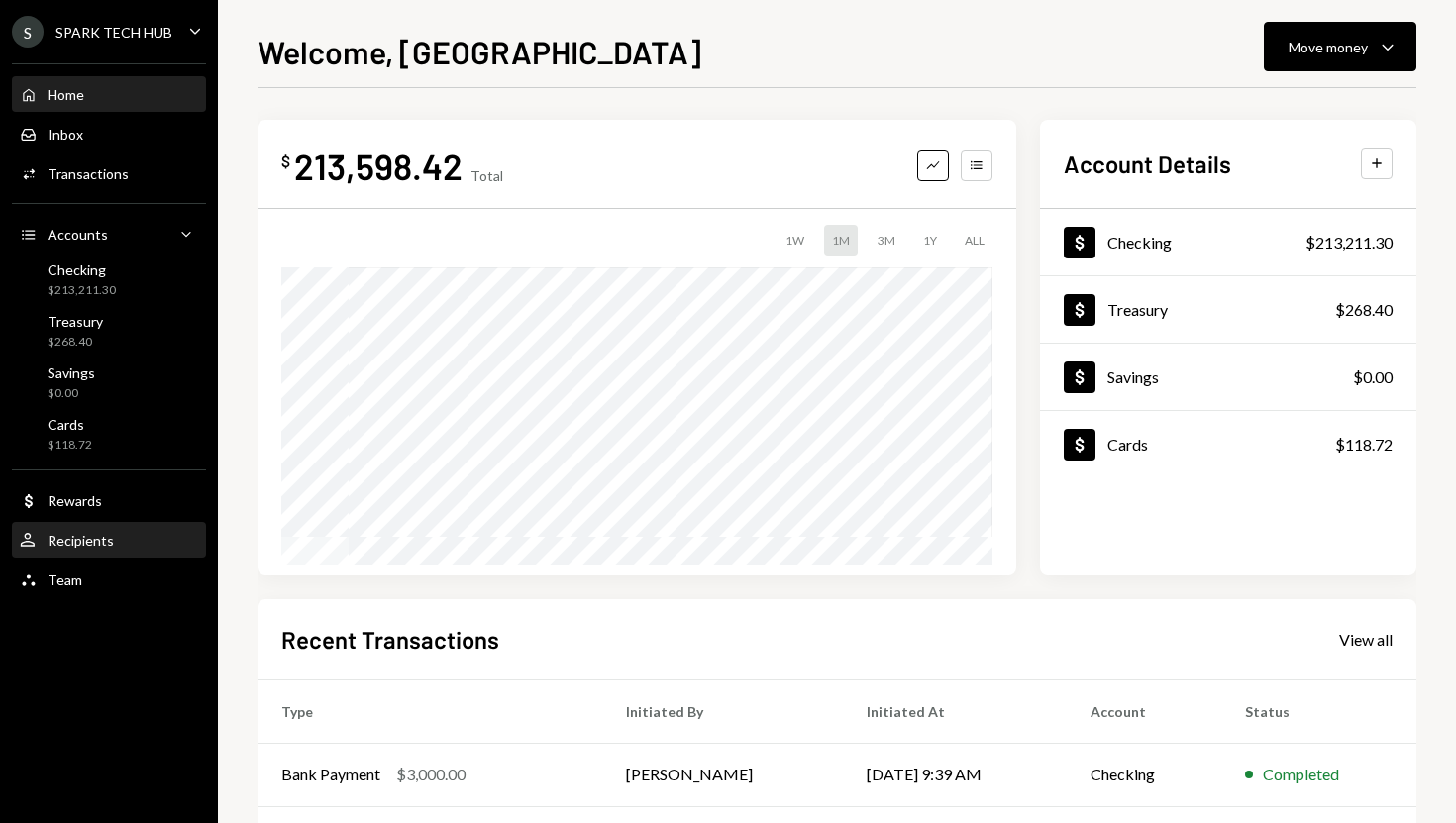 click on "User Recipients" at bounding box center [109, 541] 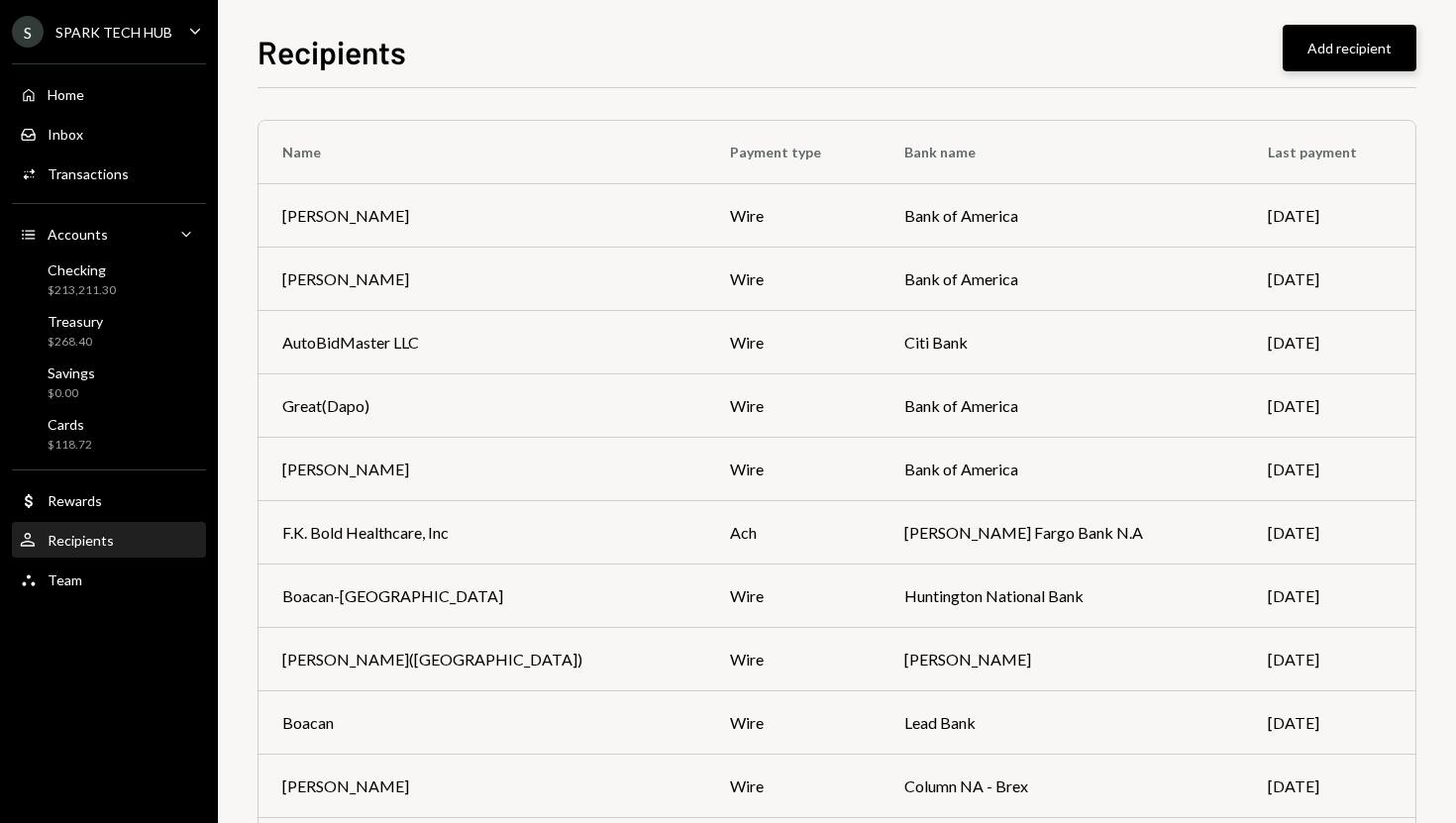 click on "Add recipient" at bounding box center (1349, 48) 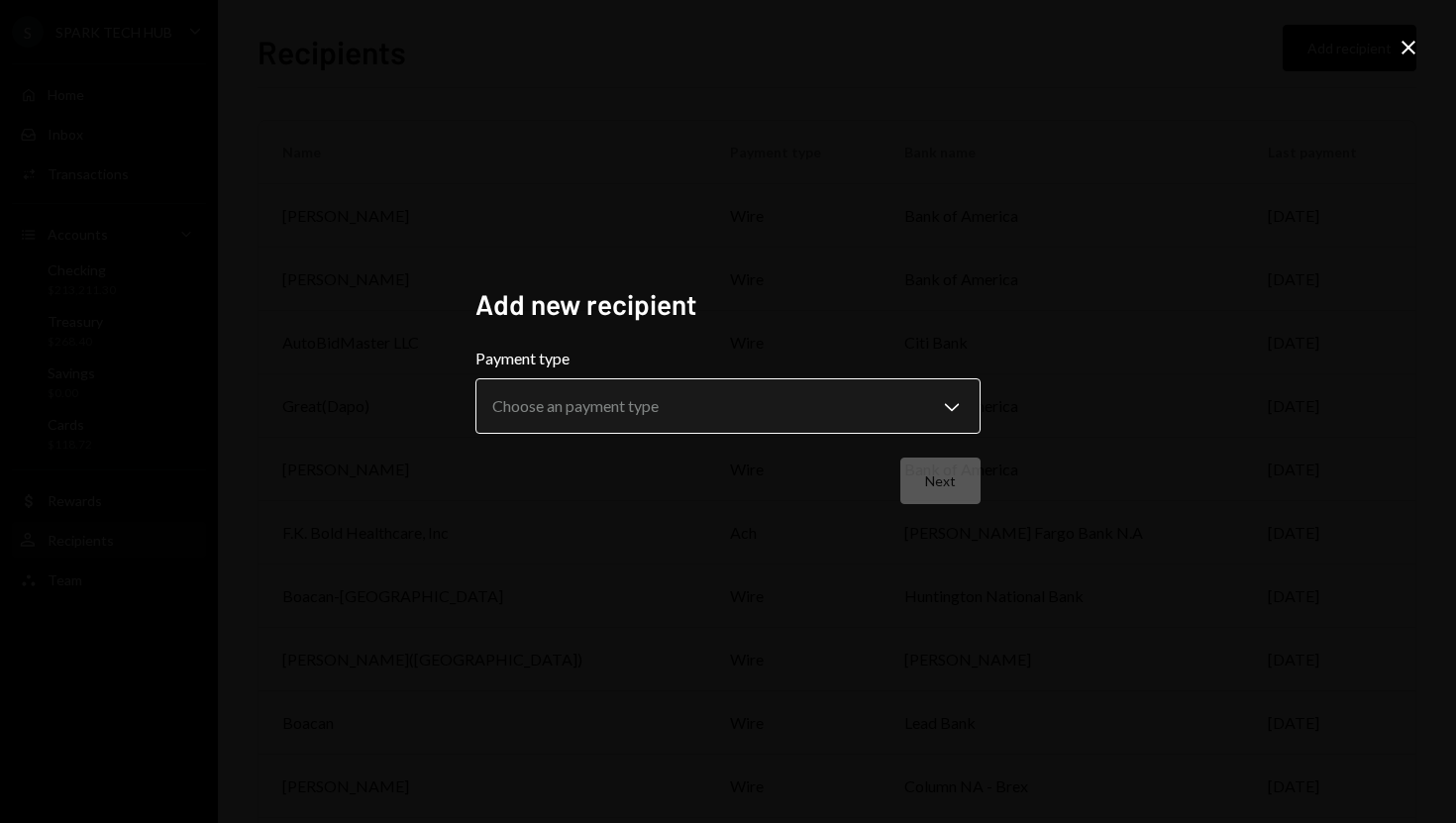 click on "S SPARK TECH HUB Caret Down Home Home Inbox Inbox Activities Transactions Accounts Accounts Caret Down Checking $213,211.30 Treasury $268.40 Savings $0.00 Cards $118.72 Dollar Rewards User Recipients Team Team Recipients Add recipient Name Payment type Bank name Last payment [PERSON_NAME] wire Bank of America [DATE] TIMILEHIN OBATUSIN wire Bank of America [DATE] AutoBidMaster LLC wire Citi Bank [DATE] Great(Dapo) wire Bank of America [DATE] [PERSON_NAME] wire Bank of America [DATE] F.K. Bold Healthcare, Inc ach [PERSON_NAME] Fargo Bank  N.A [DATE] Boacan-Huntington wire Huntington National Bank [DATE] [PERSON_NAME]([GEOGRAPHIC_DATA]) wire [PERSON_NAME] [DATE] Boacan wire Lead Bank [DATE] [PERSON_NAME] wire Column NA - Brex [DATE] Münchener Medizin Mechanik GmbH sepa COMMERZBANK [DATE] [PERSON_NAME] wire Chevron Federal Cooperative Union [DATE] [PERSON_NAME] wire US Bank [DATE] OM Trucking and Logistics LLC ach Bank of America [DATE] Debo wire Bank of America [DATE] IQUA ROBOTICS sepa [PERSON_NAME] de Sabadell [DATE] Orokii inc wire ach" at bounding box center (728, 411) 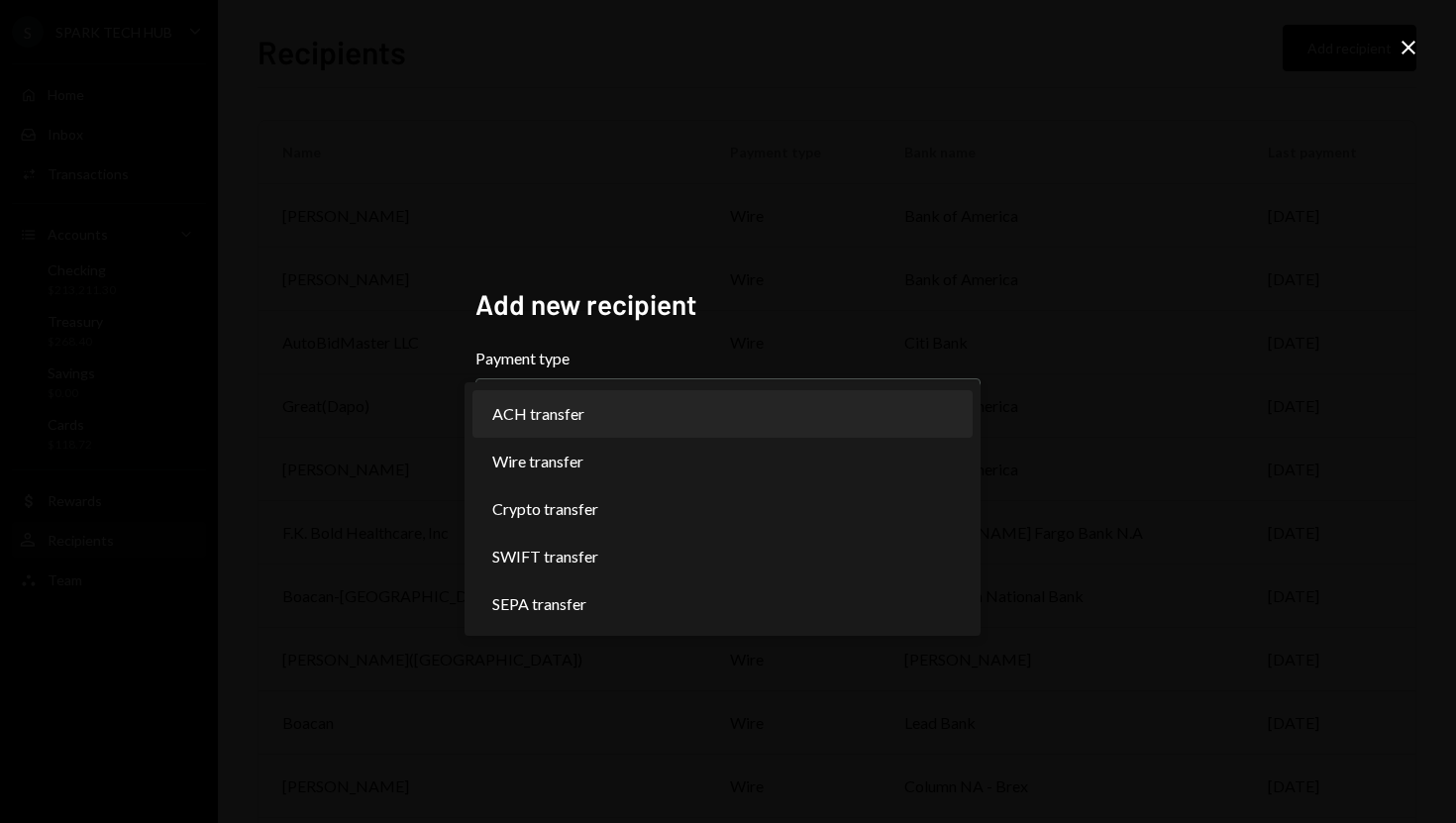 select on "***" 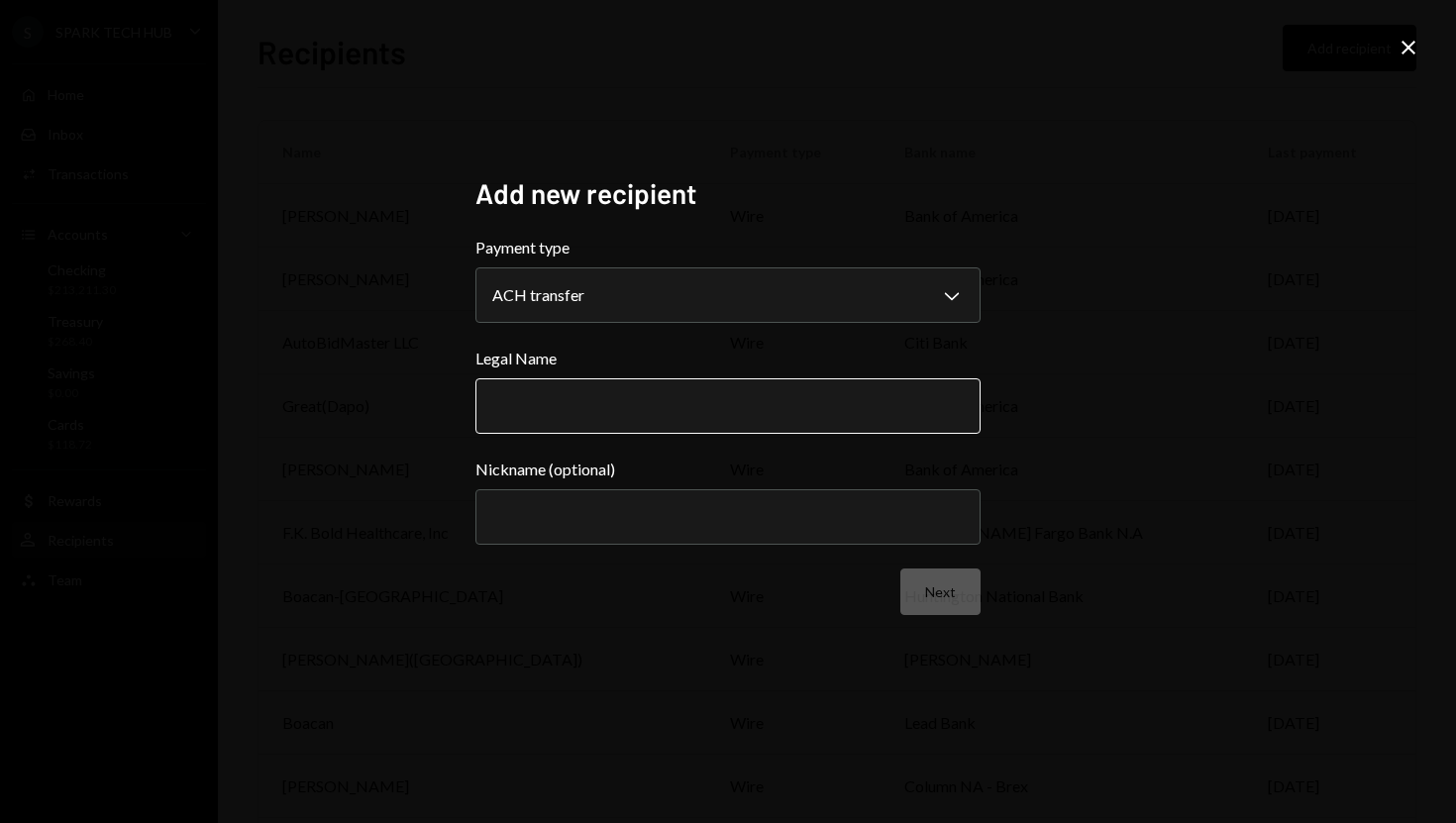 click on "Legal Name" at bounding box center (728, 406) 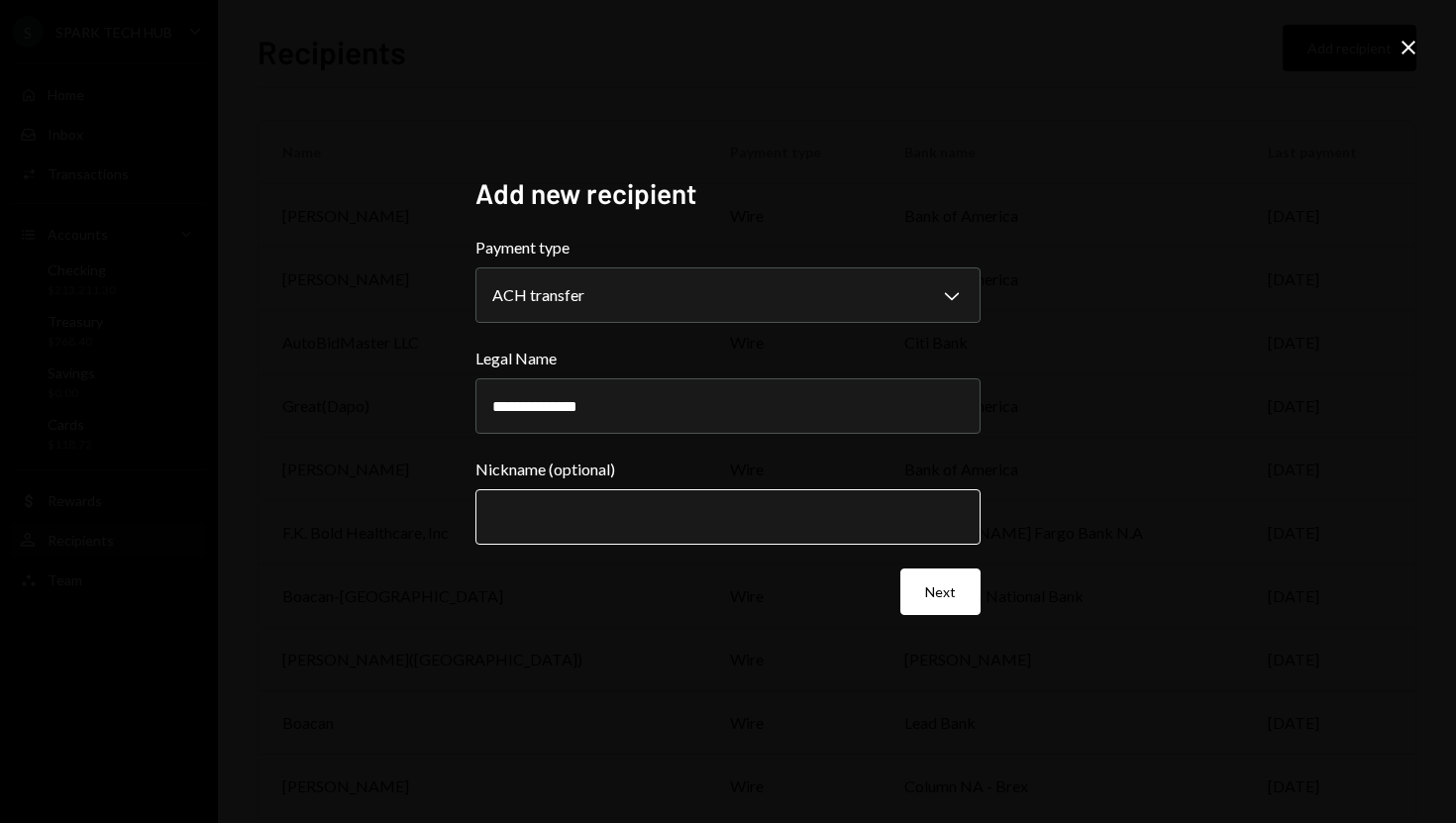 type on "**********" 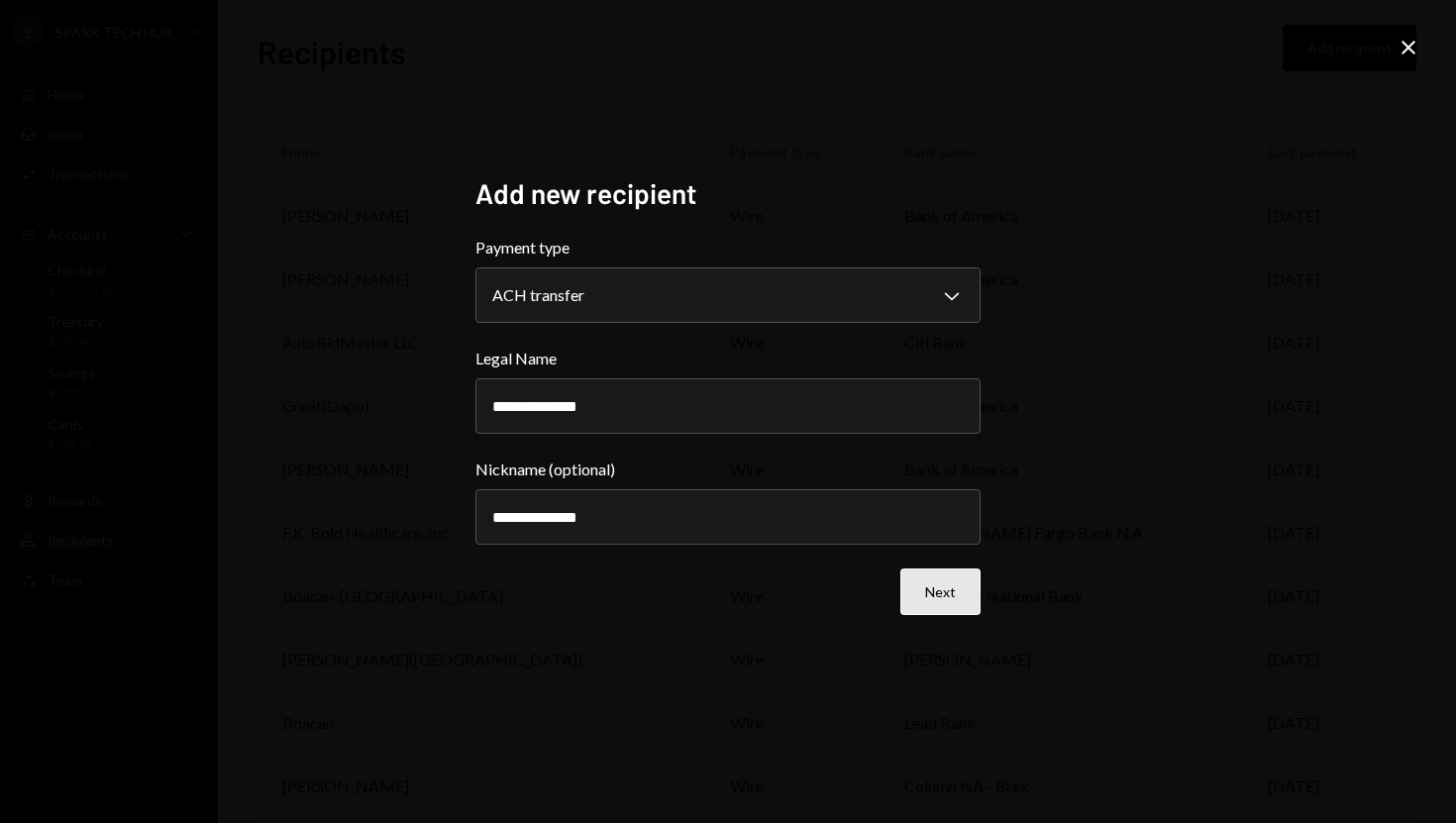 click on "Next" at bounding box center (940, 591) 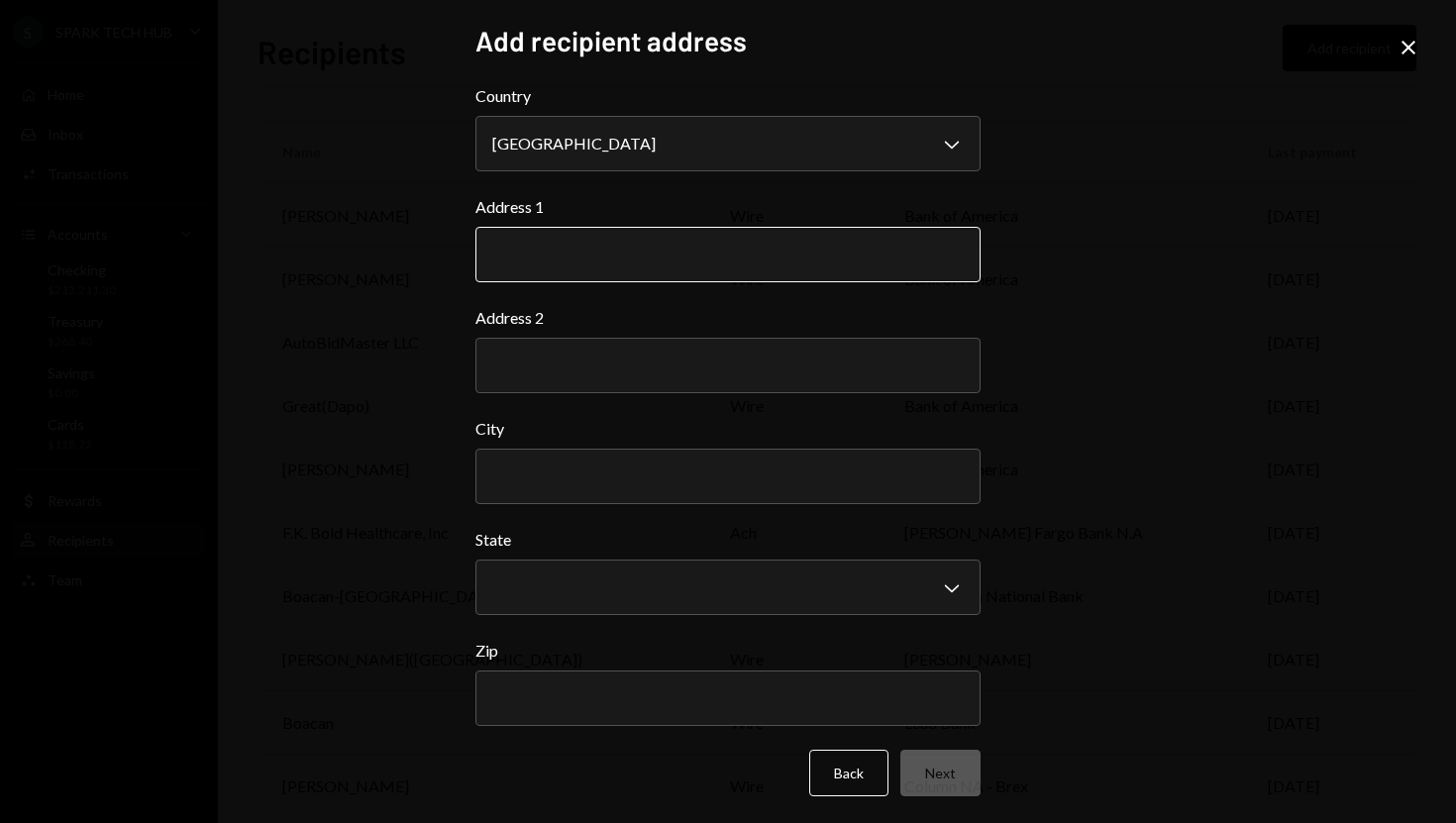 click on "Address 1" at bounding box center (728, 255) 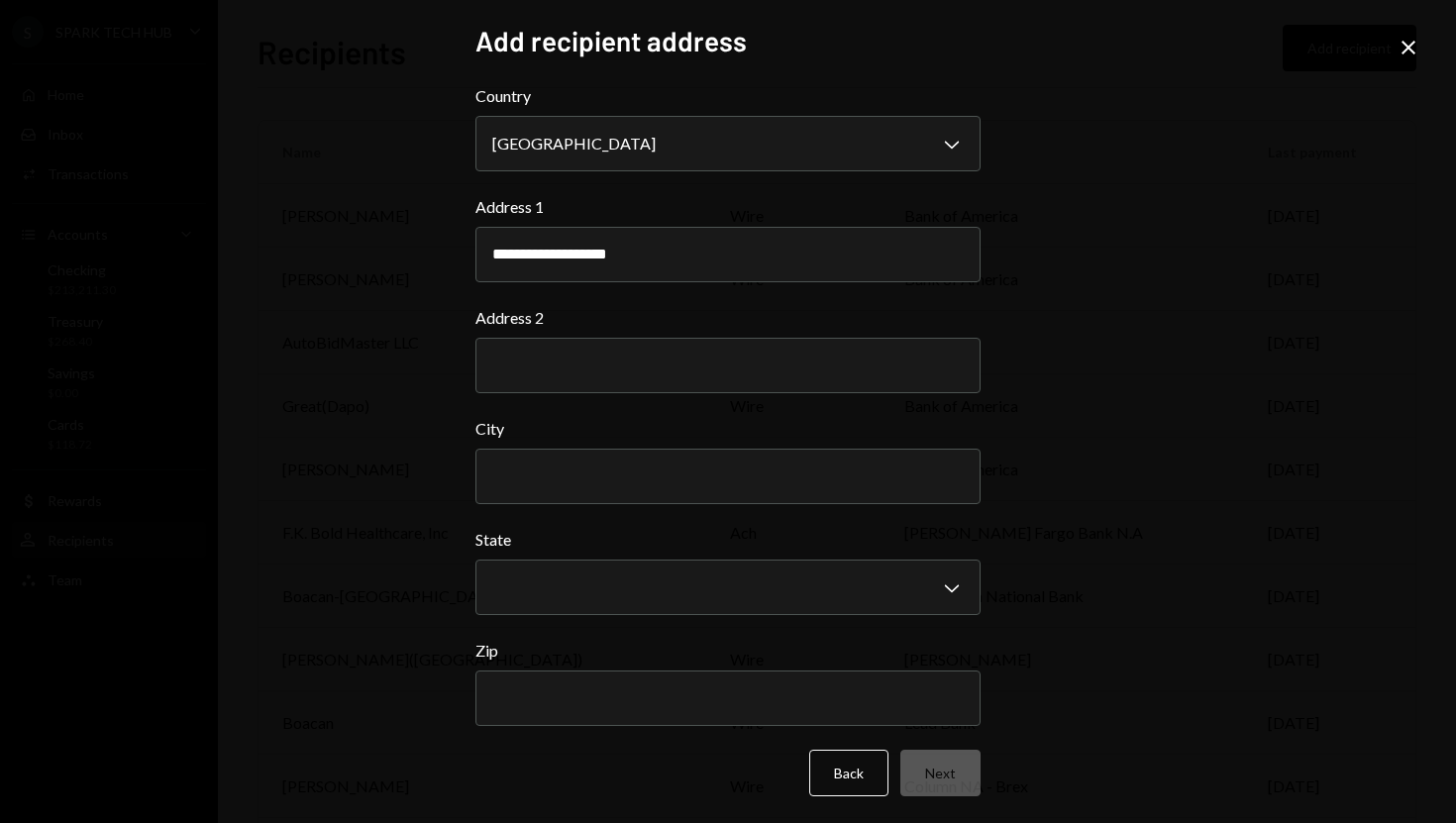 type on "**********" 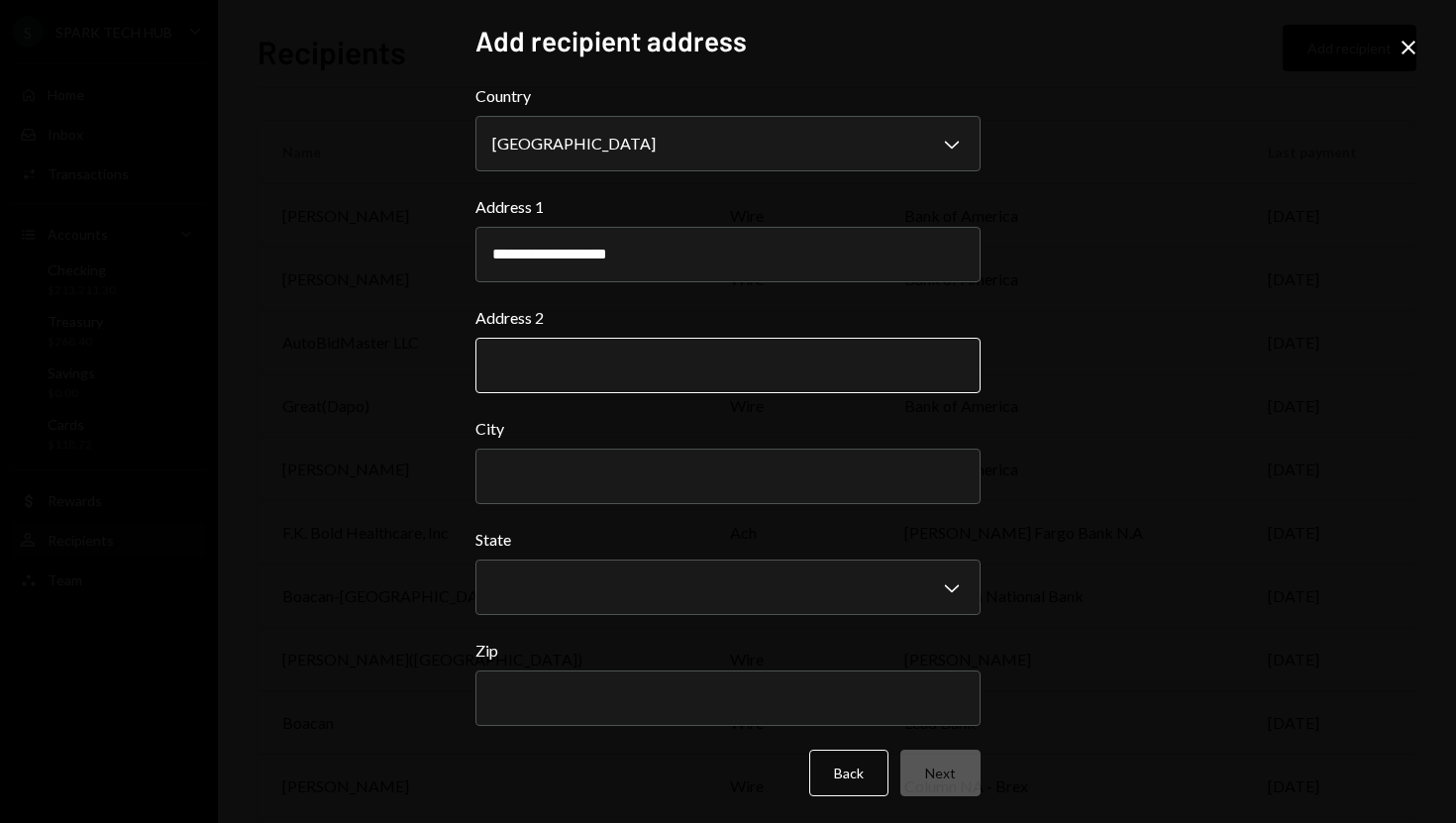 click on "Address 2" at bounding box center (728, 365) 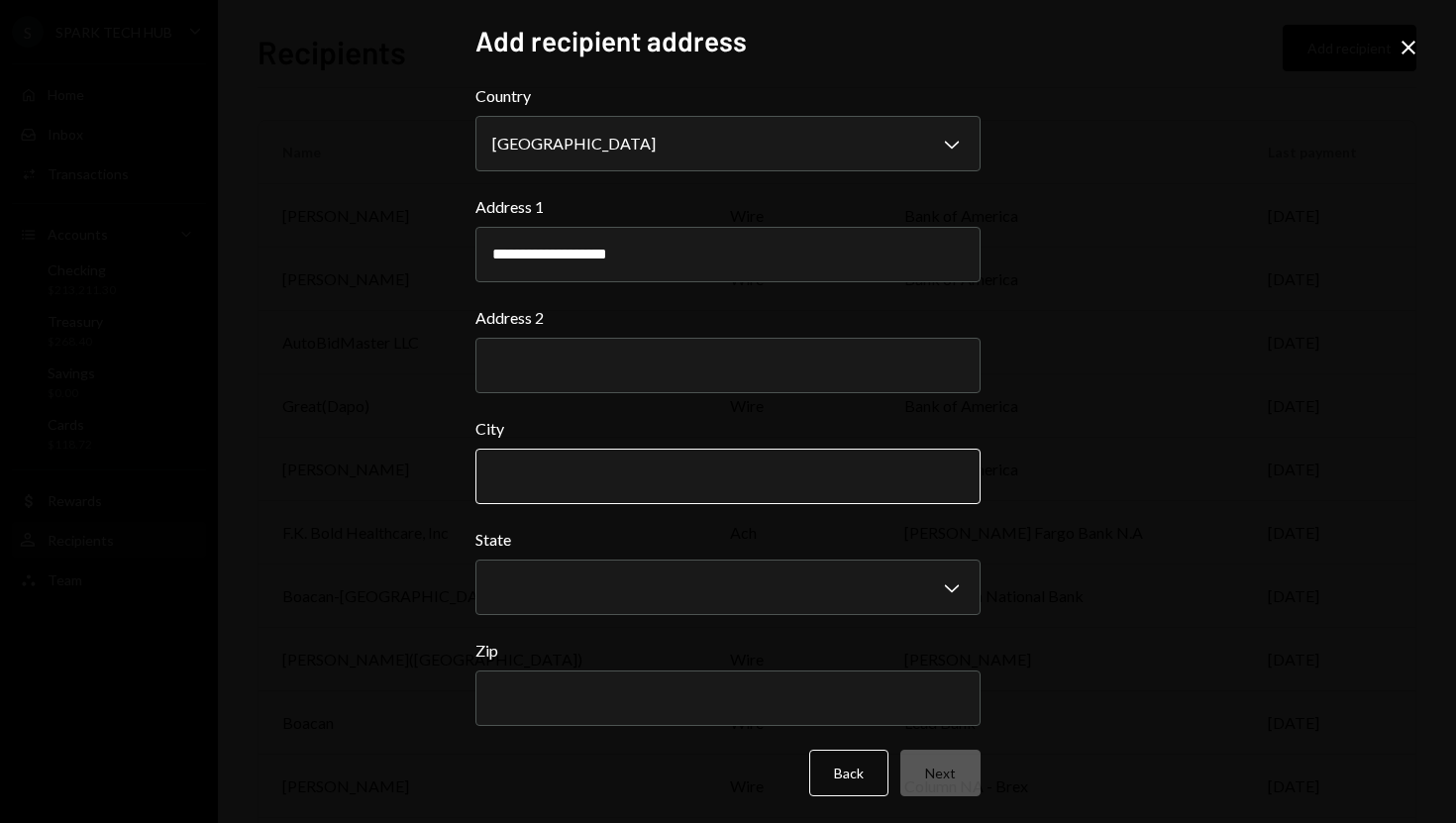 click on "City" at bounding box center (728, 476) 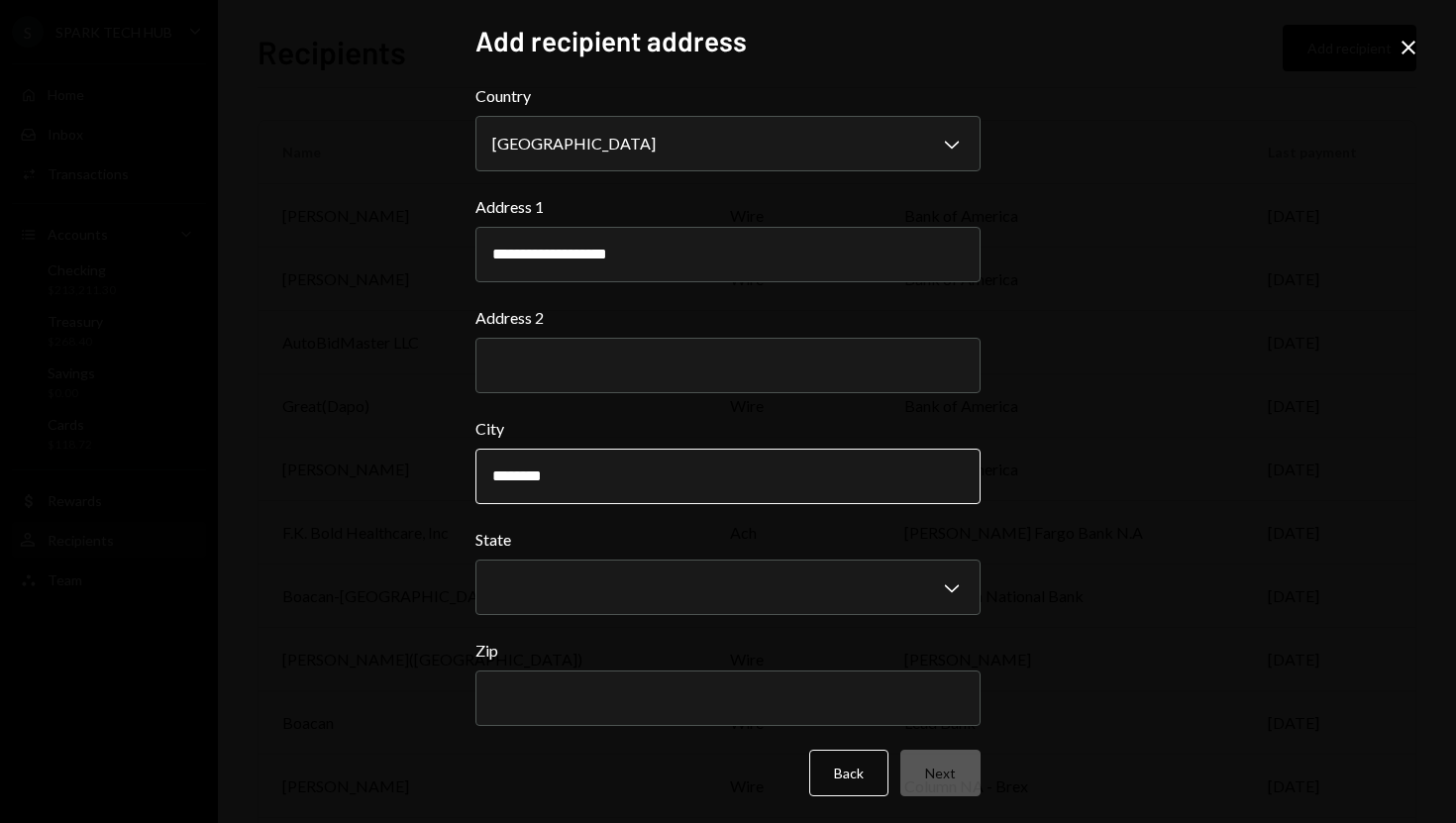 click on "********" at bounding box center (728, 476) 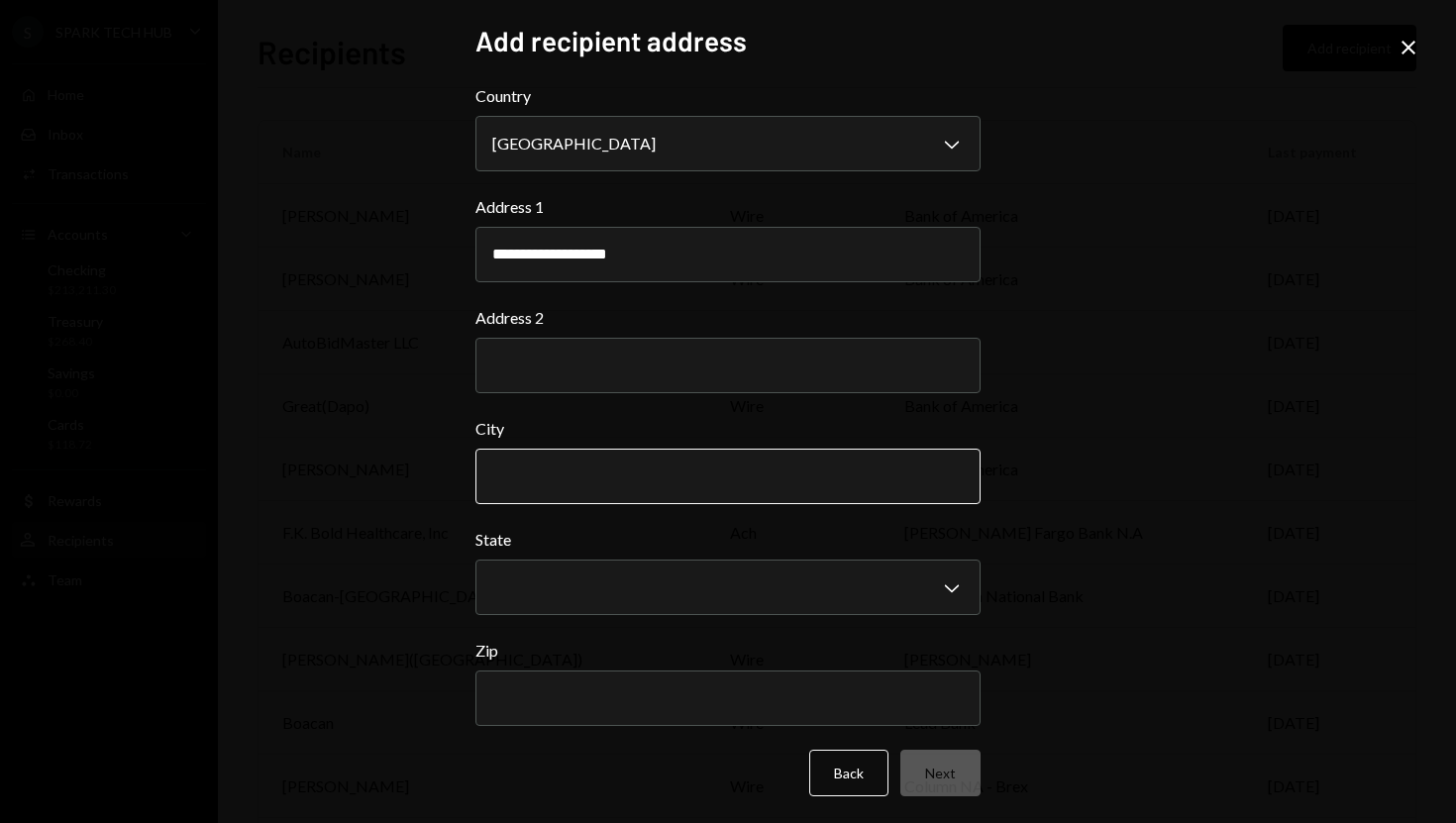 paste on "********" 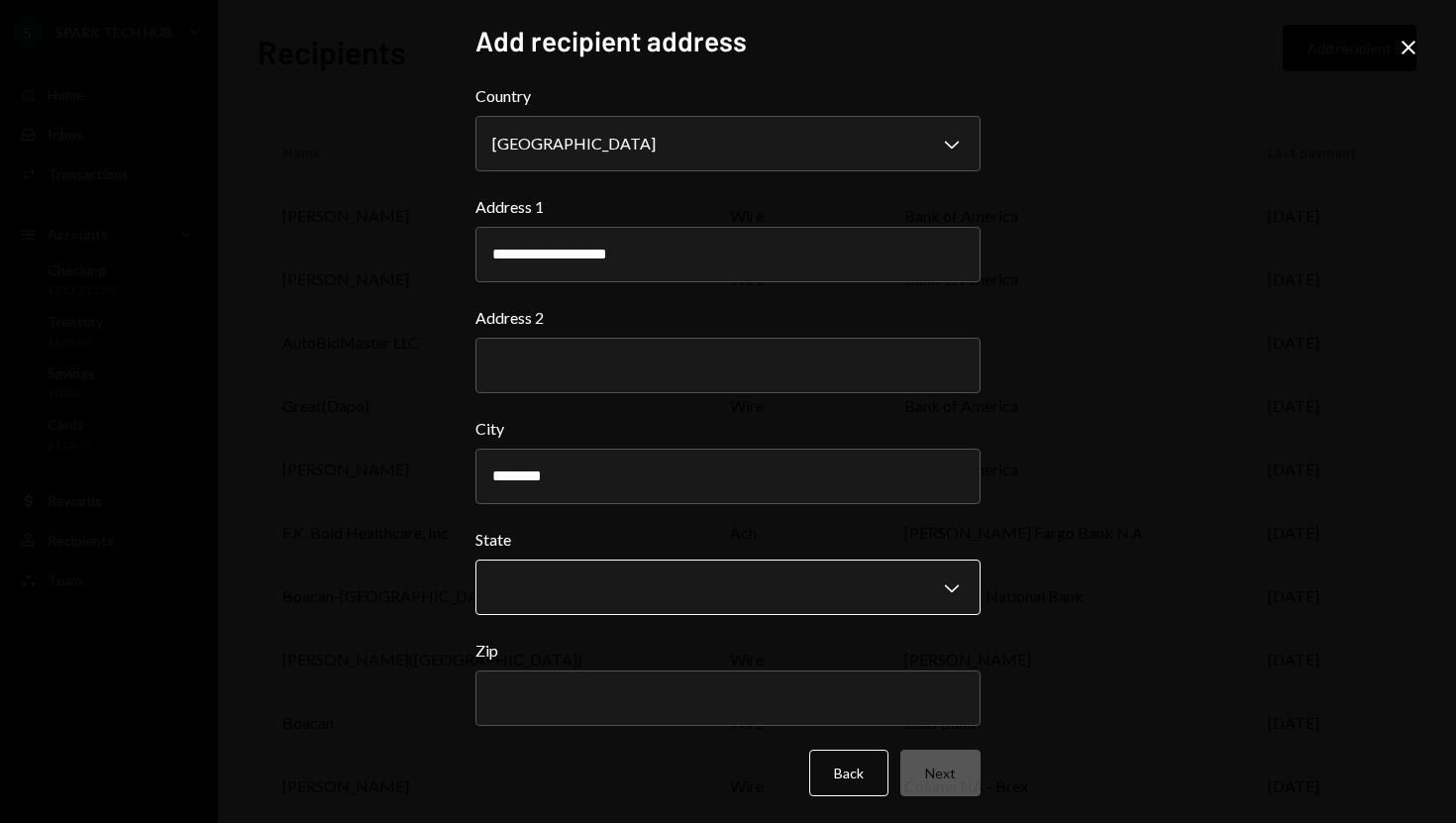 type on "********" 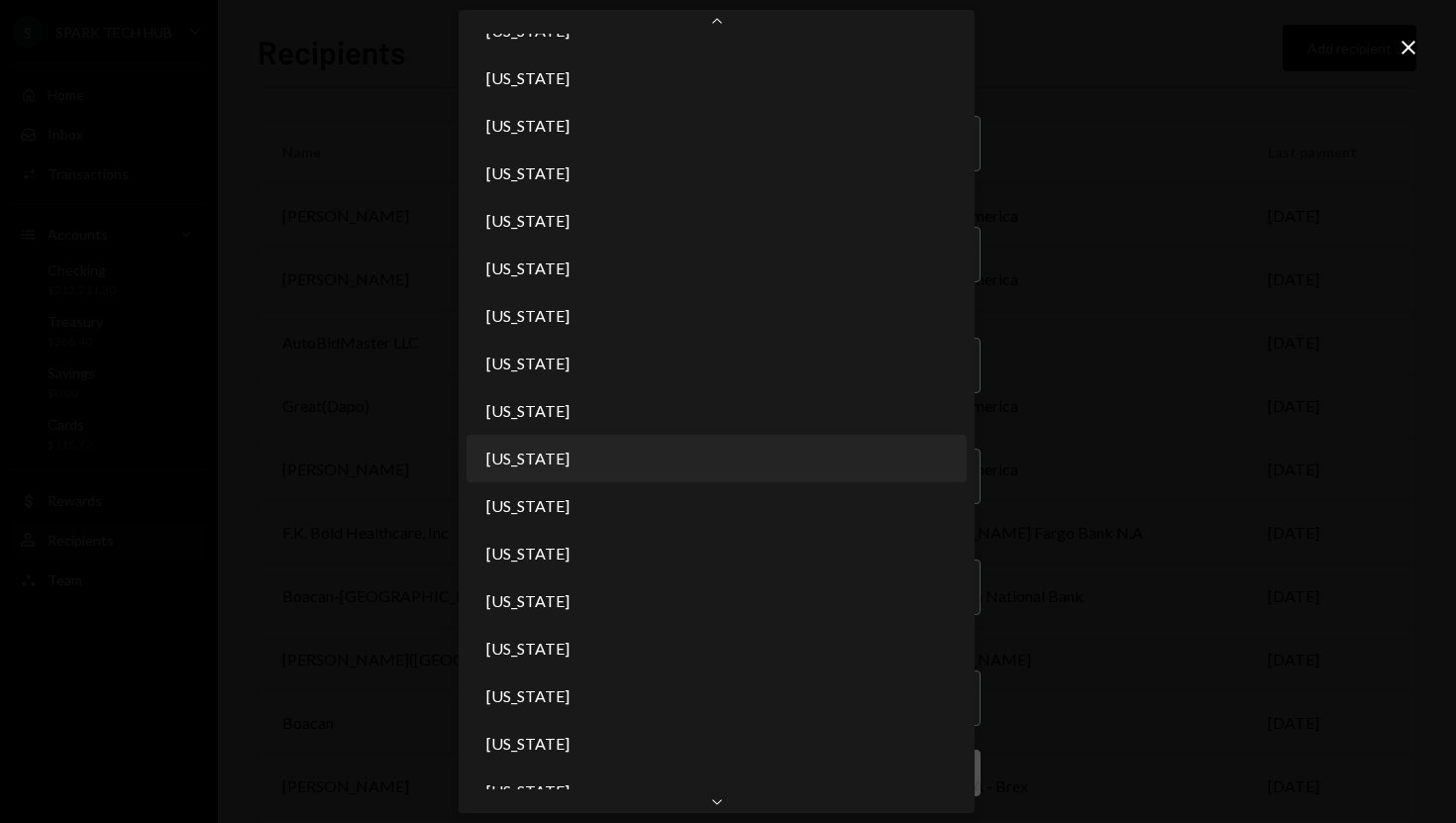 scroll, scrollTop: 905, scrollLeft: 0, axis: vertical 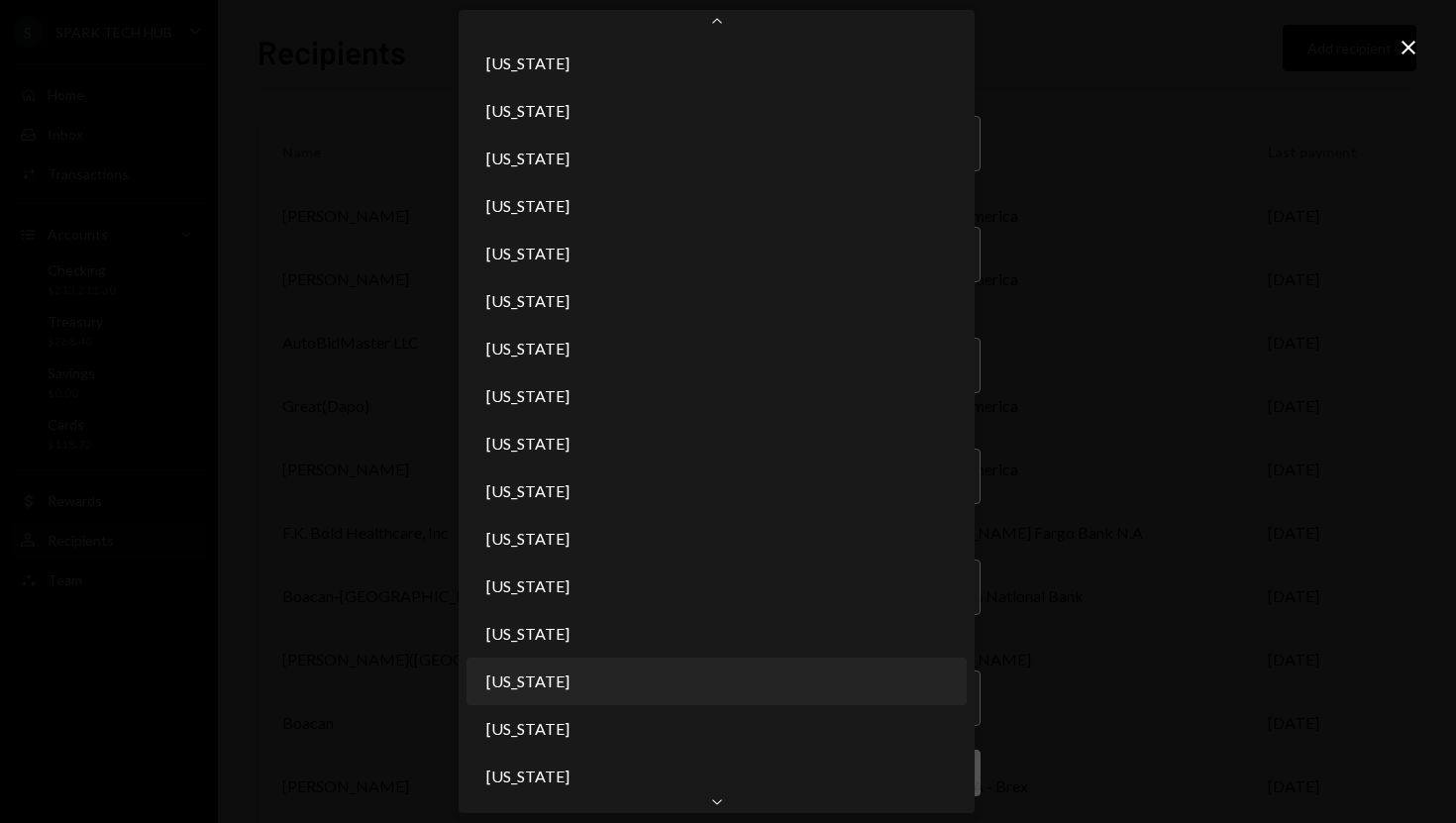 select on "**" 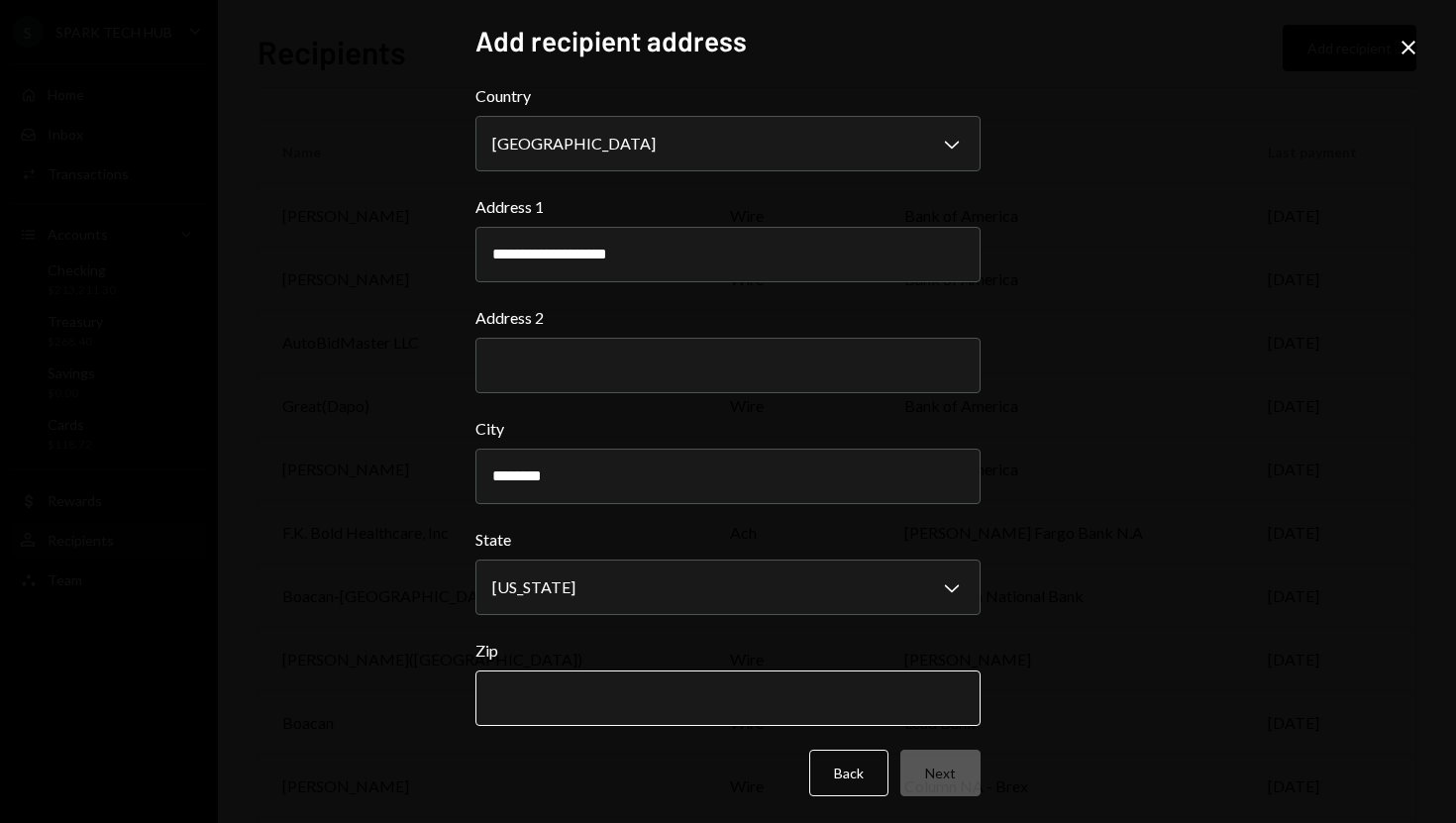 click on "Zip" at bounding box center [728, 698] 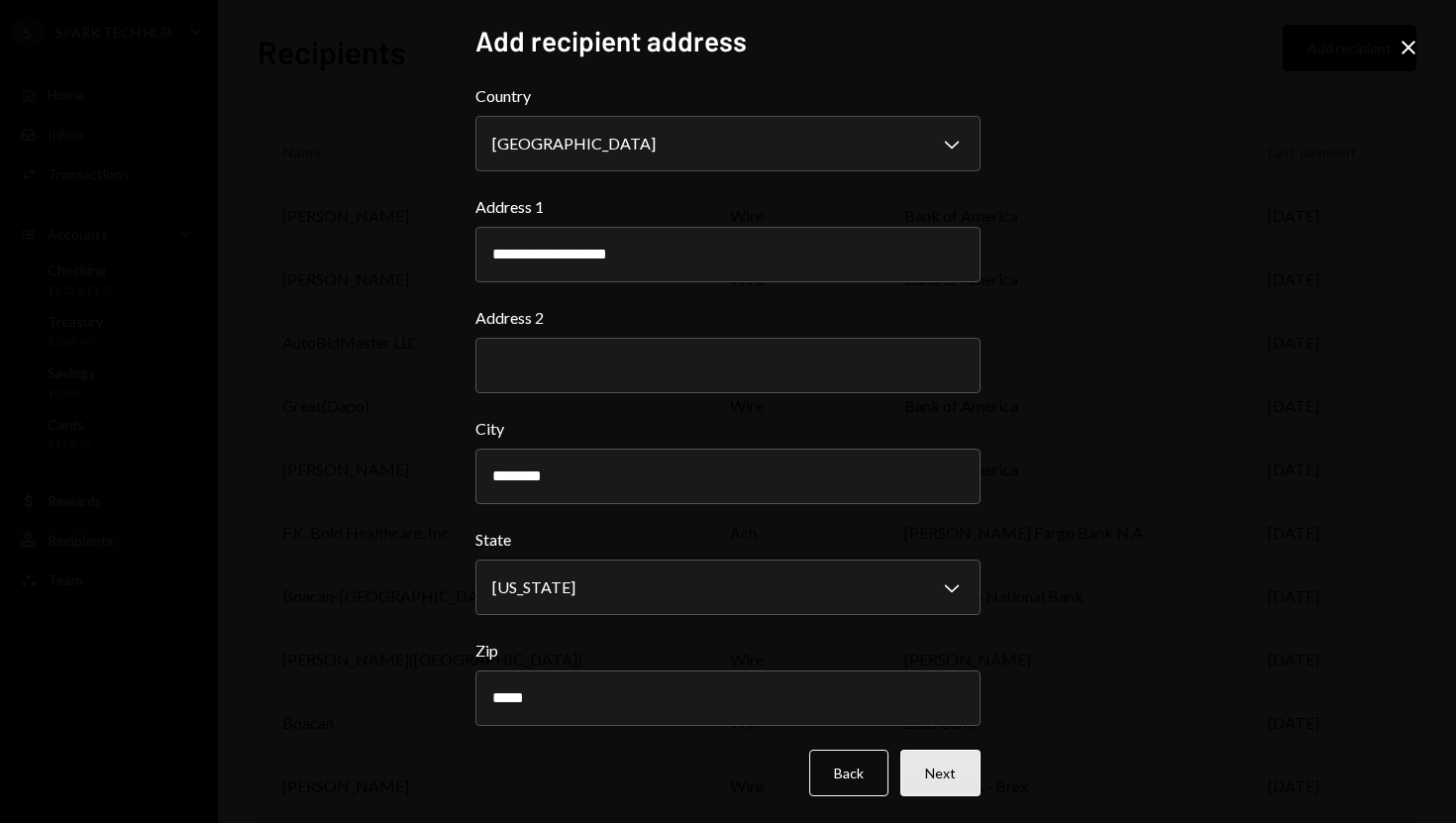 click on "Next" at bounding box center [940, 772] 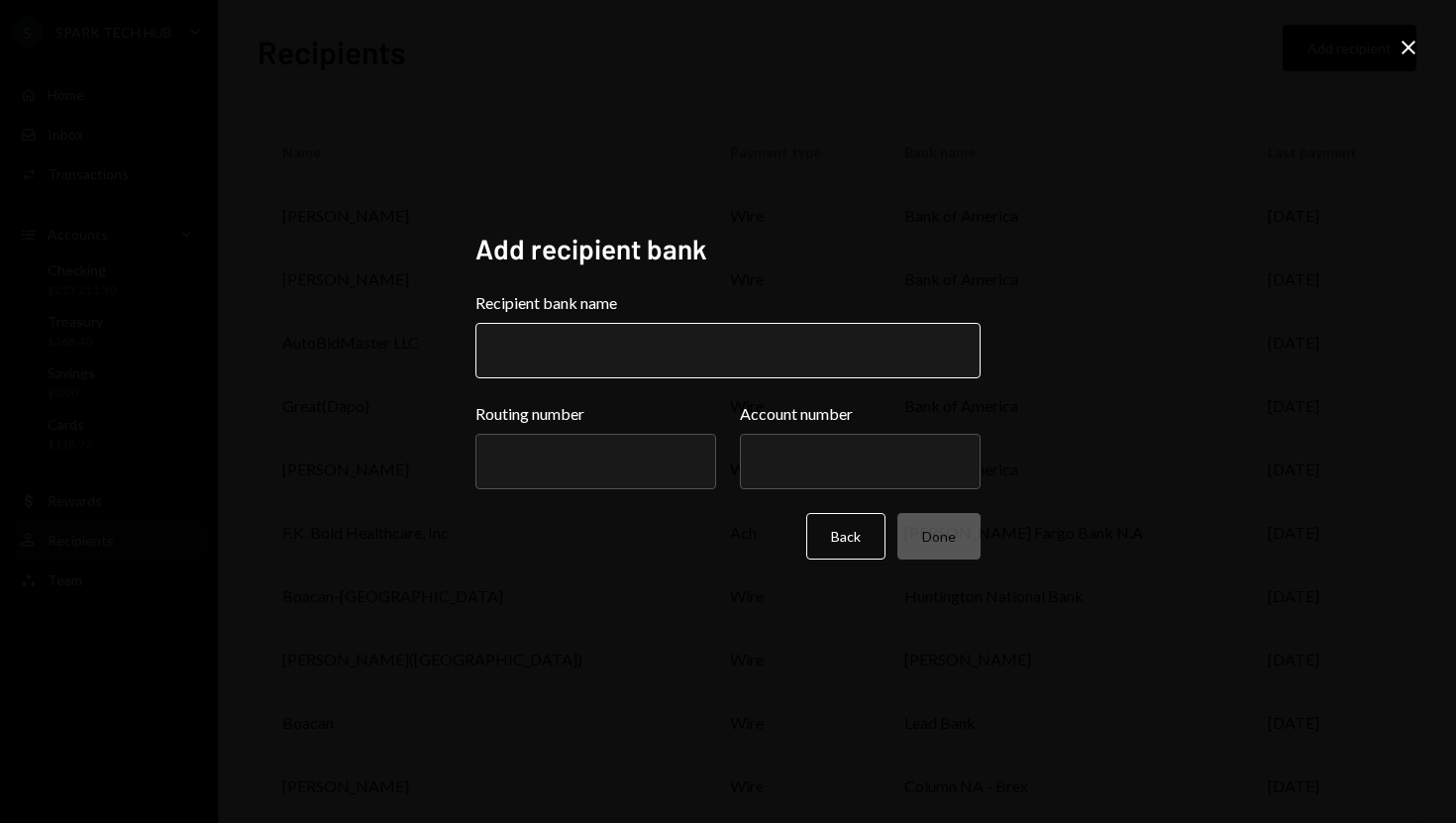 click on "Recipient bank name" at bounding box center (728, 351) 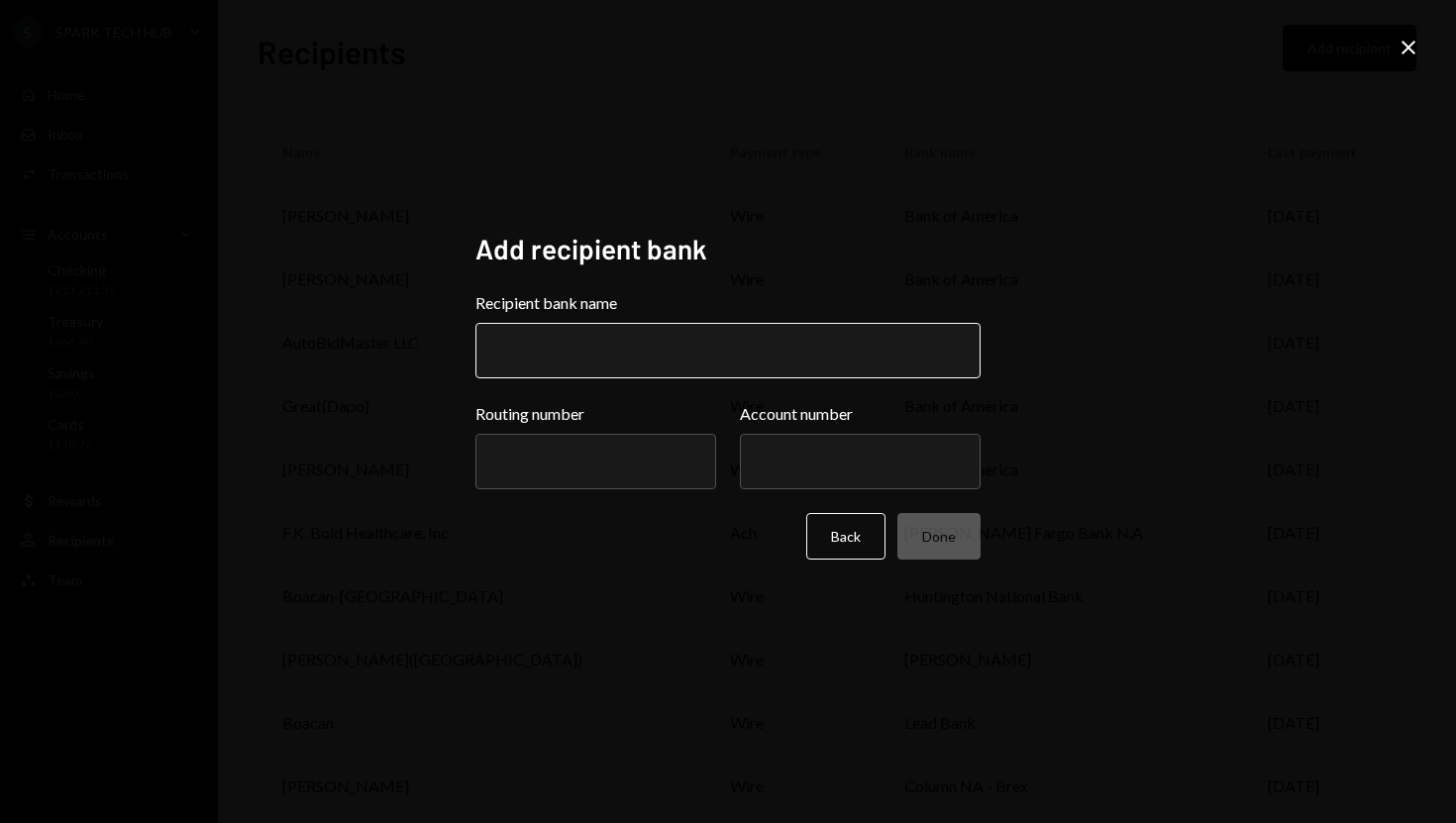 paste on "********" 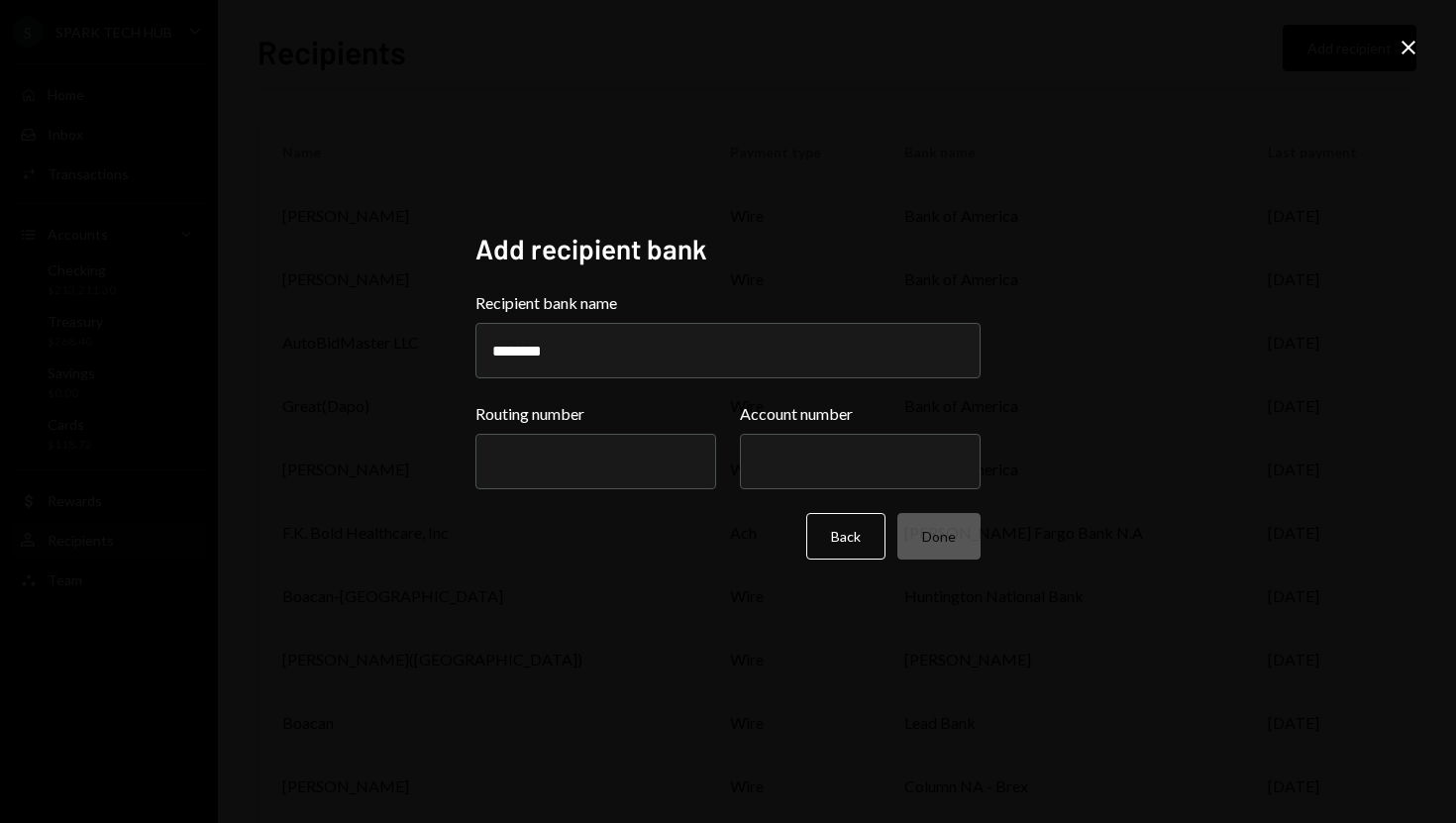 type on "********" 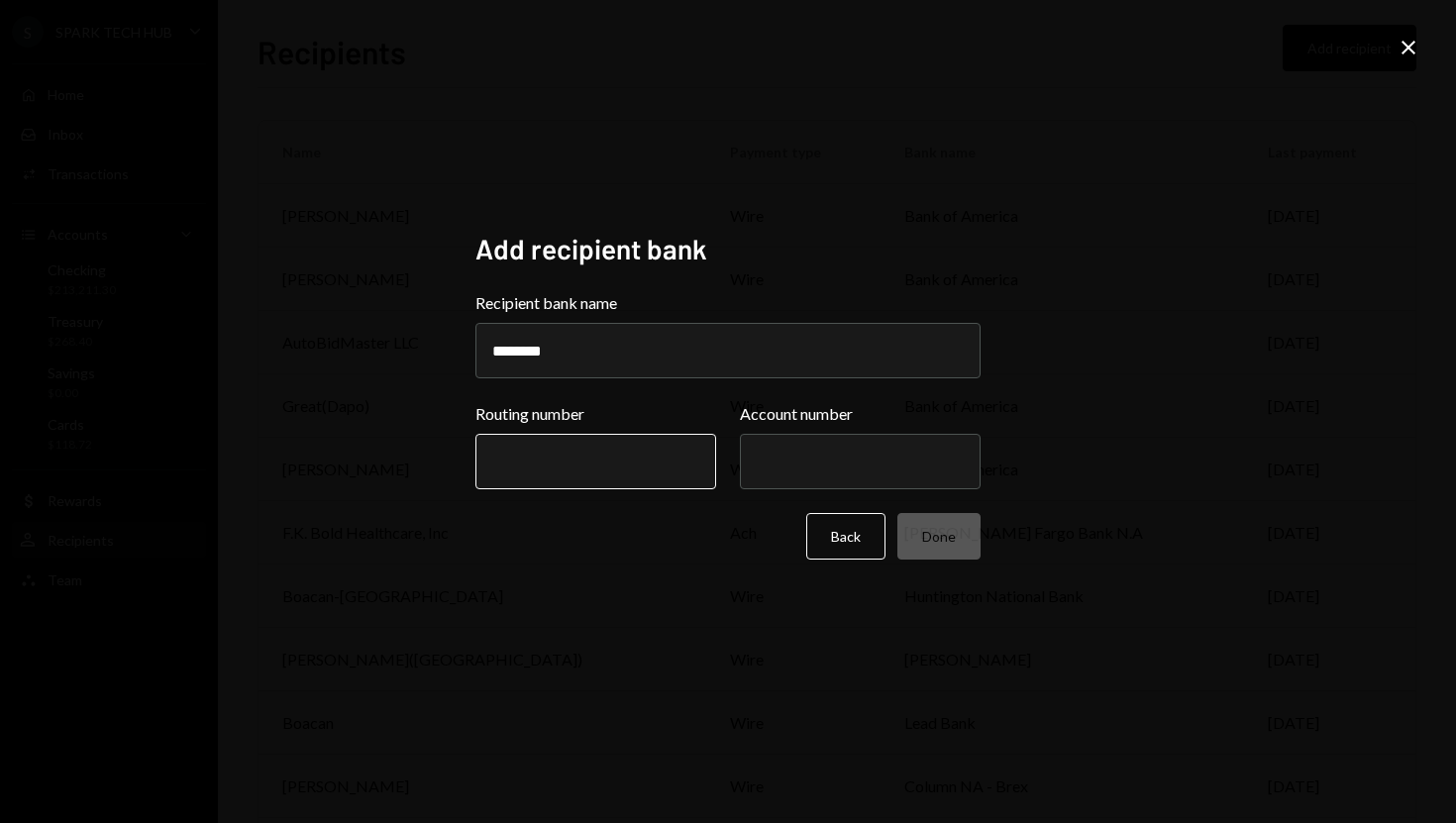 click on "Routing number" at bounding box center [595, 462] 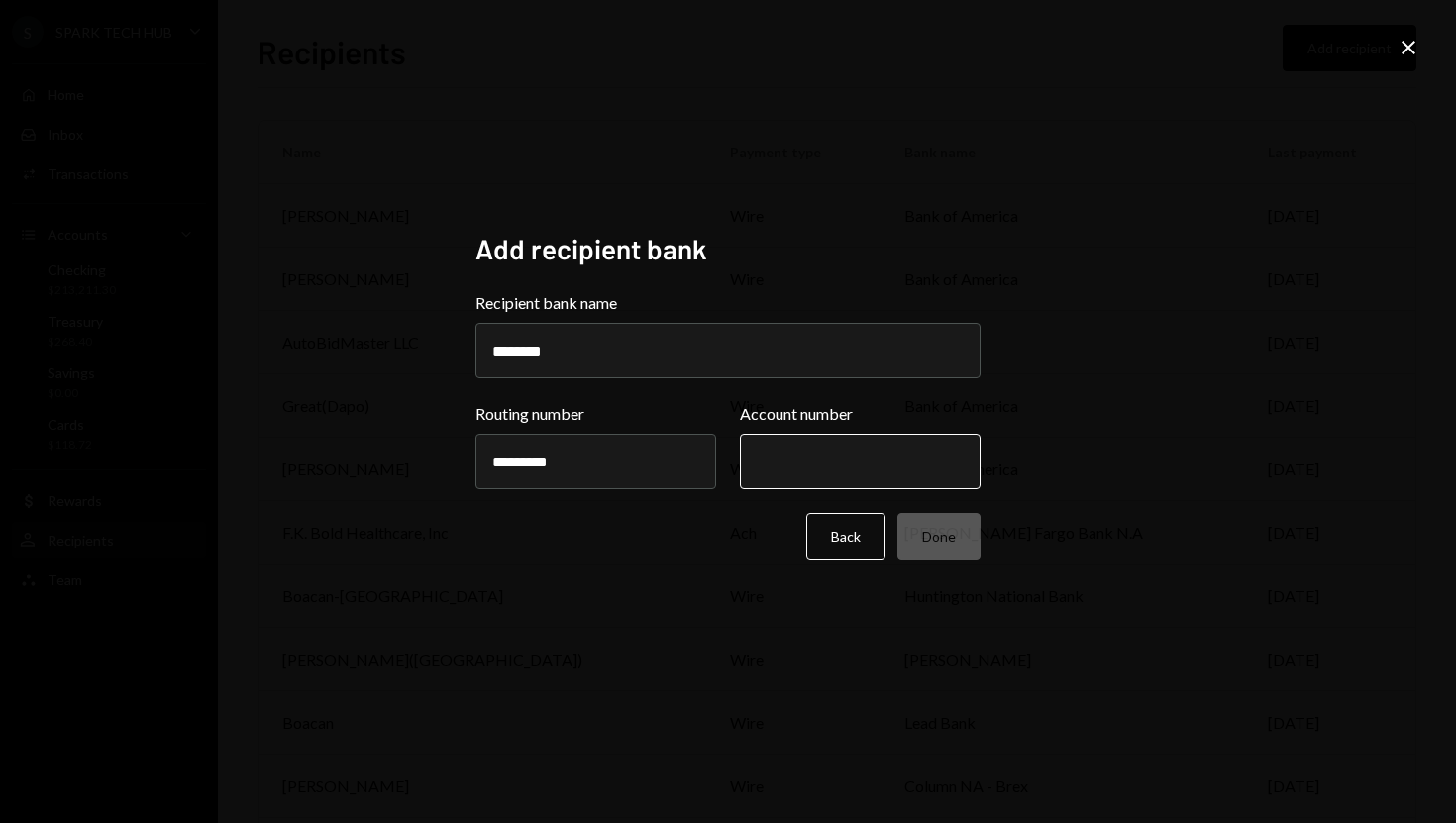 type on "*********" 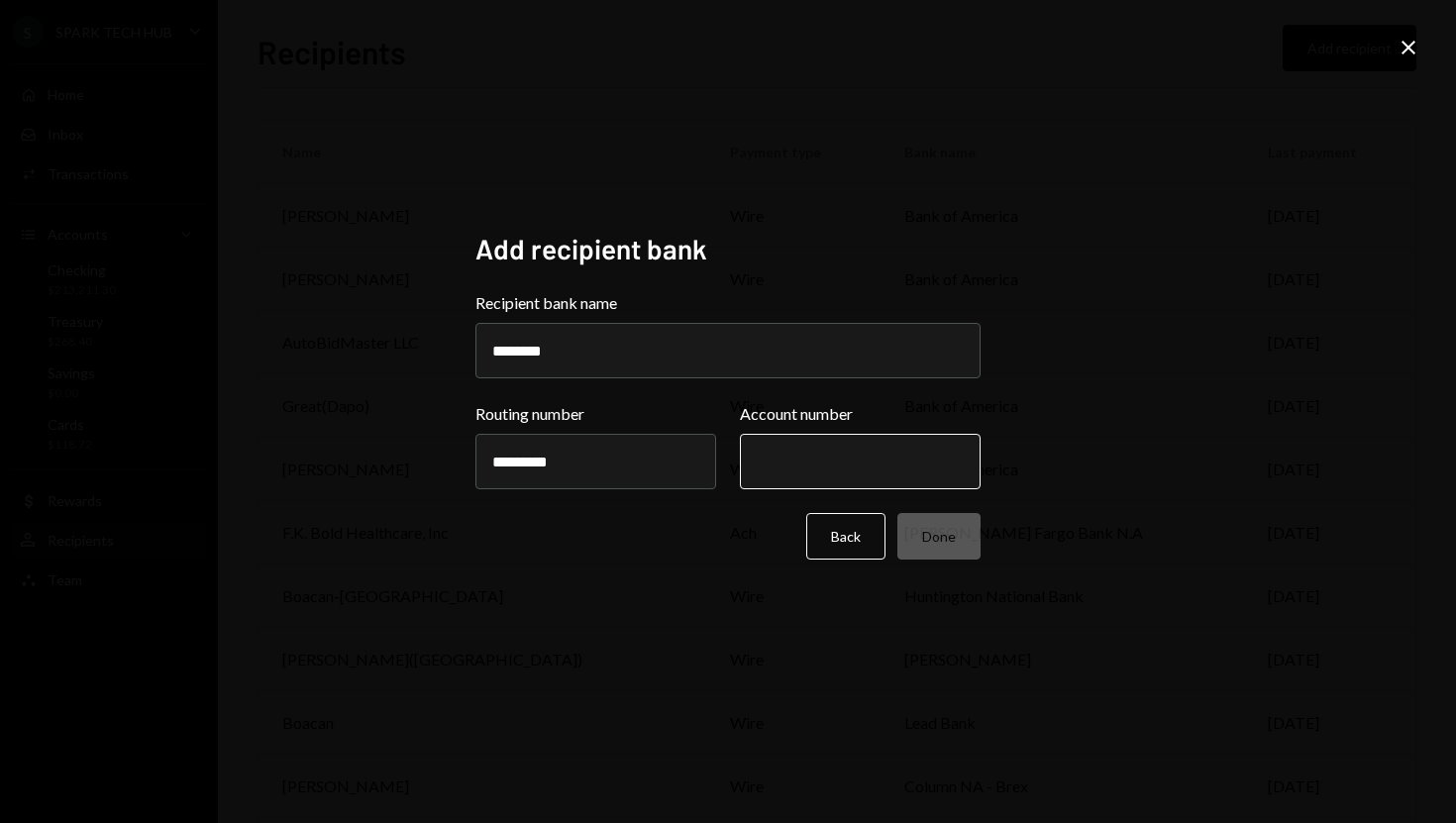 paste on "**********" 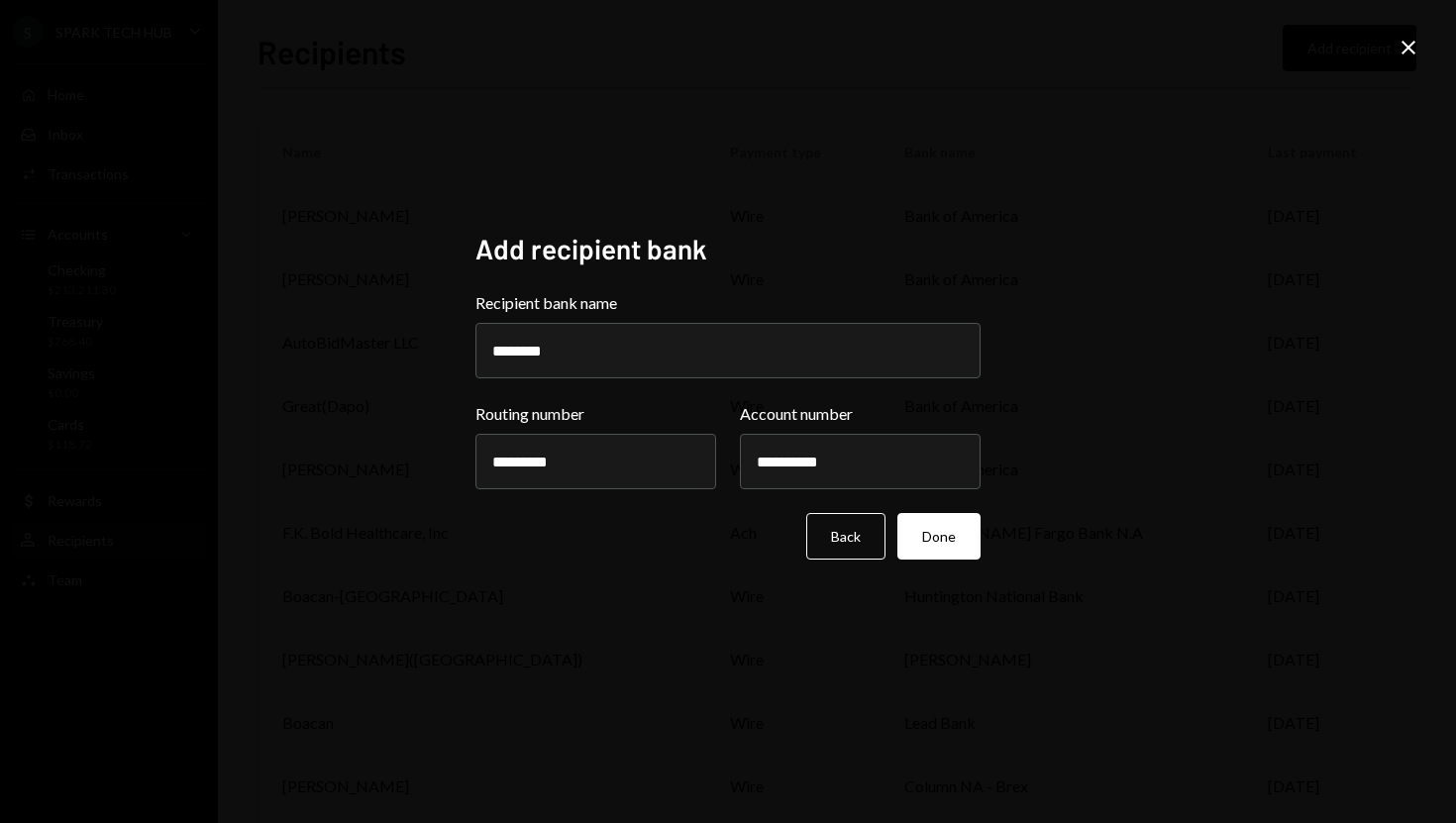type on "**********" 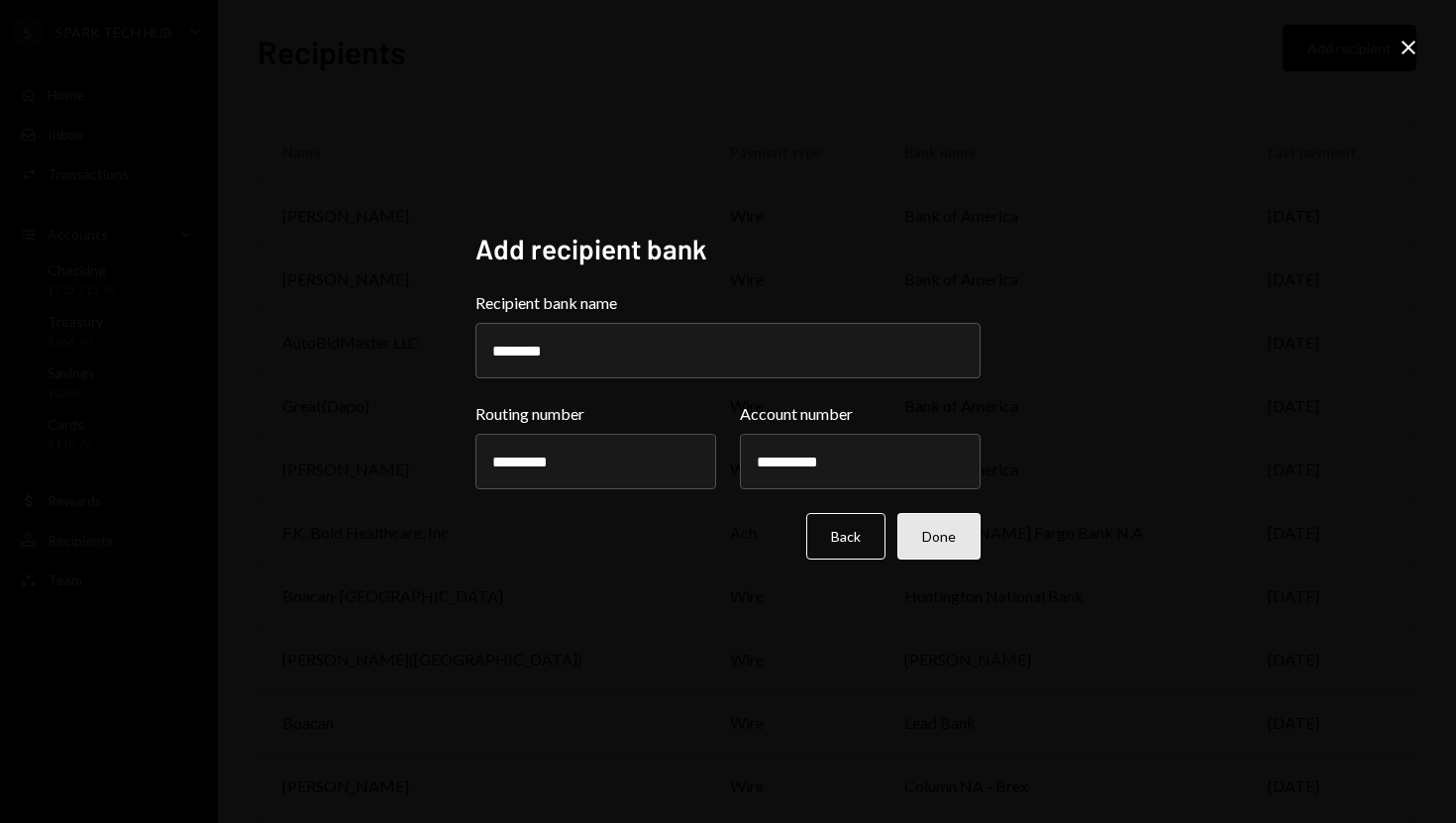 click on "Done" at bounding box center (939, 536) 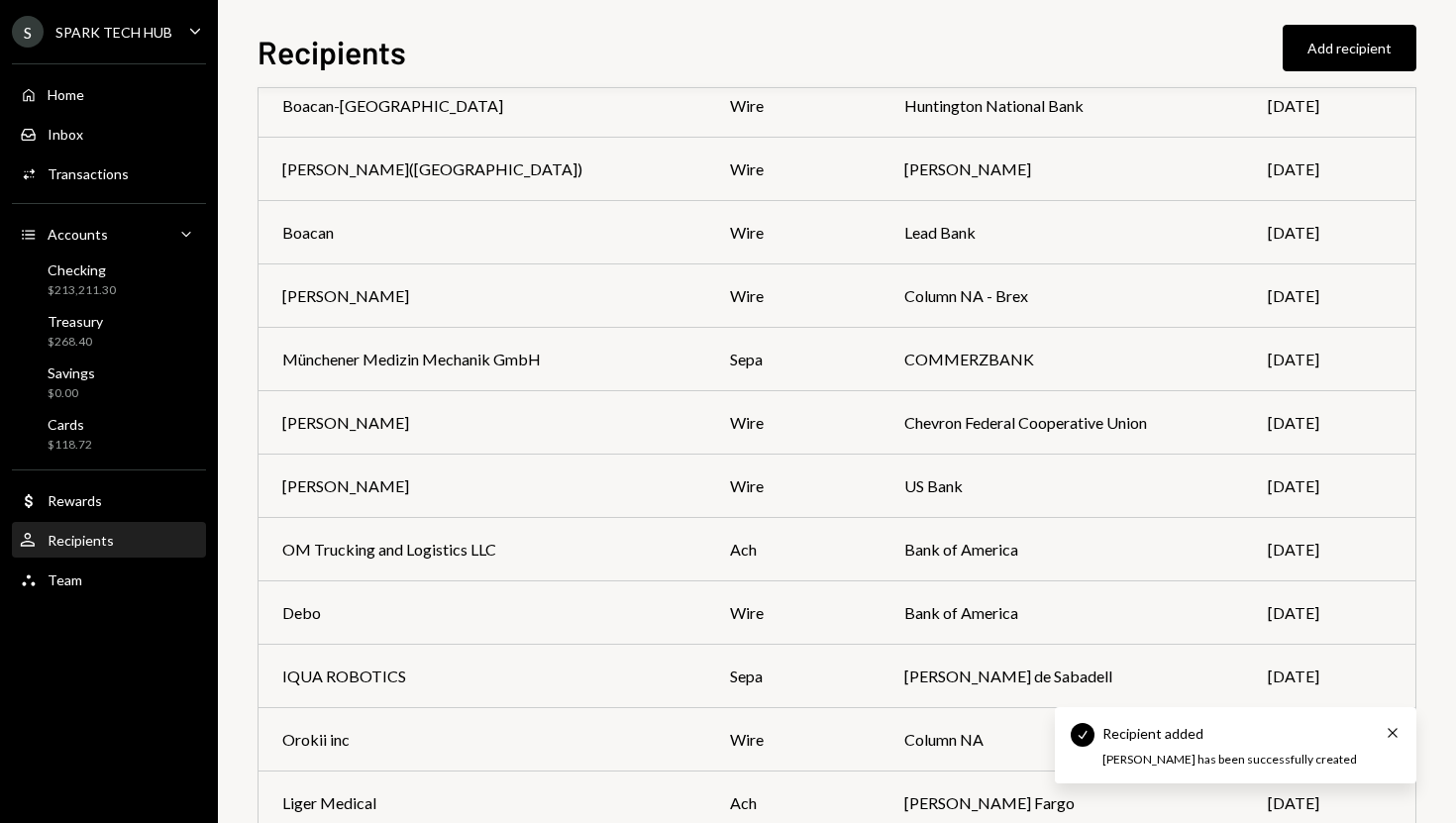 scroll, scrollTop: 531, scrollLeft: 0, axis: vertical 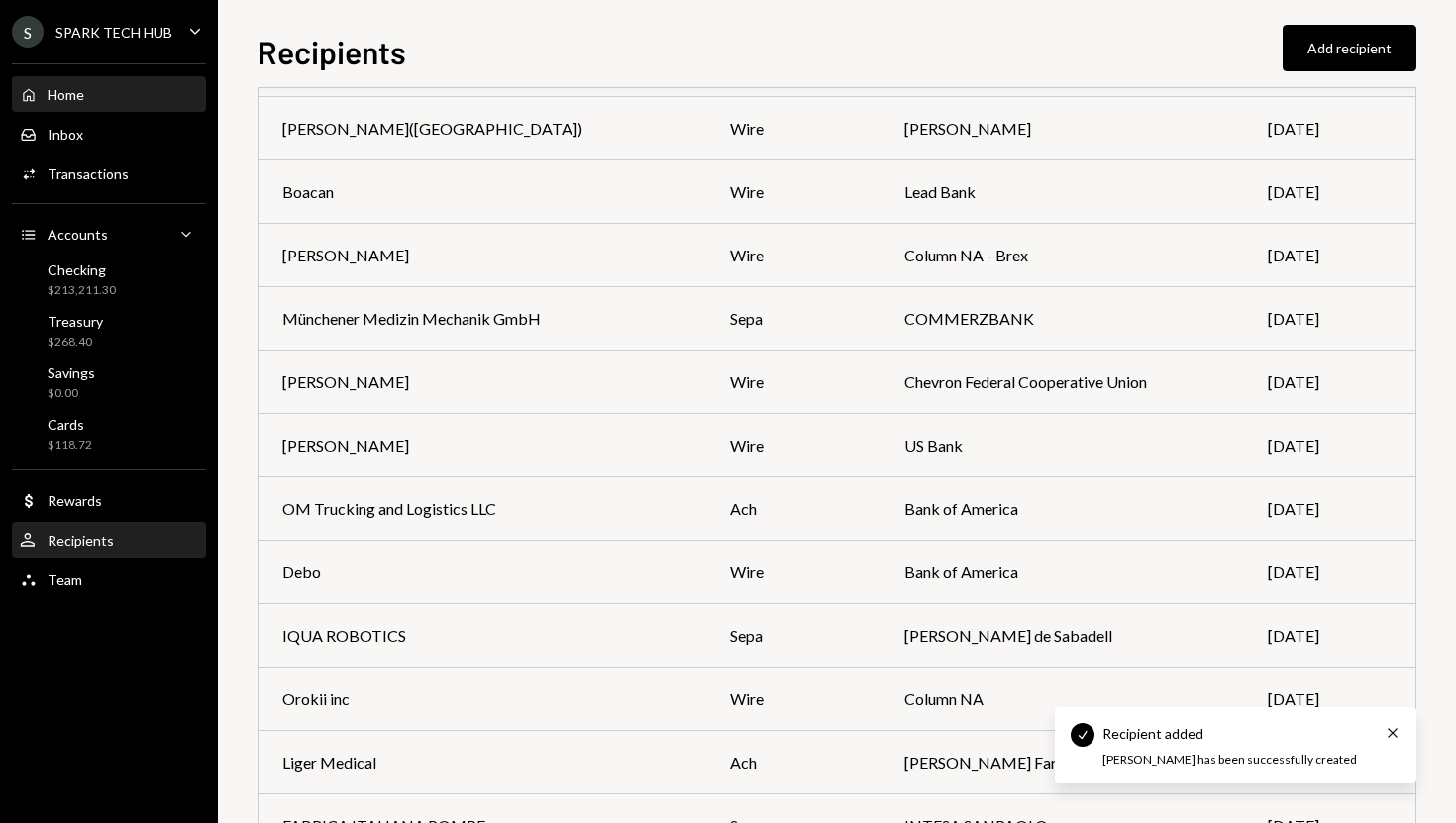 click on "Home Home" at bounding box center (109, 95) 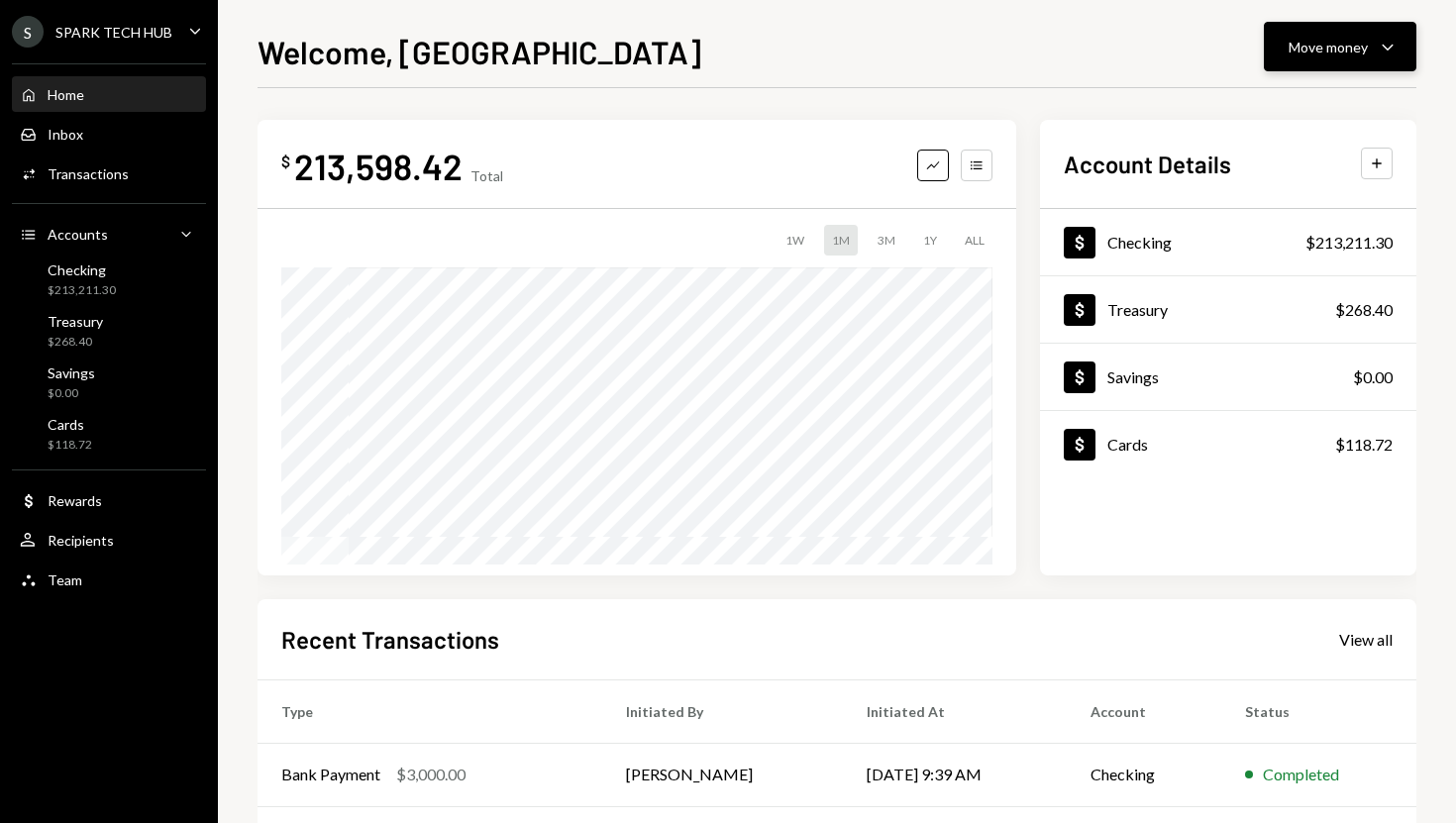 click on "Move money" at bounding box center [1328, 47] 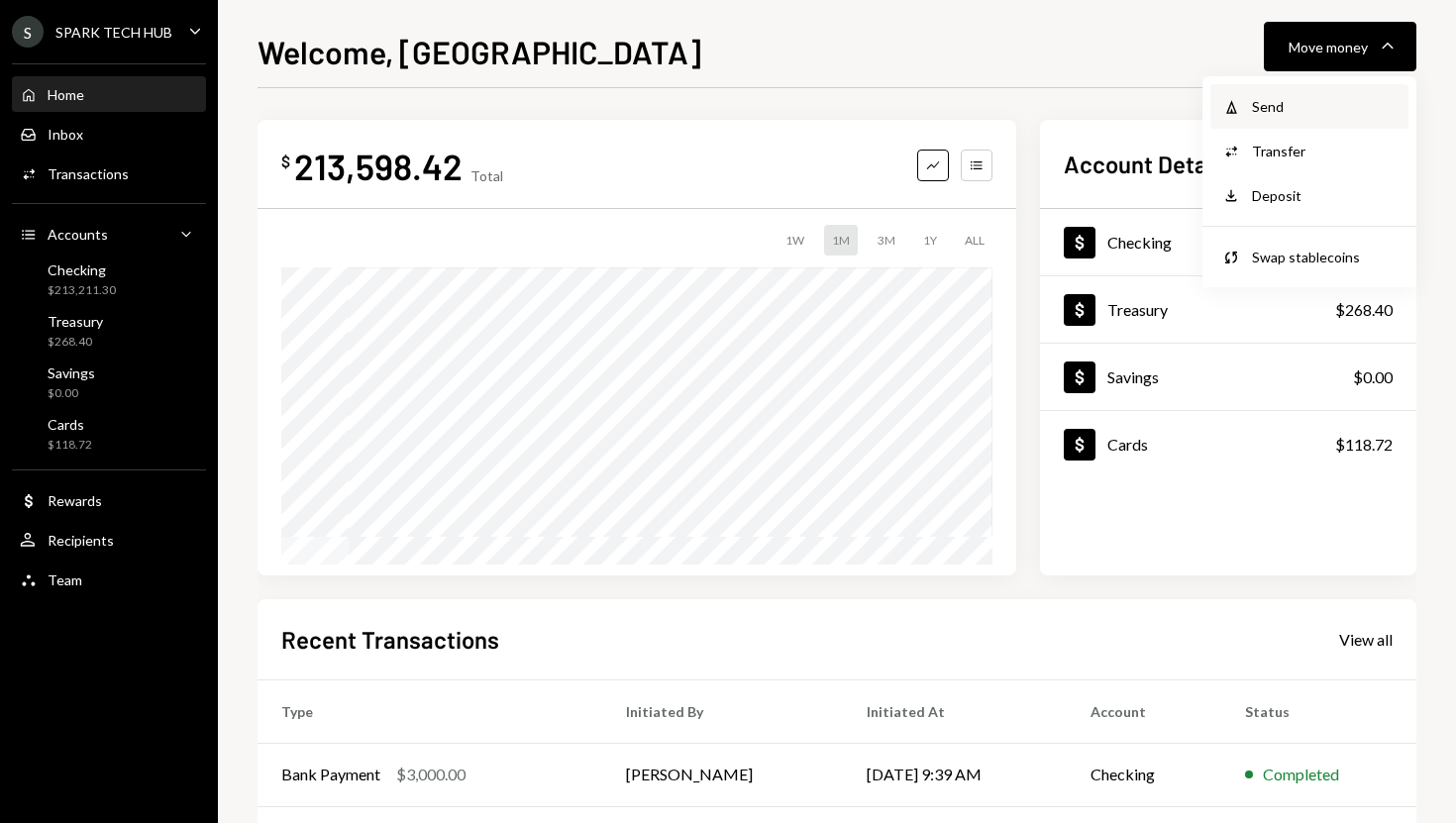 click on "Send" at bounding box center (1324, 106) 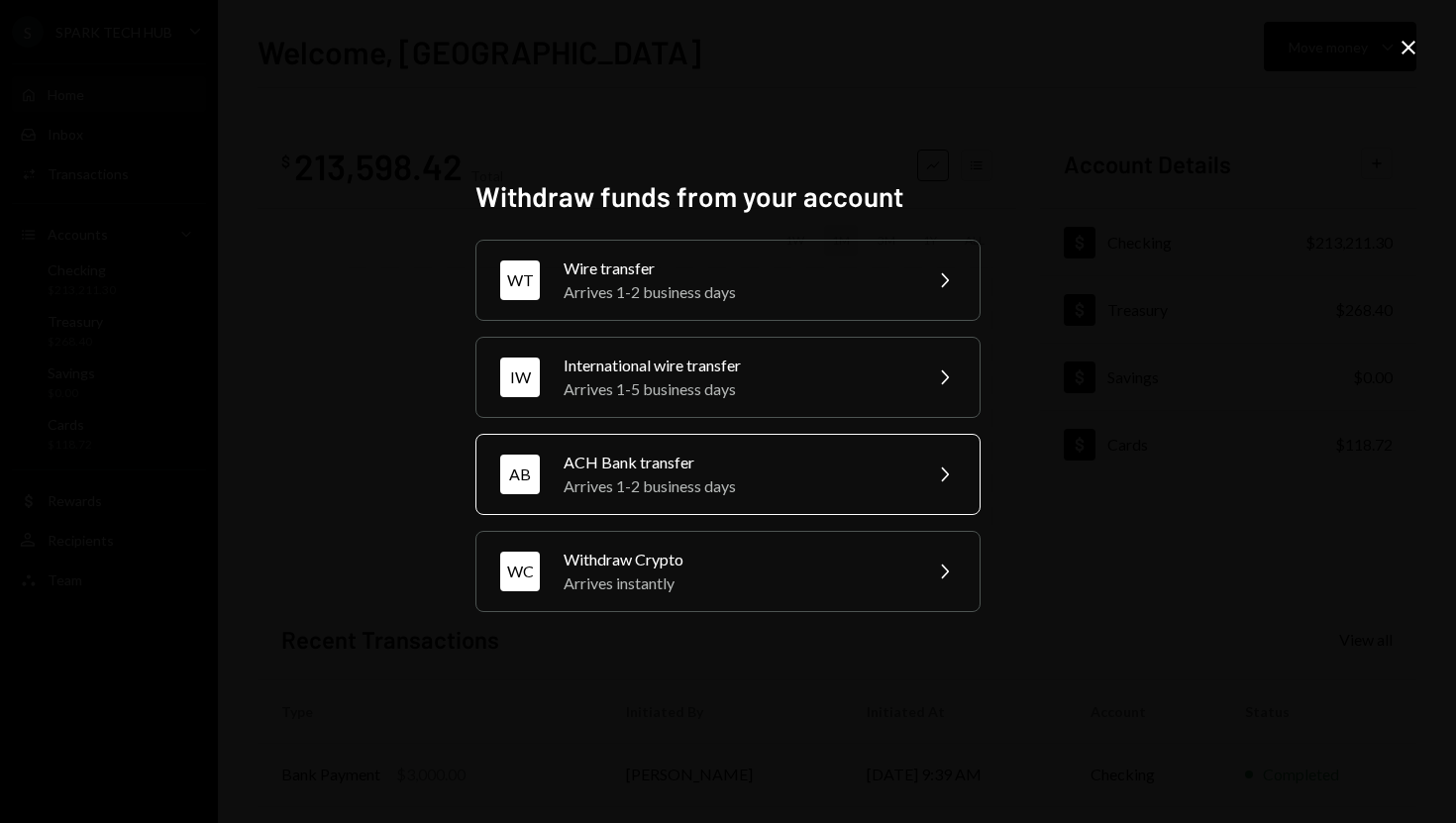 click on "ACH Bank transfer" at bounding box center [736, 463] 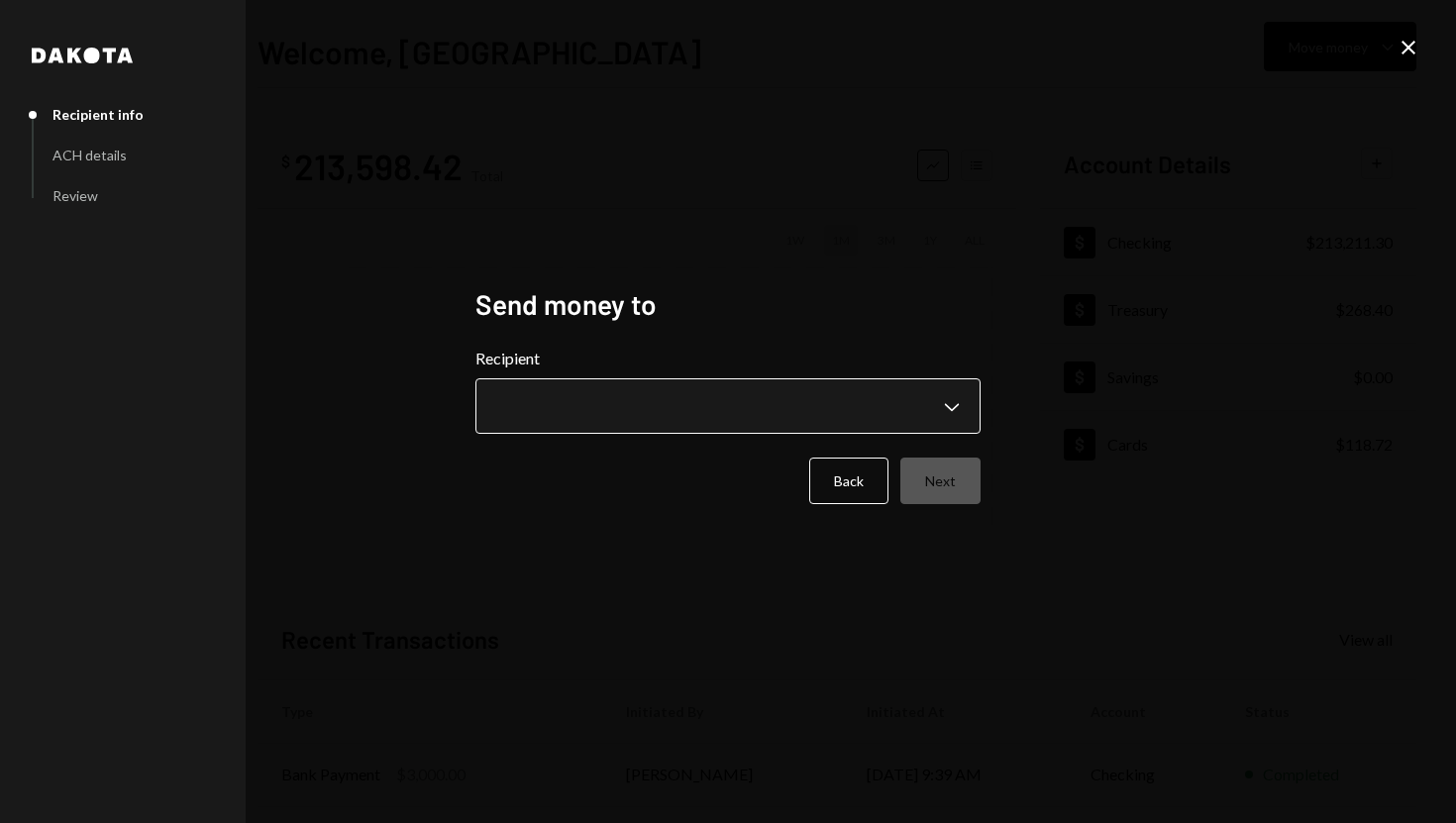 click on "**********" at bounding box center [728, 411] 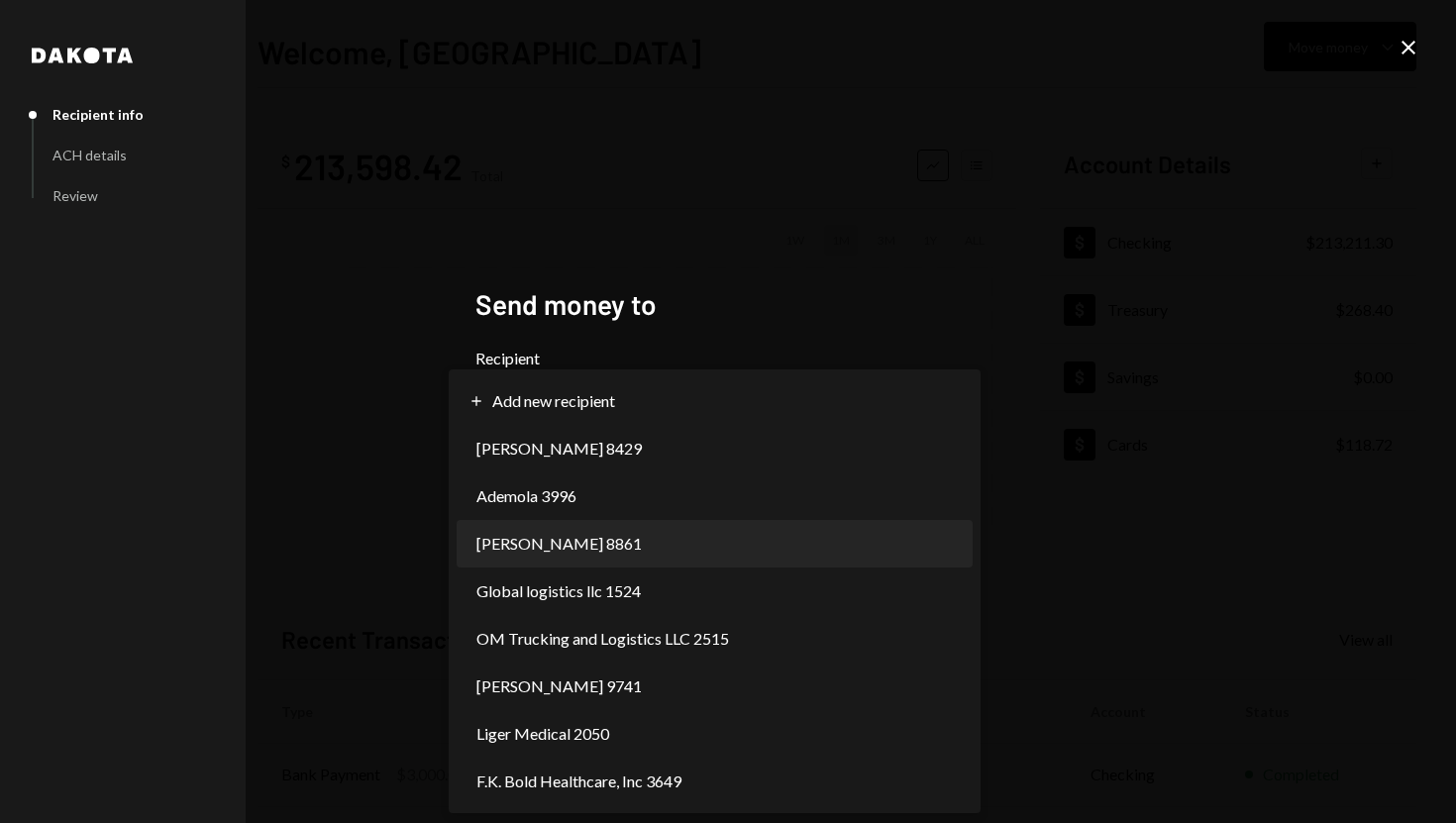 scroll, scrollTop: 0, scrollLeft: 0, axis: both 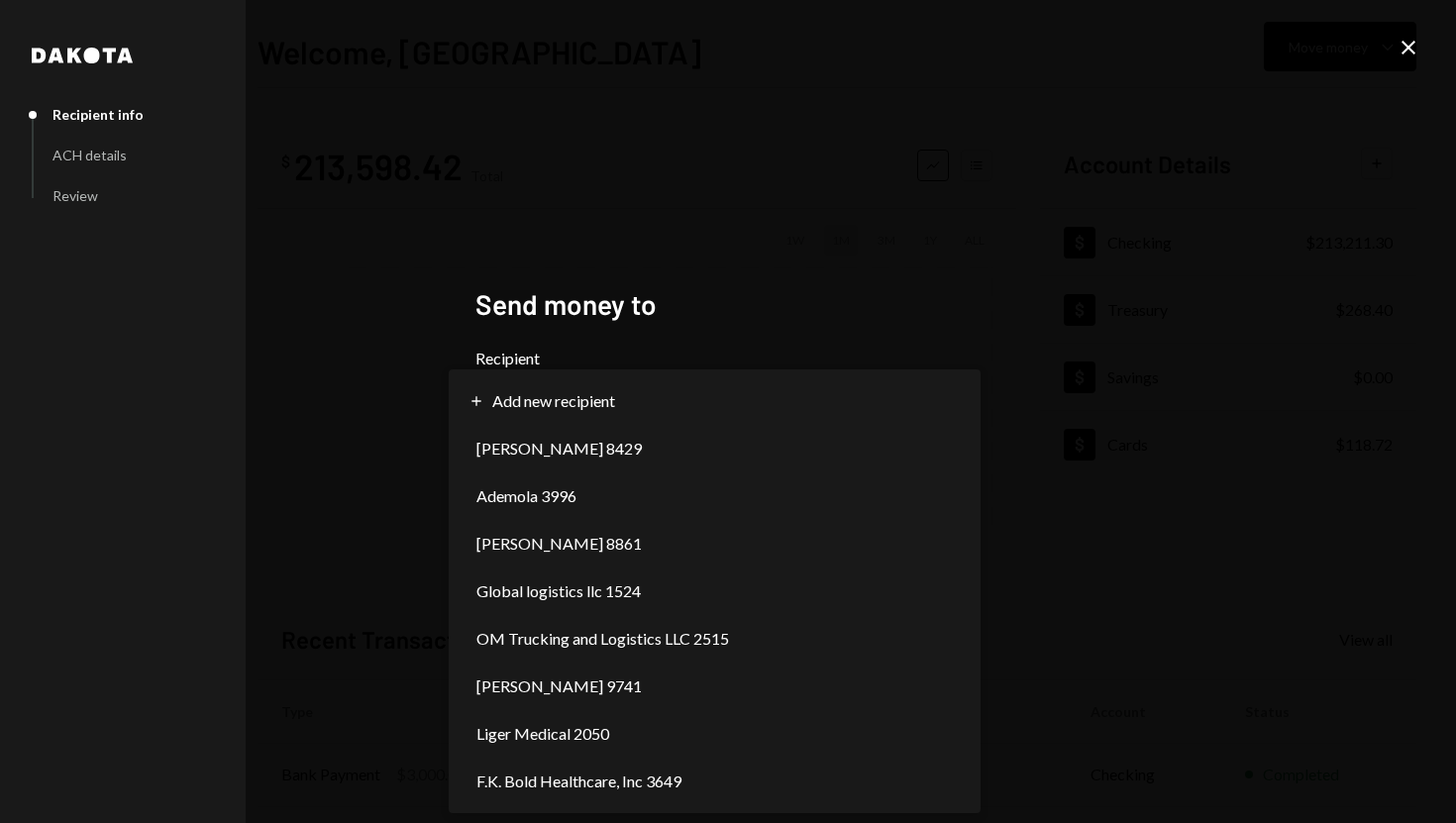 click at bounding box center [728, 411] 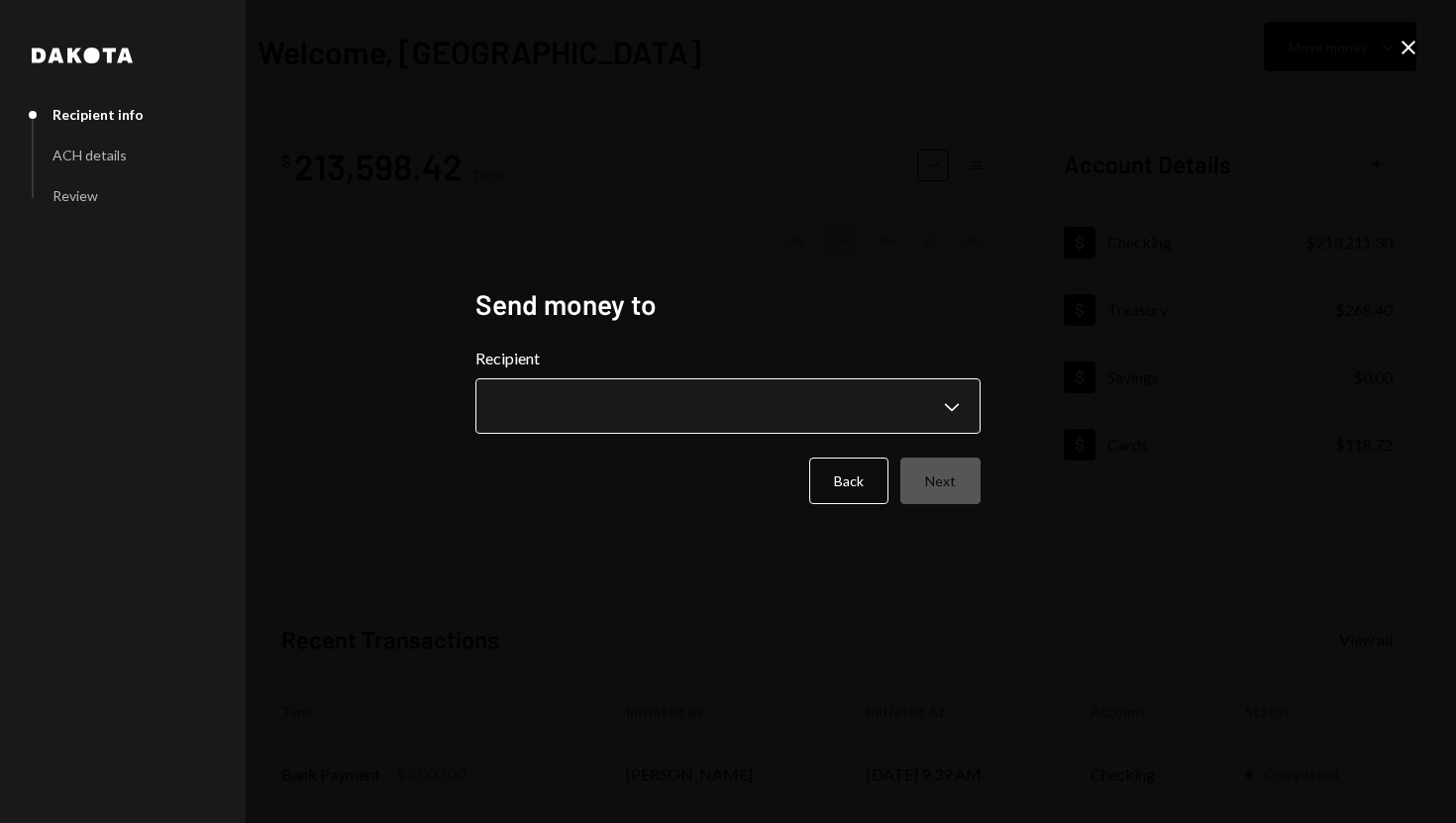 click on "**********" at bounding box center (728, 411) 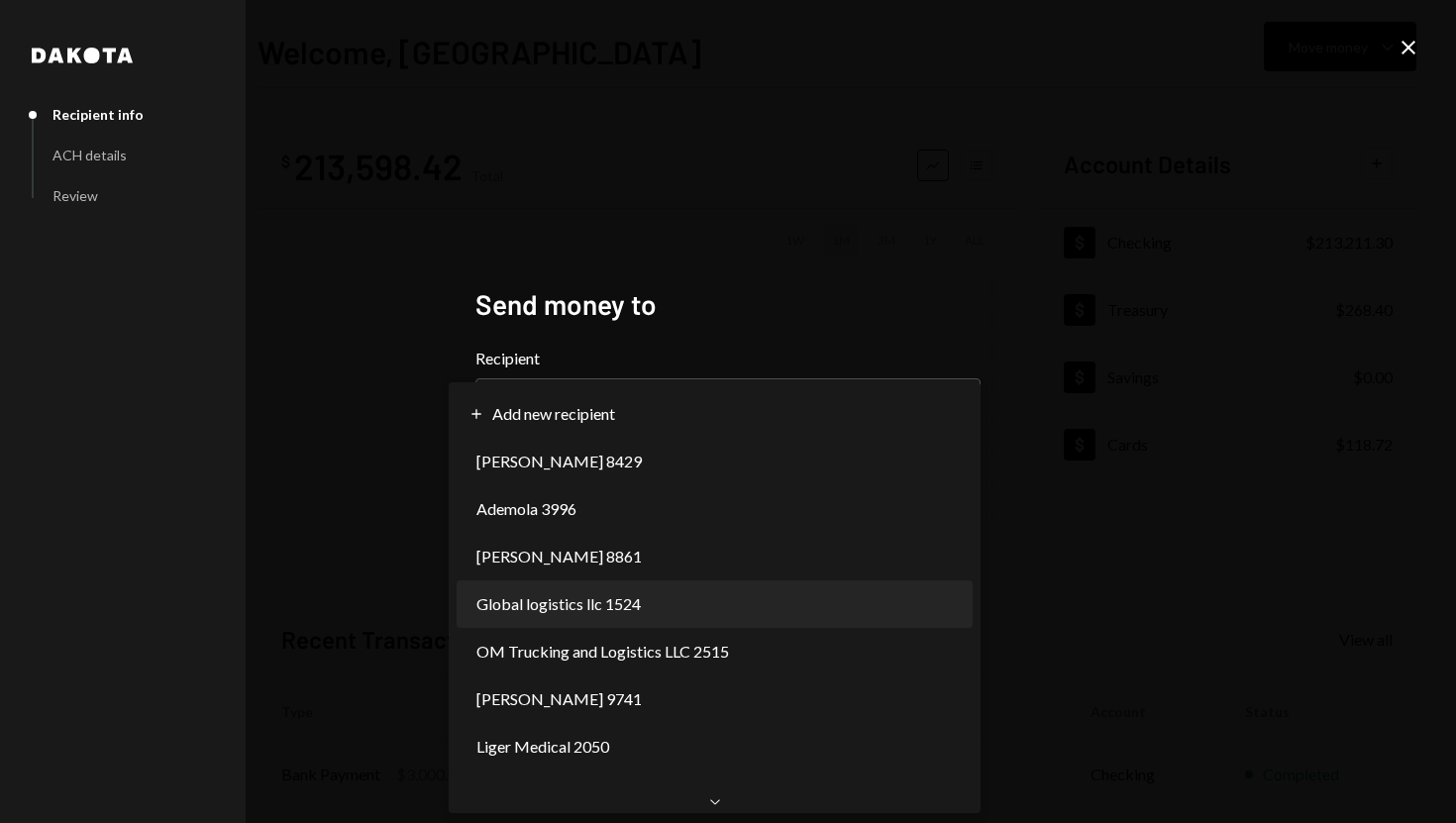 scroll, scrollTop: 0, scrollLeft: 0, axis: both 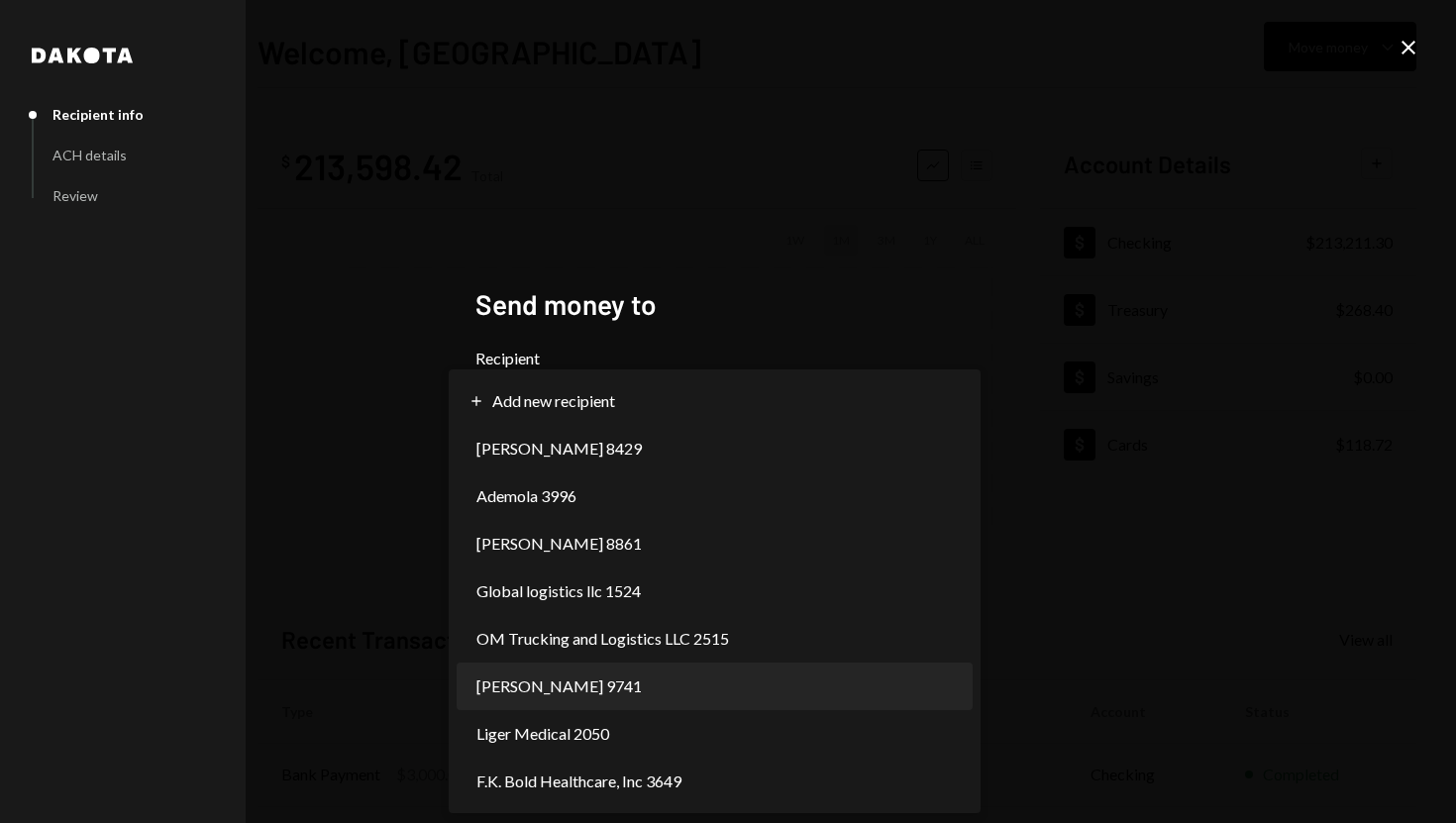 select on "**********" 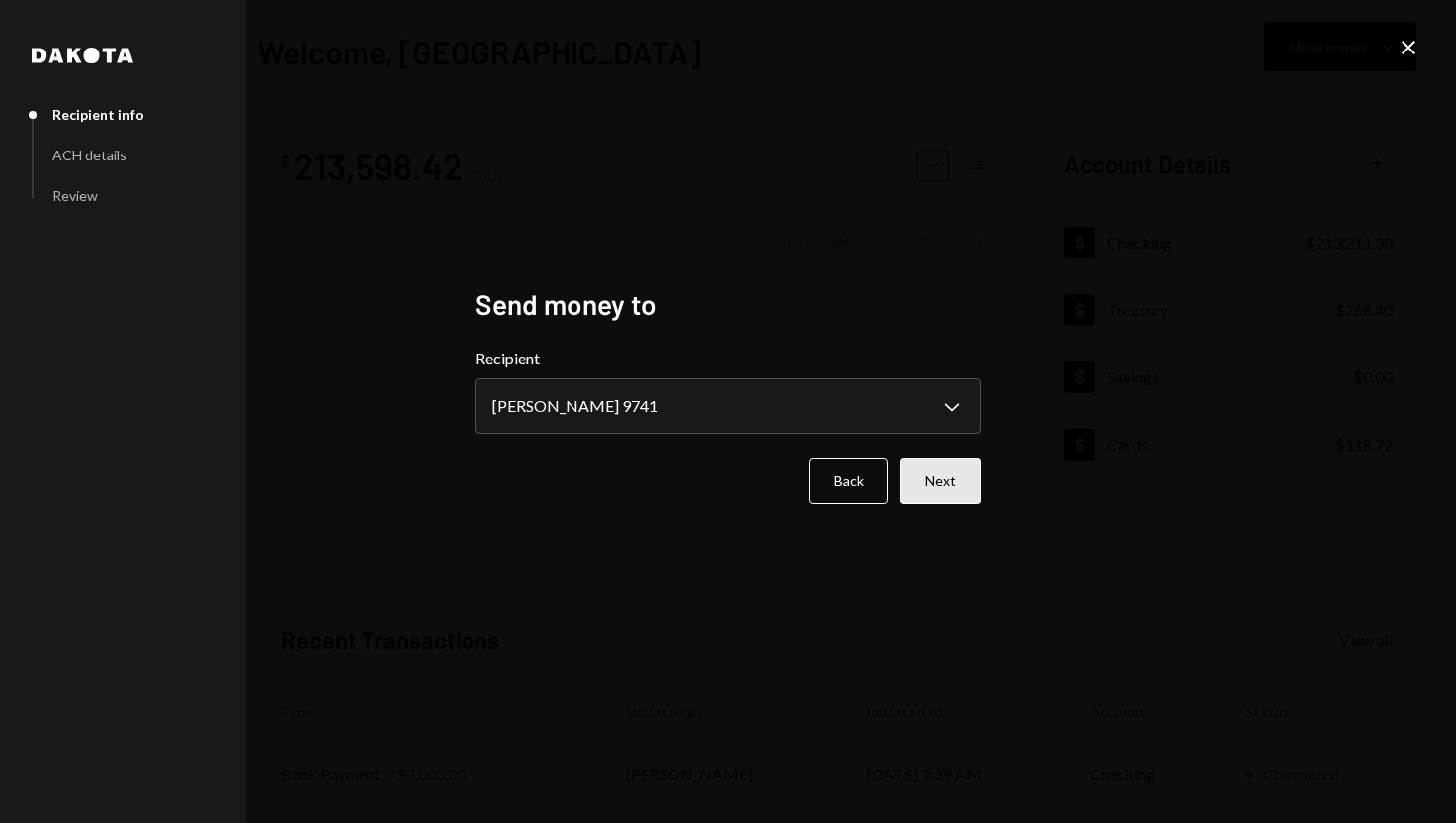 click on "Next" at bounding box center (940, 480) 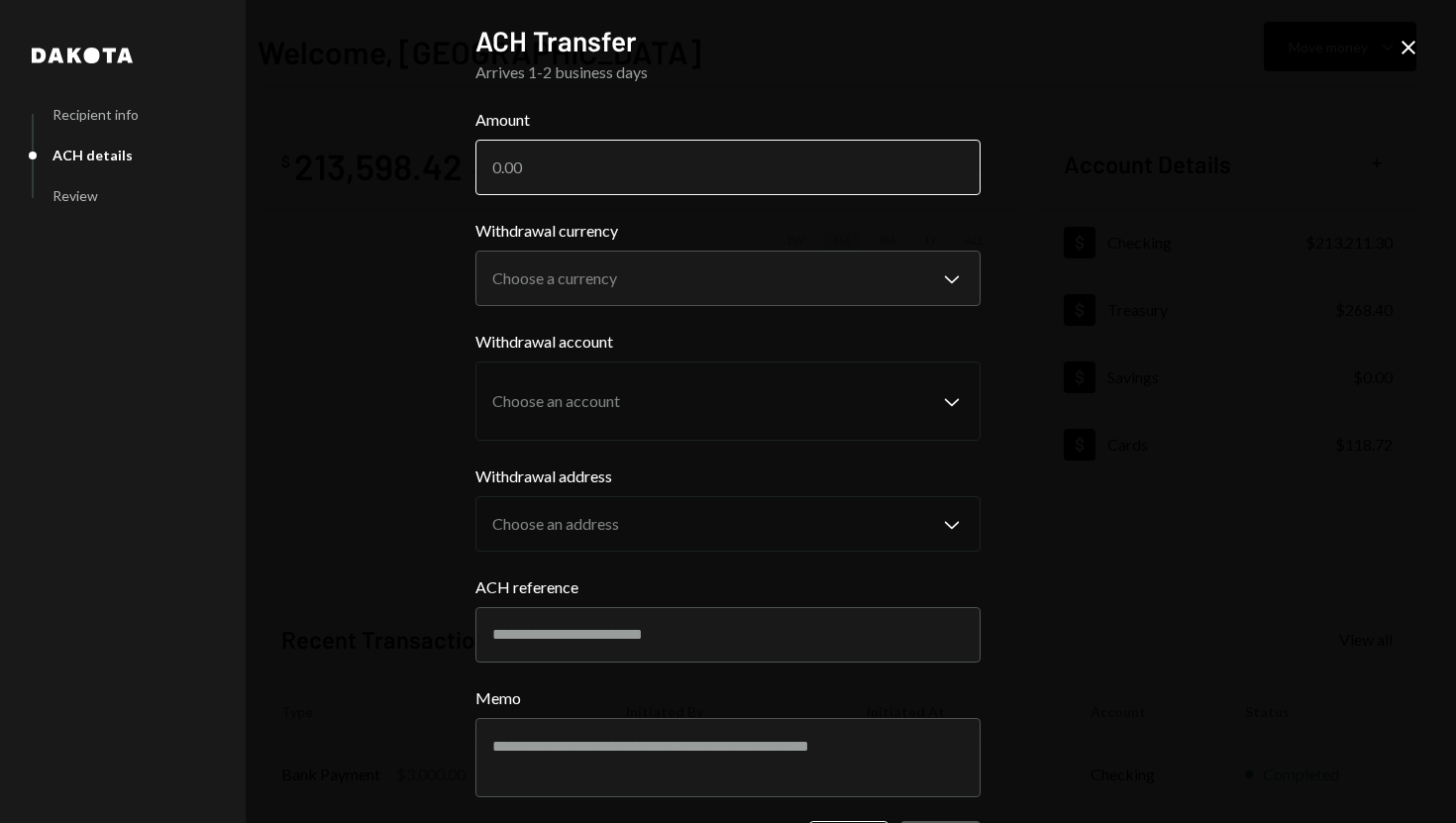 click on "Amount" at bounding box center [728, 167] 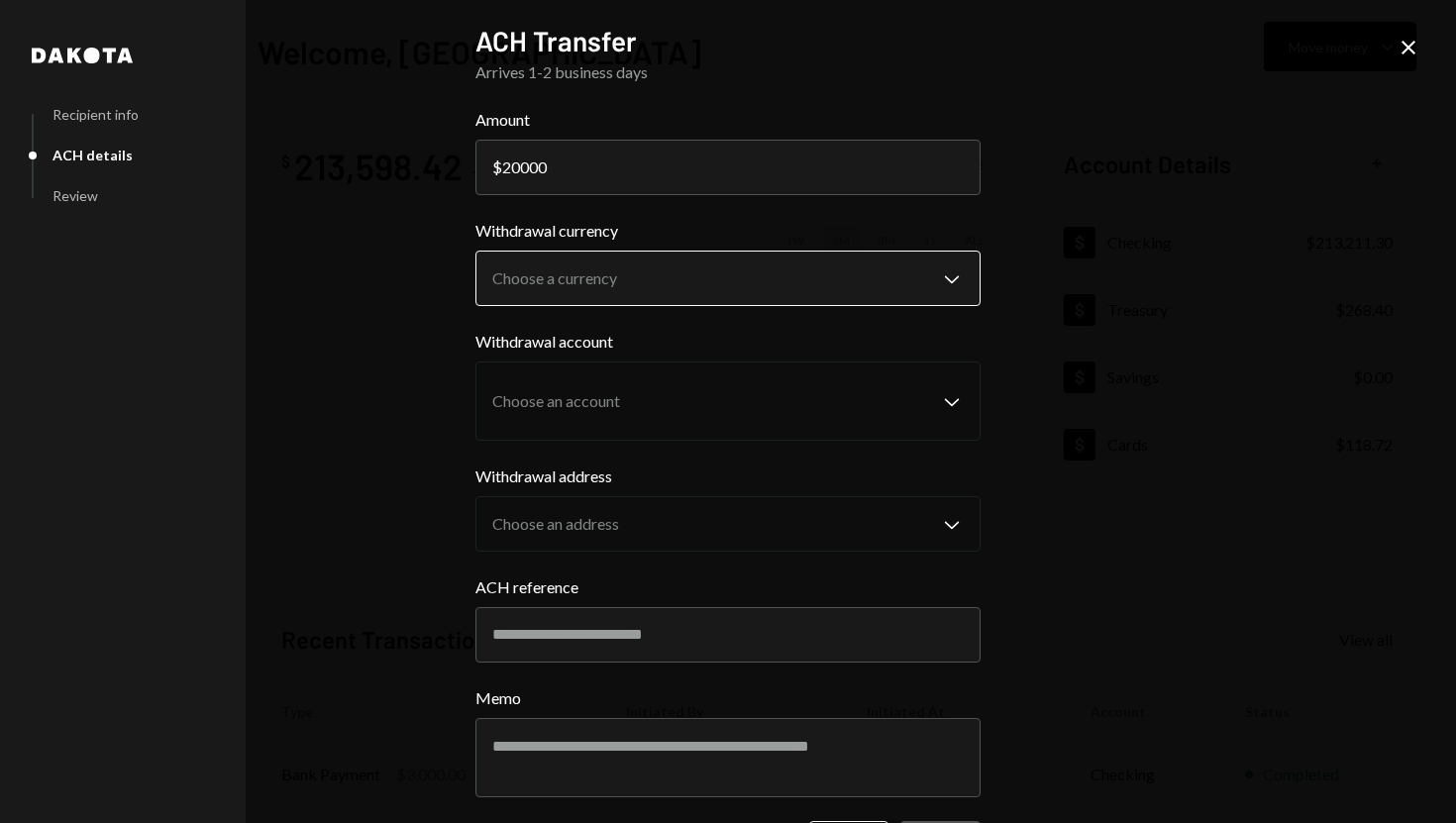 type on "20000" 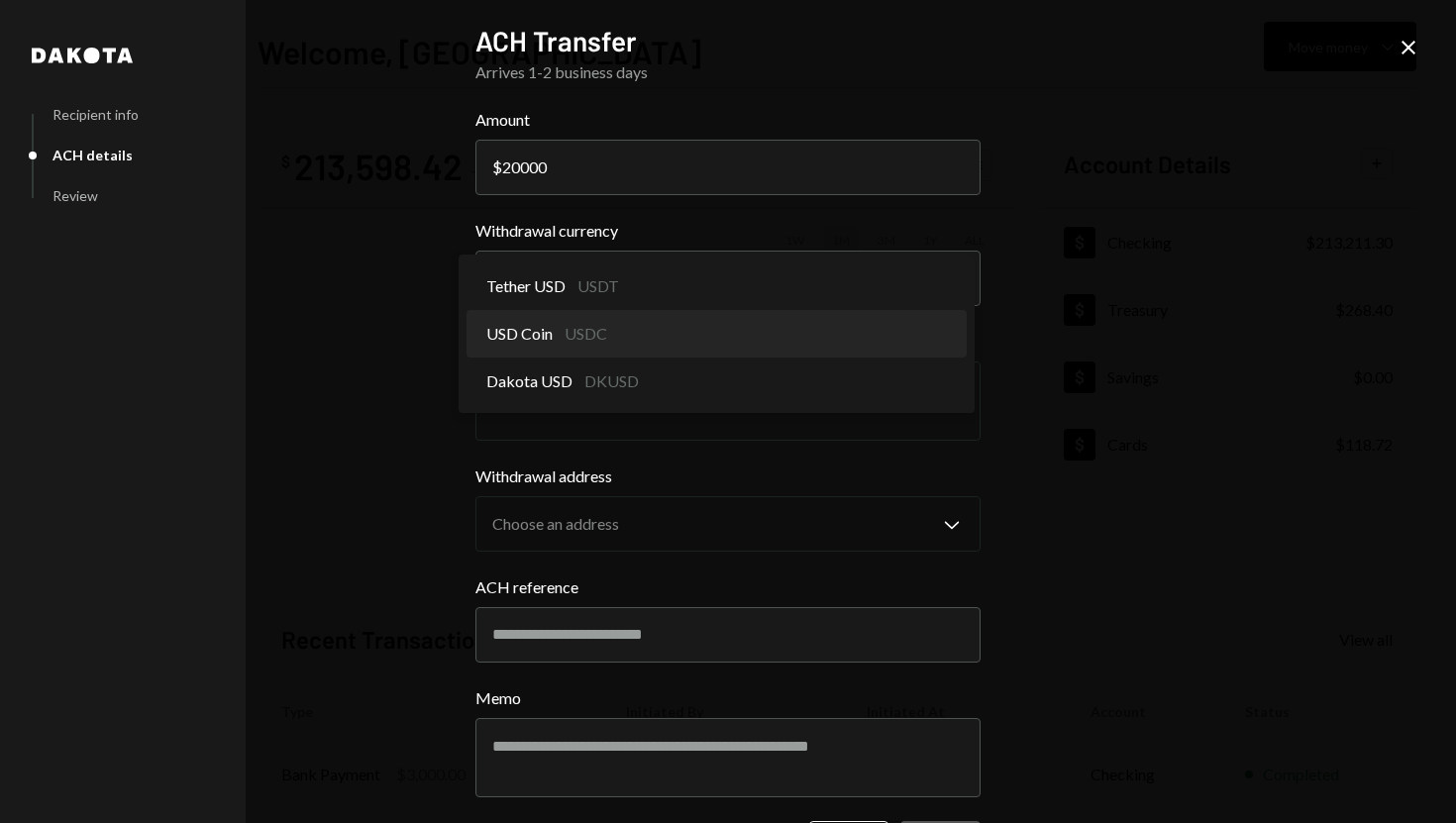 select on "****" 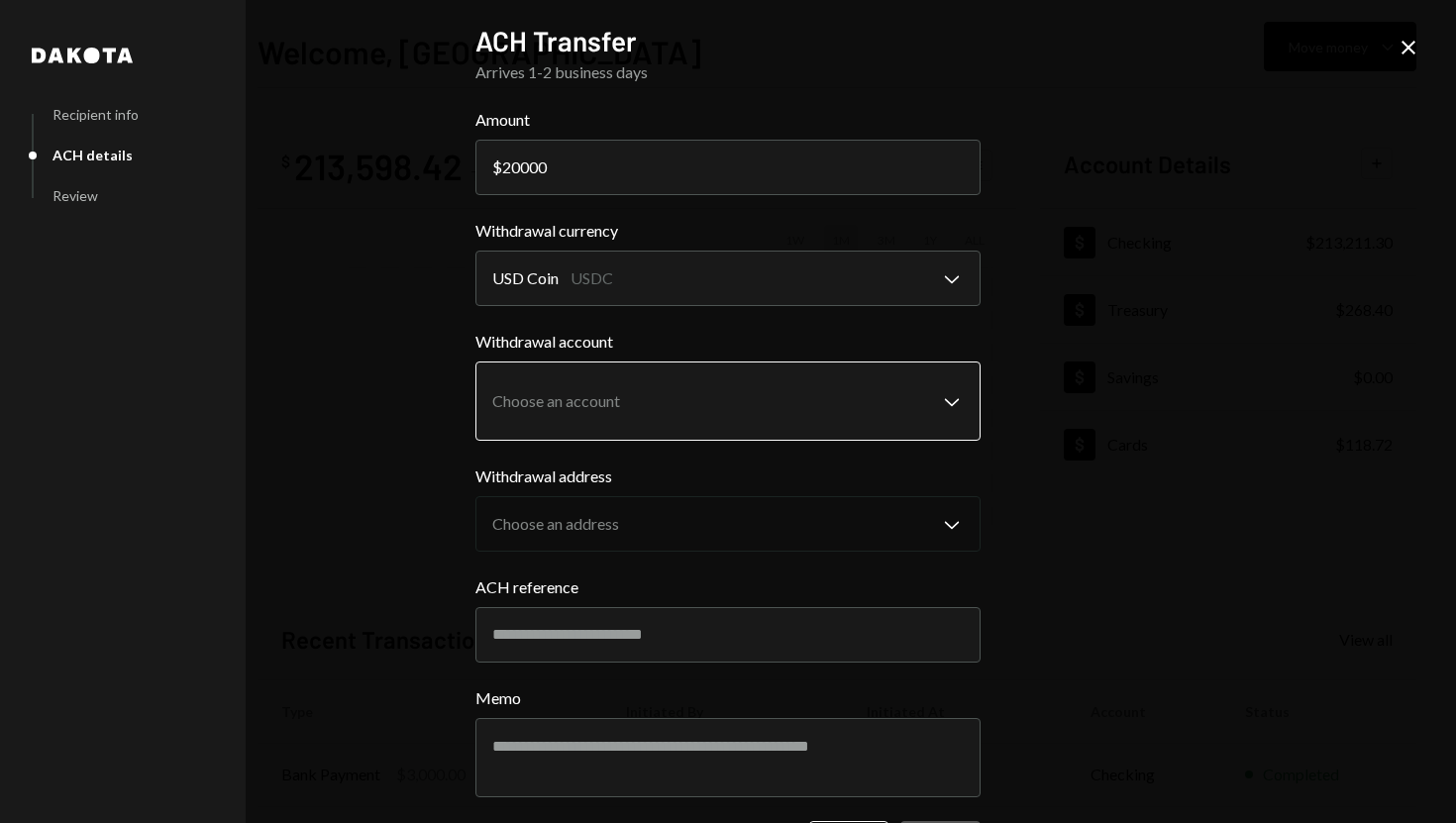 click on "S SPARK TECH HUB Caret Down Home Home Inbox Inbox Activities Transactions Accounts Accounts Caret Down Checking $213,211.30 Treasury $268.40 Savings $0.00 Cards $118.72 Dollar Rewards User Recipients Team Team Welcome, [PERSON_NAME] Move money Caret Down $ 213,598.42 Total Graph Accounts 1W 1M 3M 1Y ALL Account Details Plus Dollar Checking $213,211.30 Dollar Treasury $268.40 Dollar Savings $0.00 Dollar Cards $118.72 Recent Transactions View all Type Initiated By Initiated At Account Status Bank Payment $3,000.00 [PERSON_NAME] [DATE] 9:39 AM Checking Completed Bank Payment $11,312.00 [PERSON_NAME] [DATE] 9:24 AM Checking Completed Bank Payment $100.00 [PERSON_NAME] [DATE] 9:14 AM Checking Canceled Bank Payment $2,711.00 [PERSON_NAME] [DATE] 8:54 AM Checking Completed Bank Payment $200,000.00 [PERSON_NAME] [DATE] 8:45 AM Checking Completed Welcome, [PERSON_NAME] - Dakota   Dakota Recipient info ACH details Review ACH Transfer Arrives 1-2 business days Amount $ 20000 Withdrawal currency USD Coin USDC" at bounding box center (728, 411) 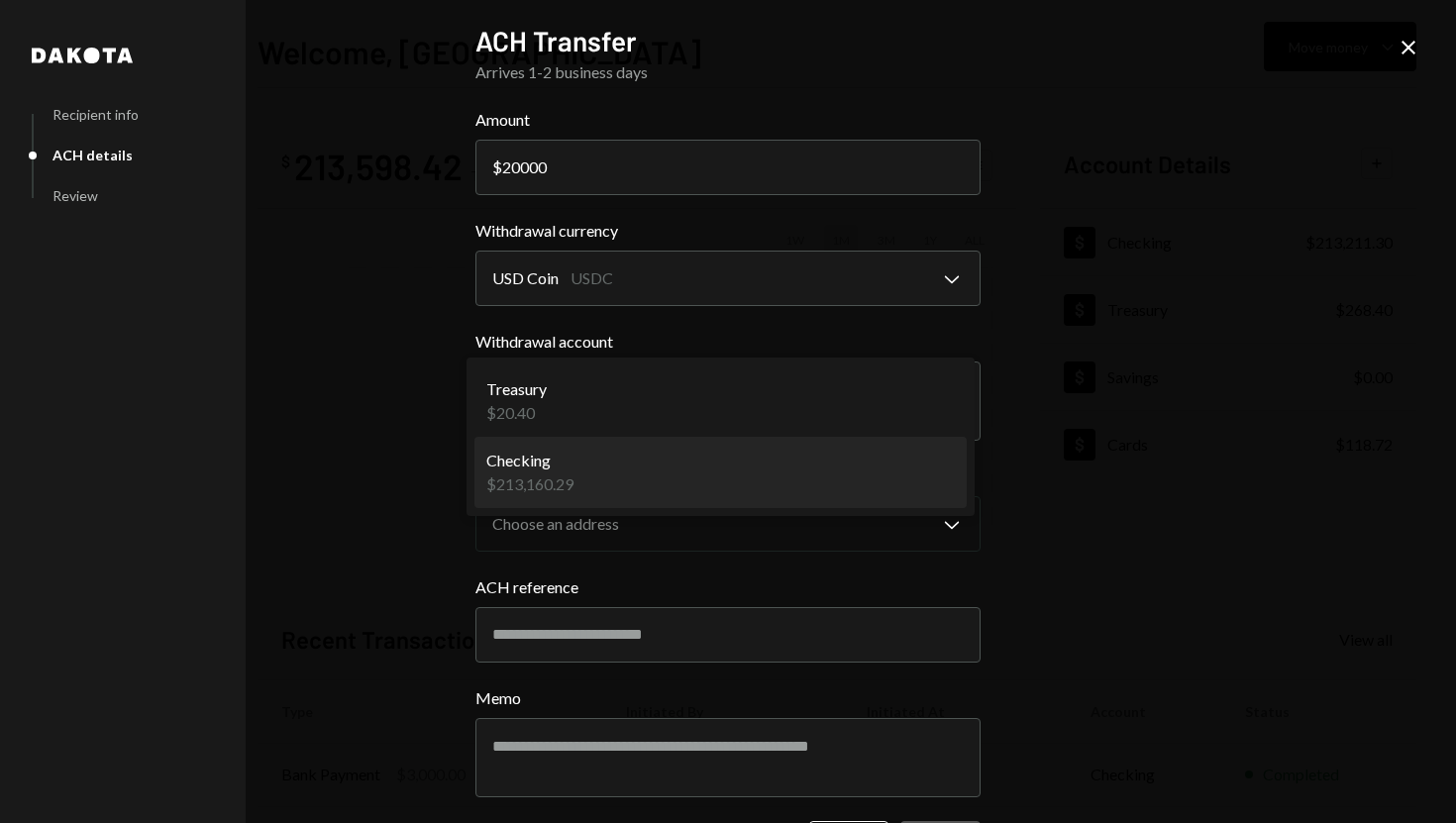 select on "**********" 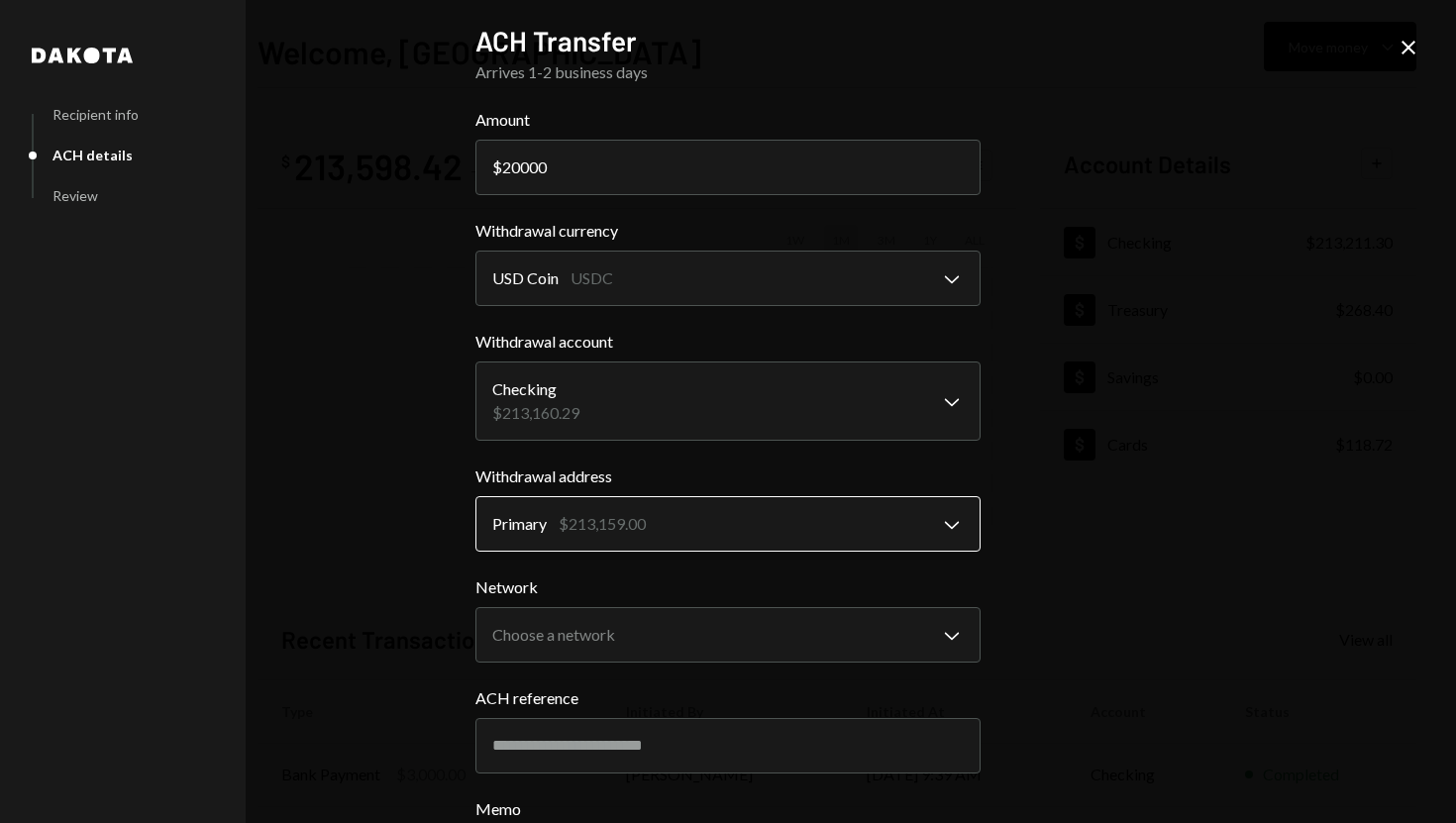 scroll, scrollTop: 86, scrollLeft: 0, axis: vertical 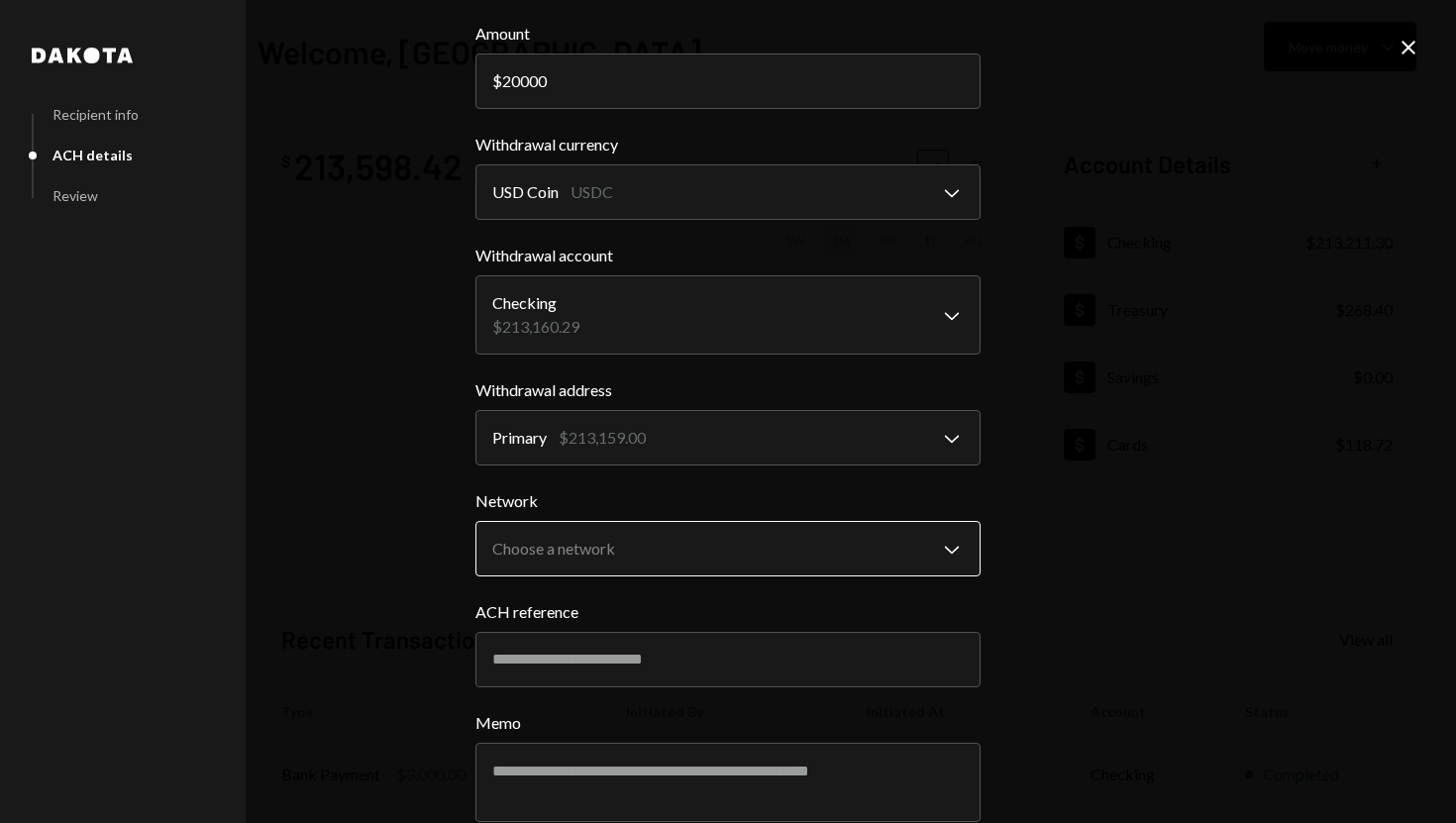 click on "S SPARK TECH HUB Caret Down Home Home Inbox Inbox Activities Transactions Accounts Accounts Caret Down Checking $213,211.30 Treasury $268.40 Savings $0.00 Cards $118.72 Dollar Rewards User Recipients Team Team Welcome, [PERSON_NAME] Move money Caret Down $ 213,598.42 Total Graph Accounts 1W 1M 3M 1Y ALL Account Details Plus Dollar Checking $213,211.30 Dollar Treasury $268.40 Dollar Savings $0.00 Dollar Cards $118.72 Recent Transactions View all Type Initiated By Initiated At Account Status Bank Payment $3,000.00 [PERSON_NAME] [DATE] 9:39 AM Checking Completed Bank Payment $11,312.00 [PERSON_NAME] [DATE] 9:24 AM Checking Completed Bank Payment $100.00 [PERSON_NAME] [DATE] 9:14 AM Checking Canceled Bank Payment $2,711.00 [PERSON_NAME] [DATE] 8:54 AM Checking Completed Bank Payment $200,000.00 [PERSON_NAME] [DATE] 8:45 AM Checking Completed Welcome, [PERSON_NAME] - Dakota   Dakota Recipient info ACH details Review ACH Transfer Arrives 1-2 business days Amount $ 20000 Withdrawal currency USD Coin USDC" at bounding box center [728, 411] 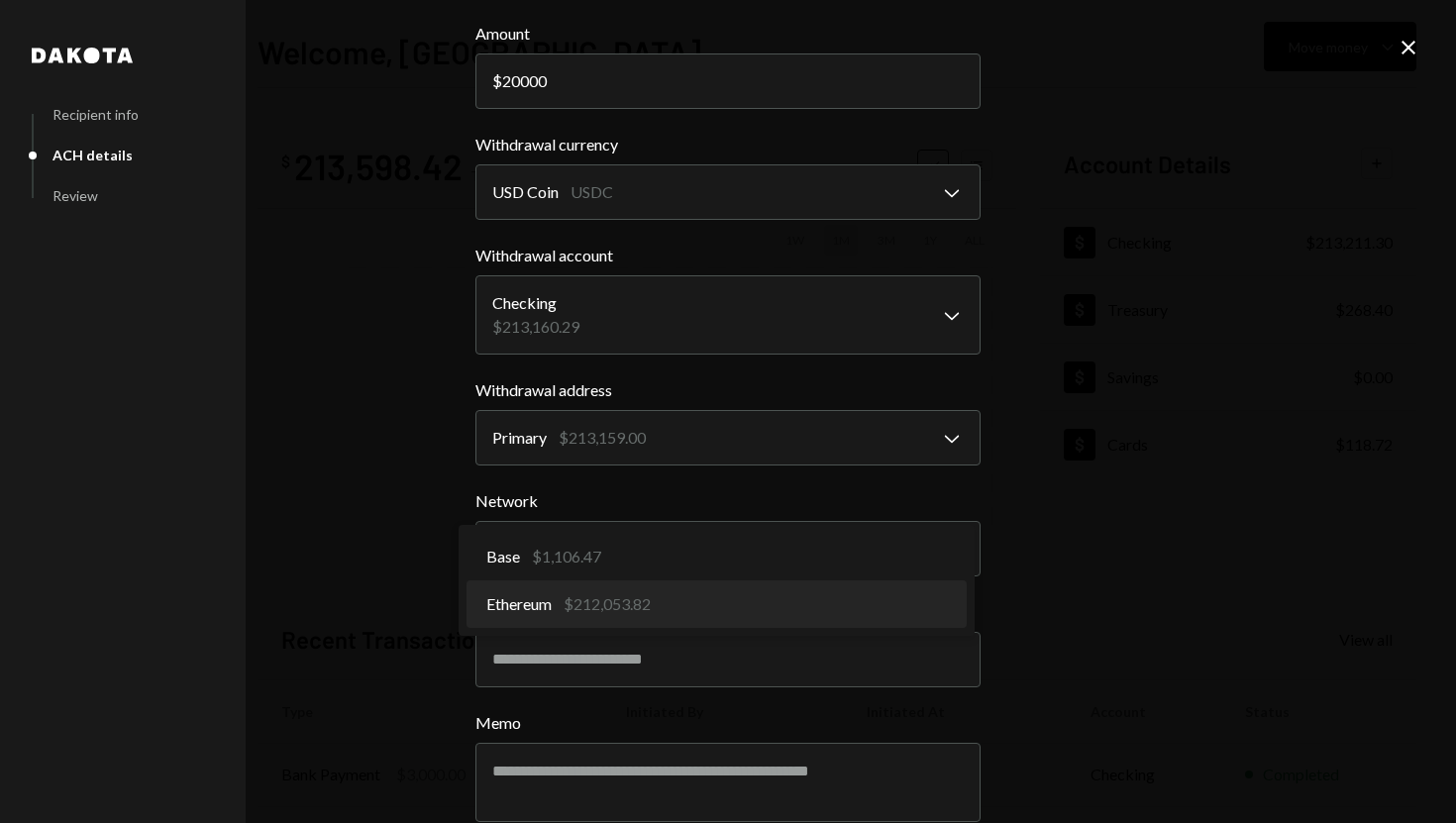 select on "**********" 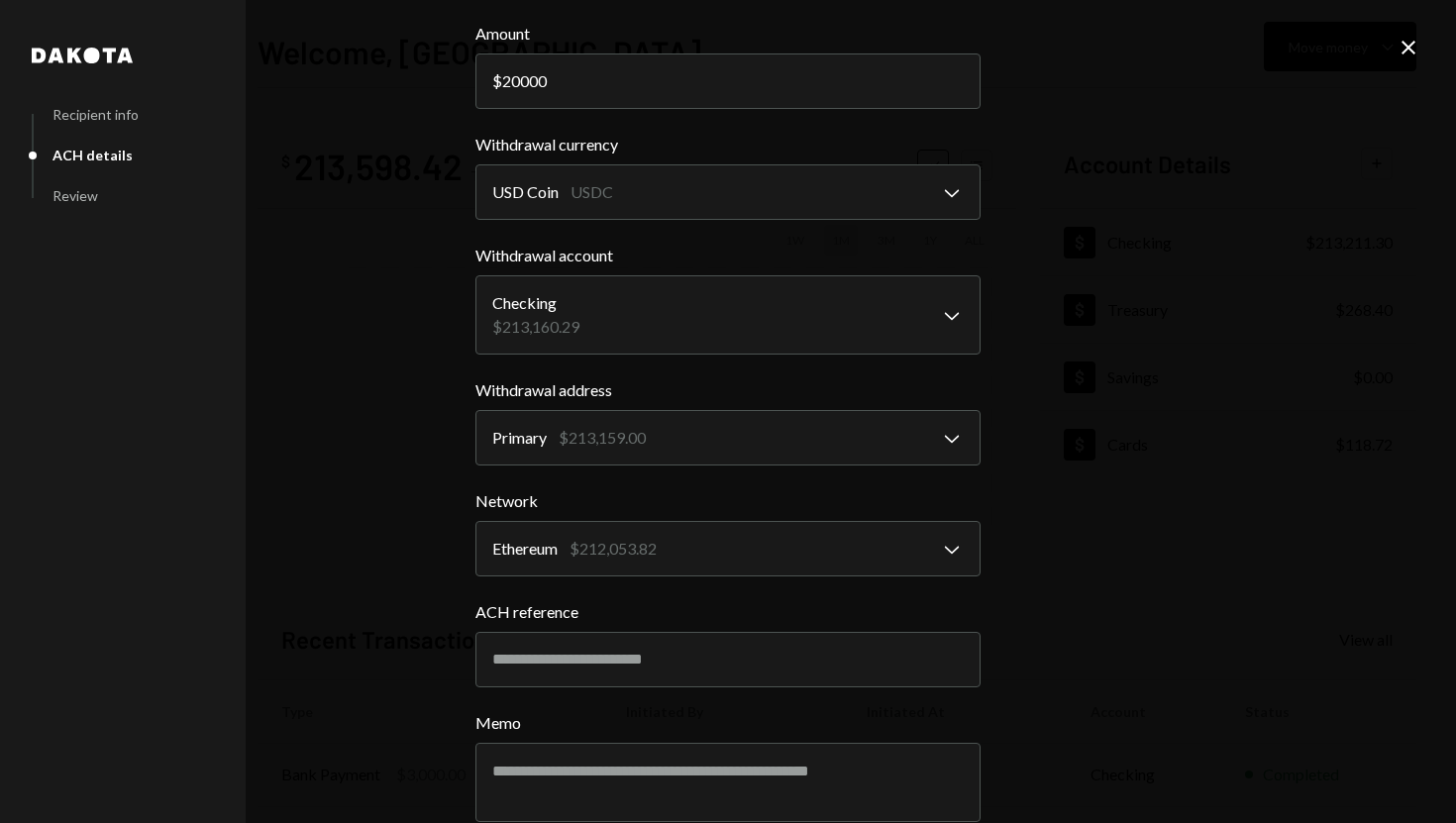 scroll, scrollTop: 182, scrollLeft: 0, axis: vertical 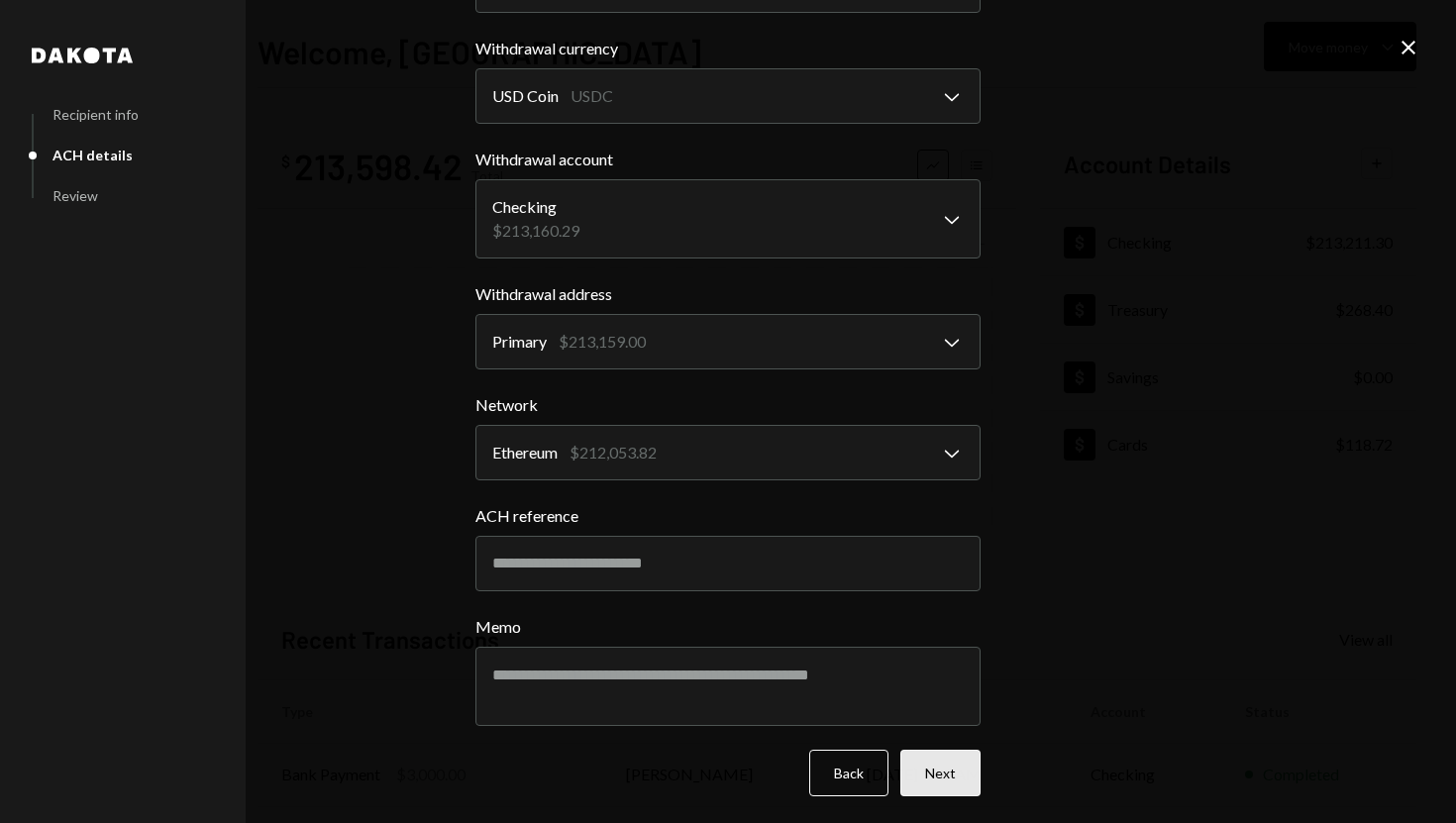 click on "Next" at bounding box center (940, 772) 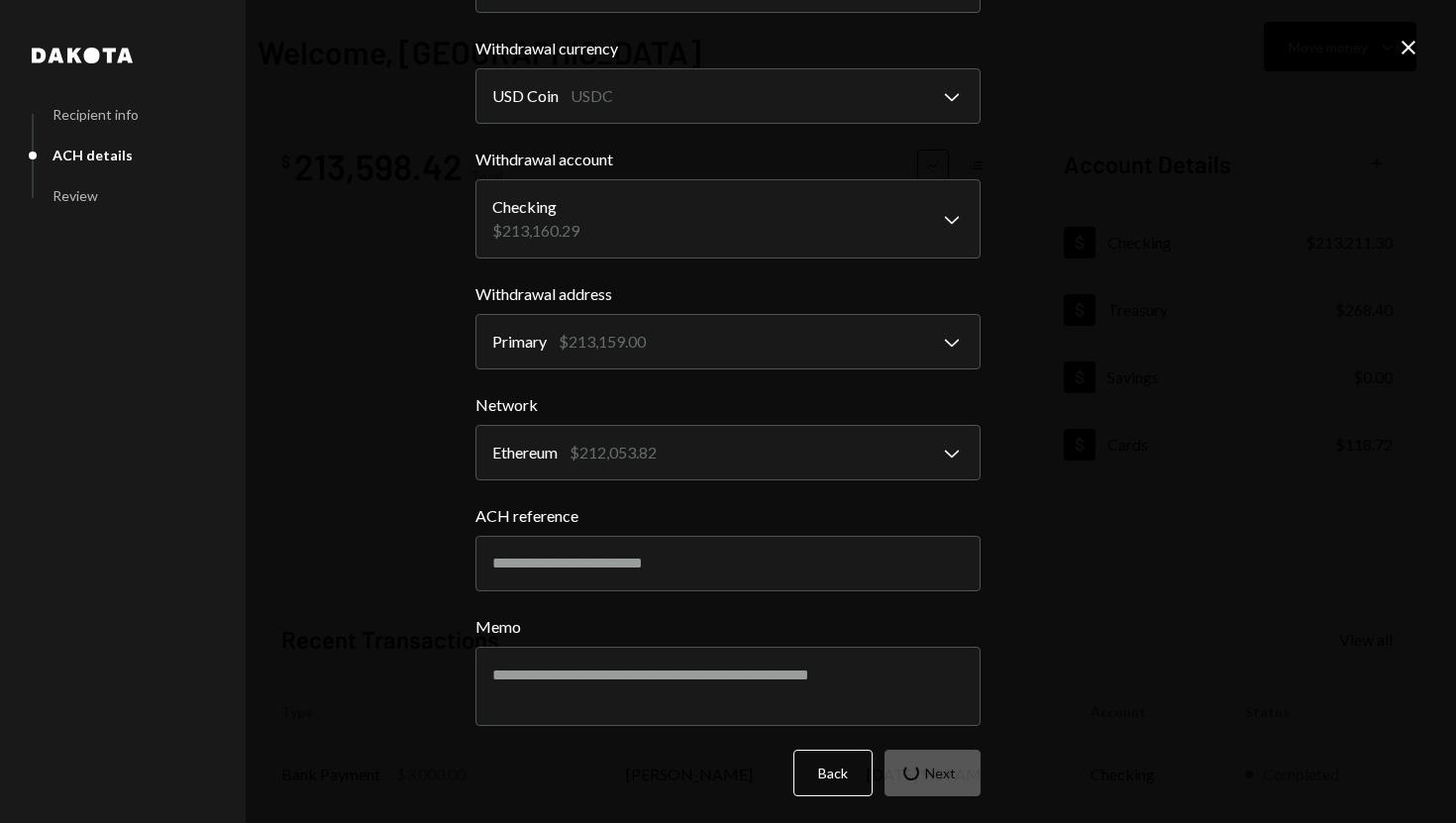 scroll, scrollTop: 0, scrollLeft: 0, axis: both 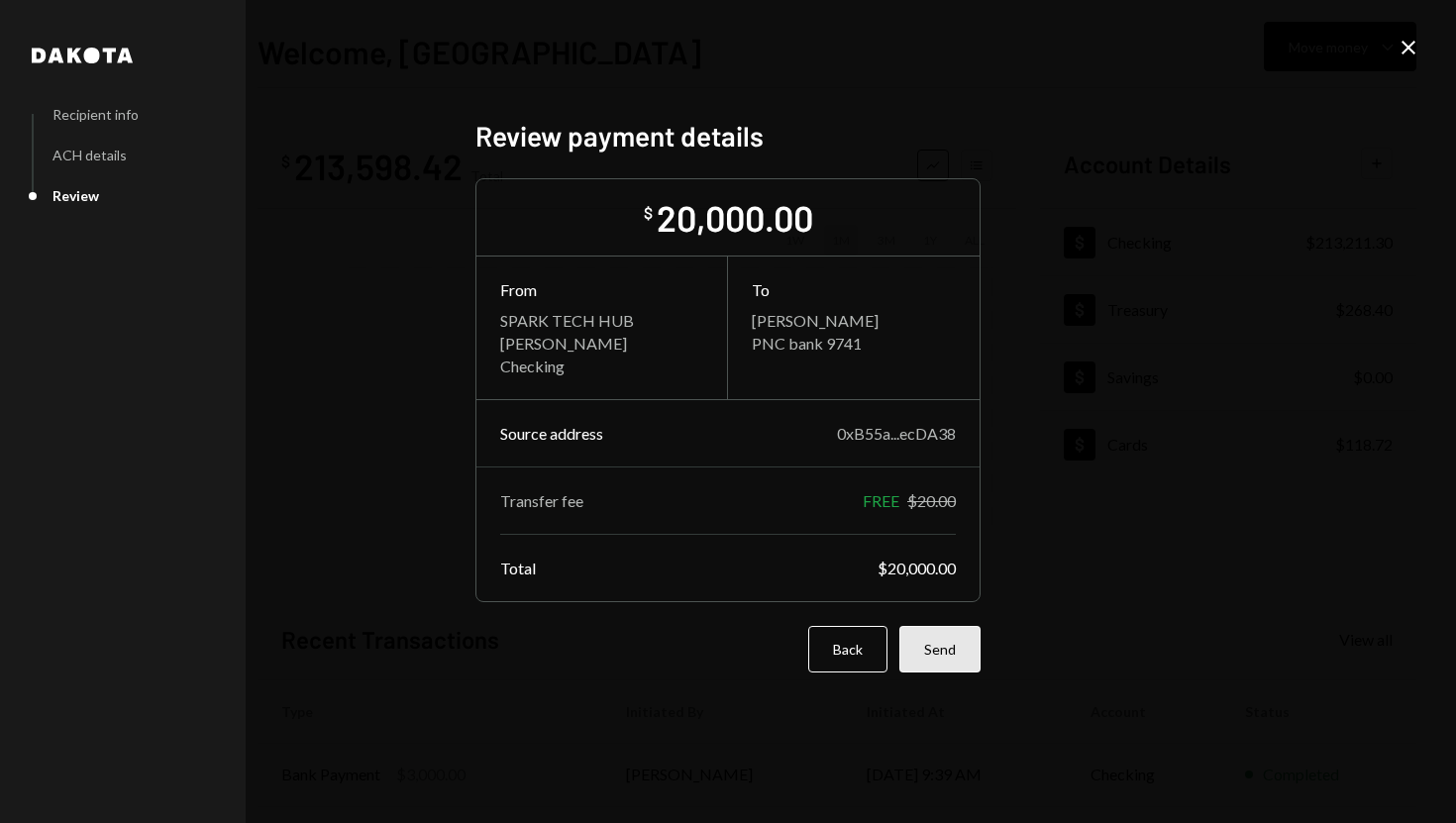 click on "Send" at bounding box center (940, 649) 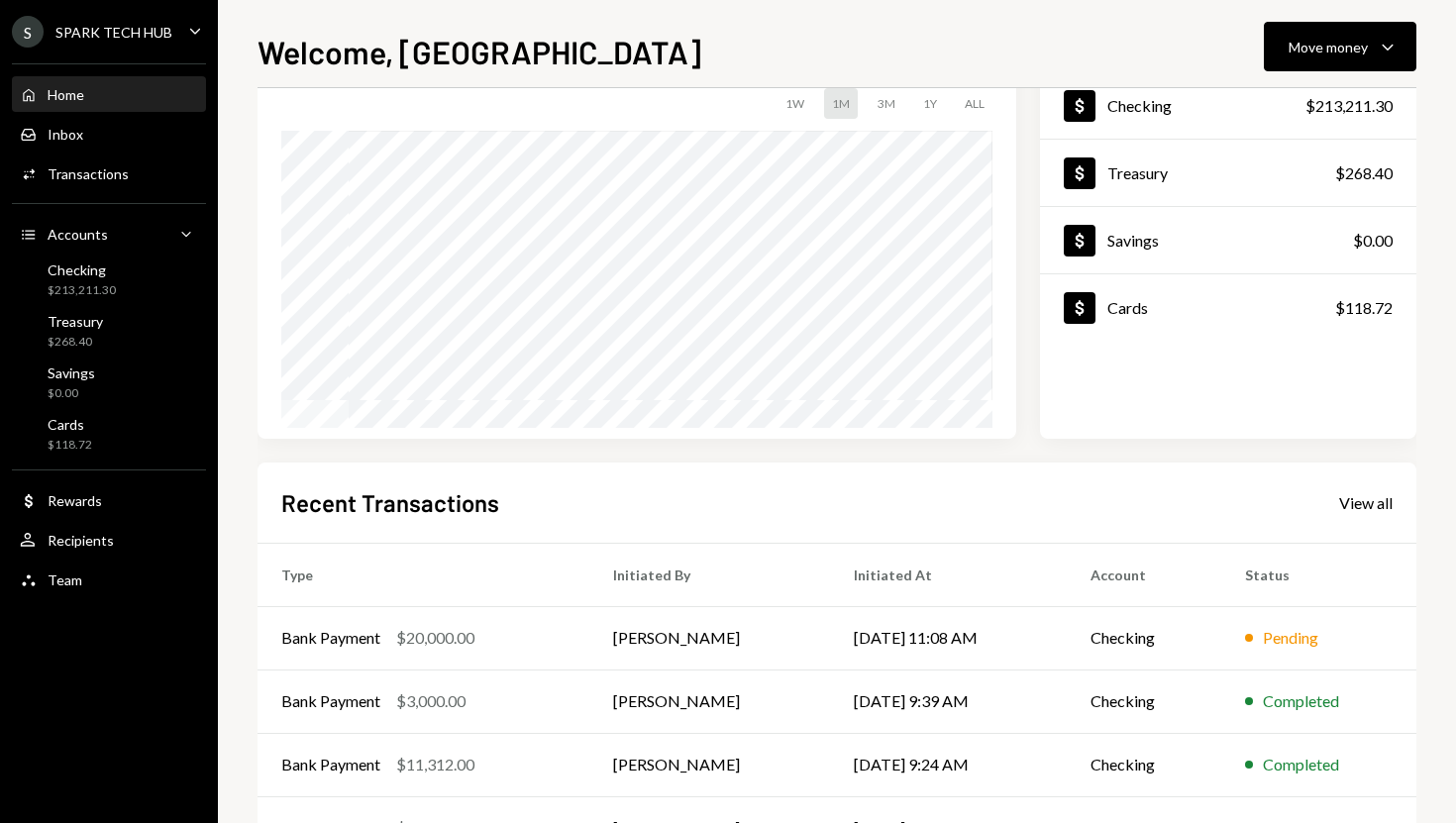 scroll, scrollTop: 0, scrollLeft: 0, axis: both 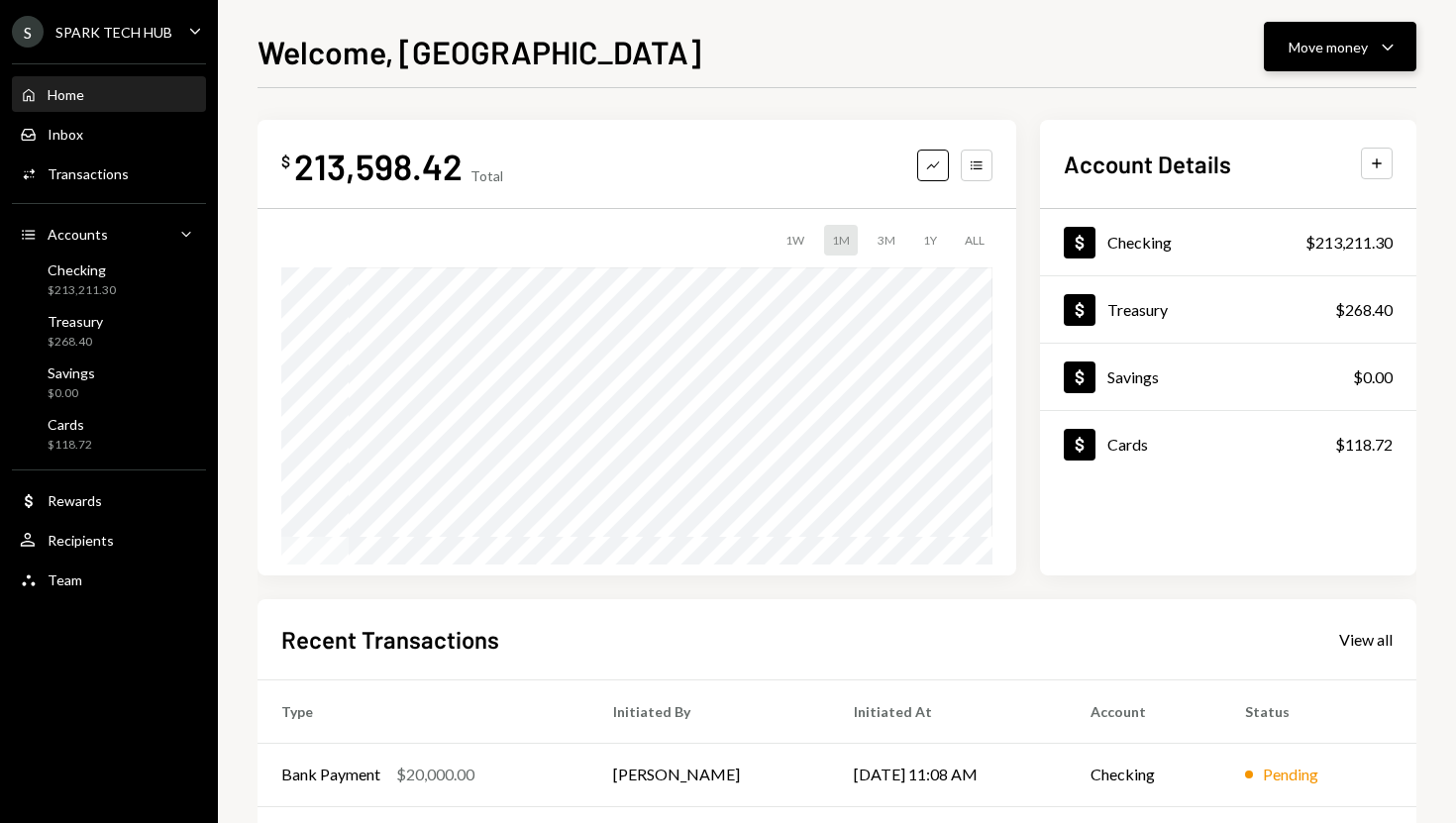 click on "Move money Caret Down" at bounding box center [1340, 47] 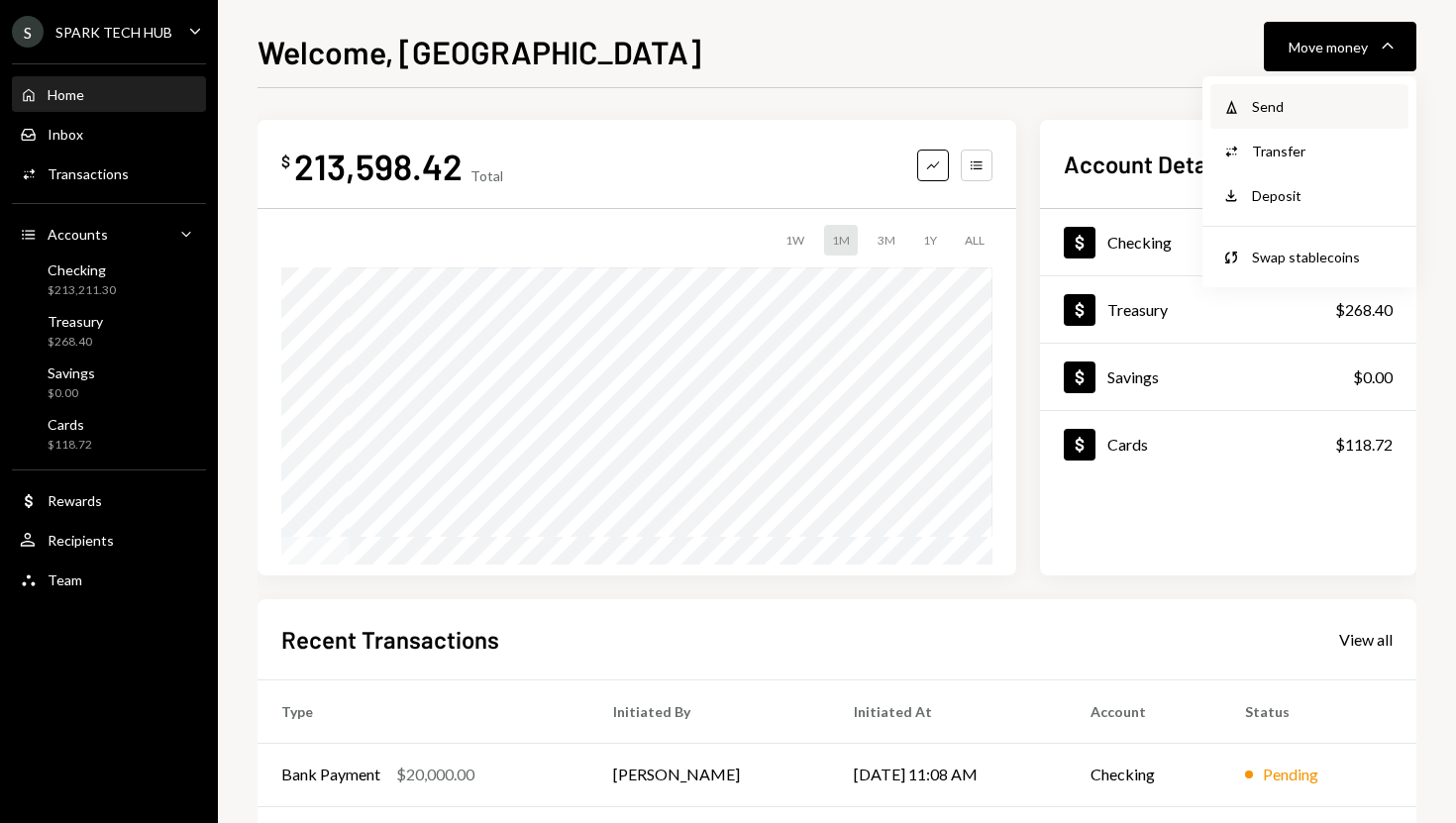 click on "Withdraw Send" at bounding box center [1309, 106] 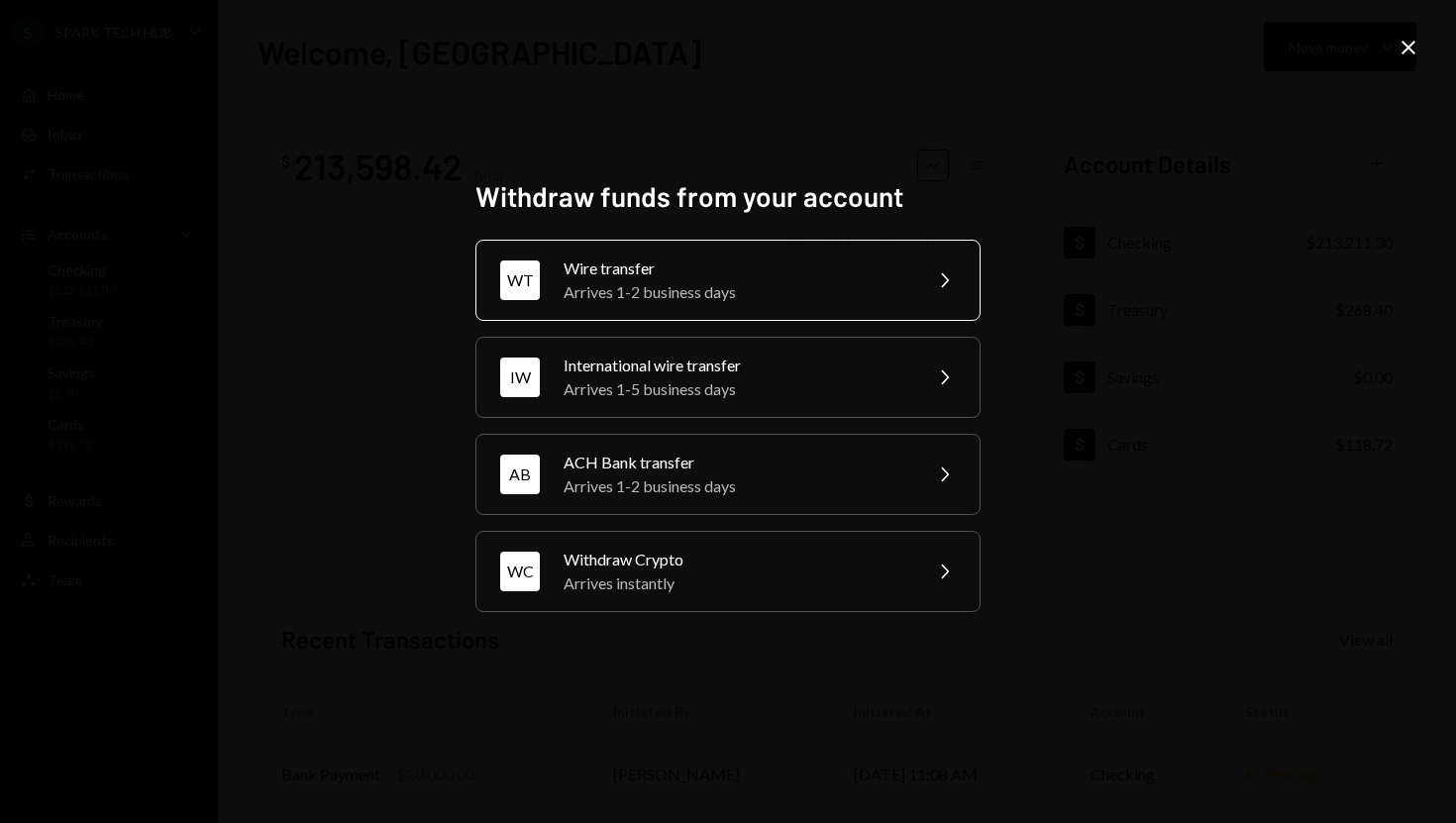 click on "Wire transfer" at bounding box center (736, 268) 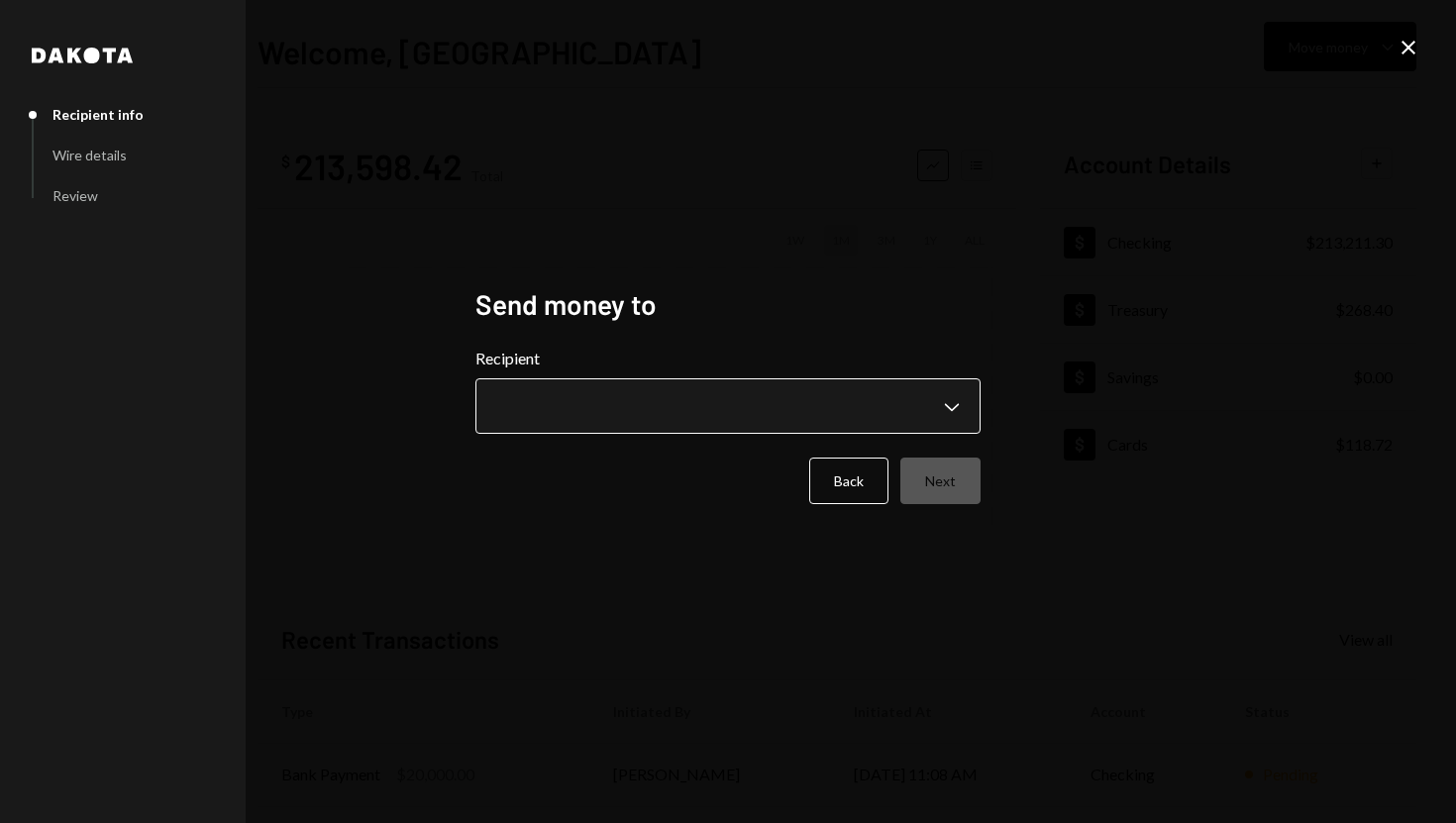 click on "**********" at bounding box center (728, 411) 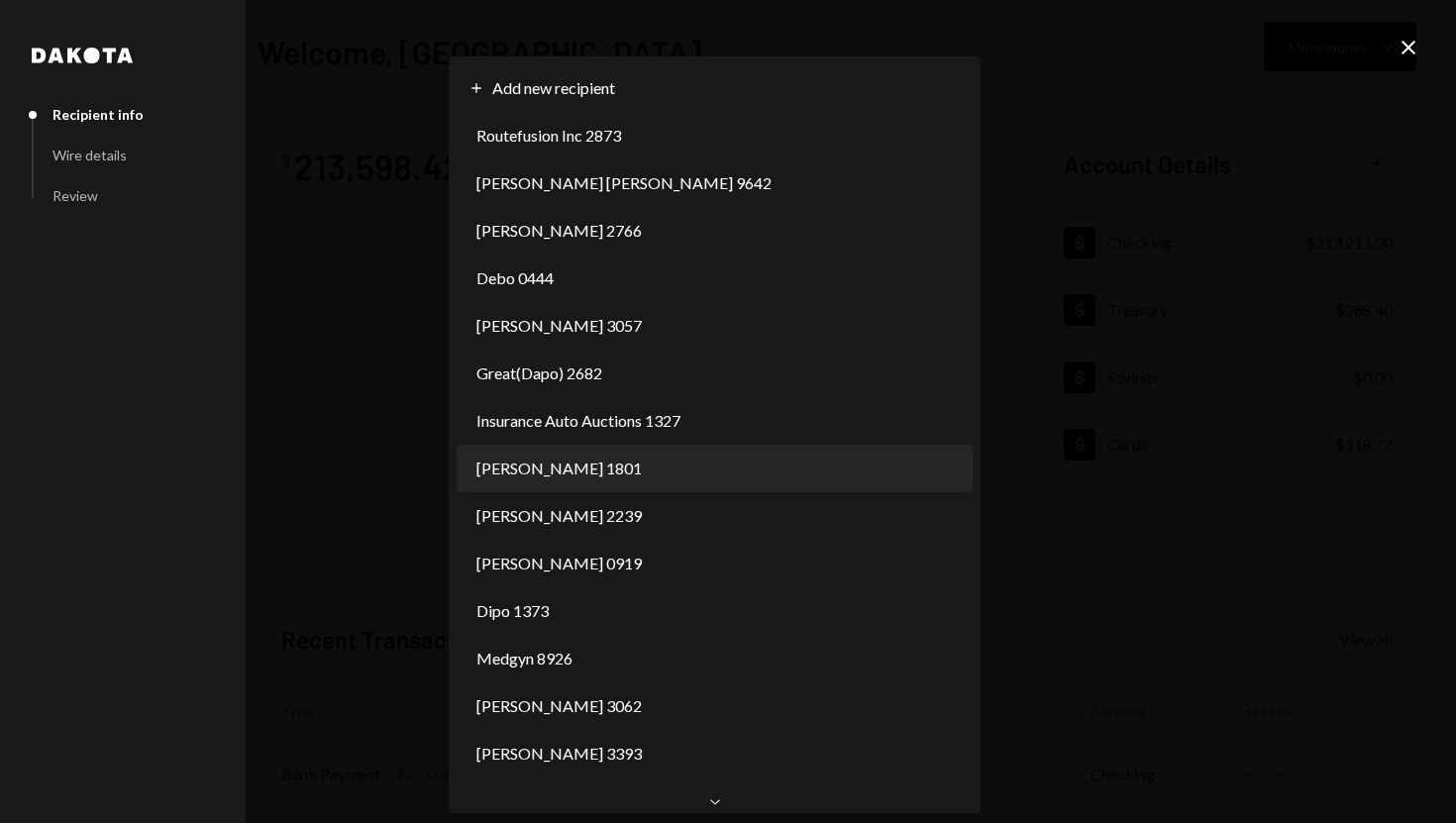 scroll, scrollTop: 0, scrollLeft: 0, axis: both 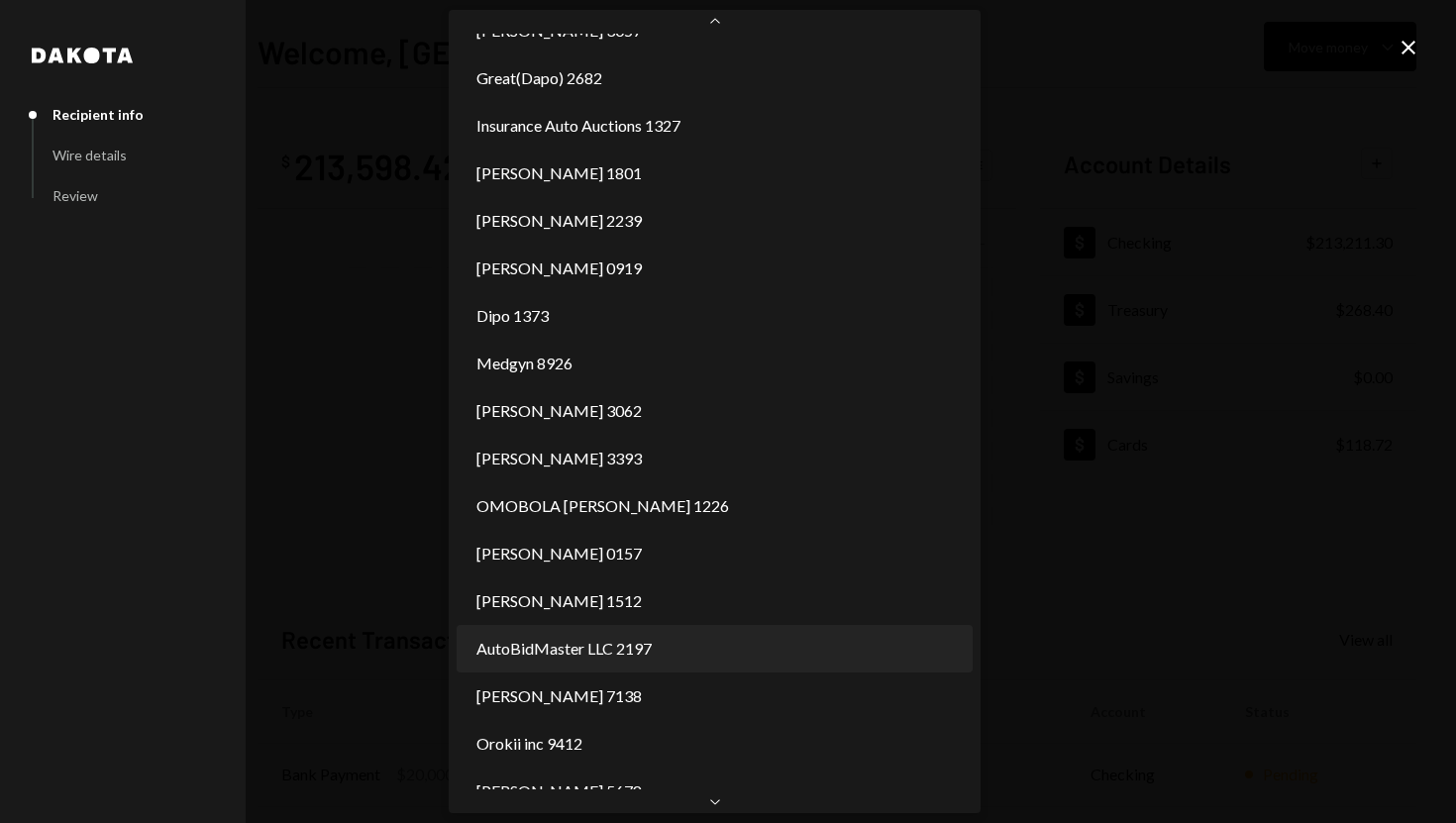 select on "**********" 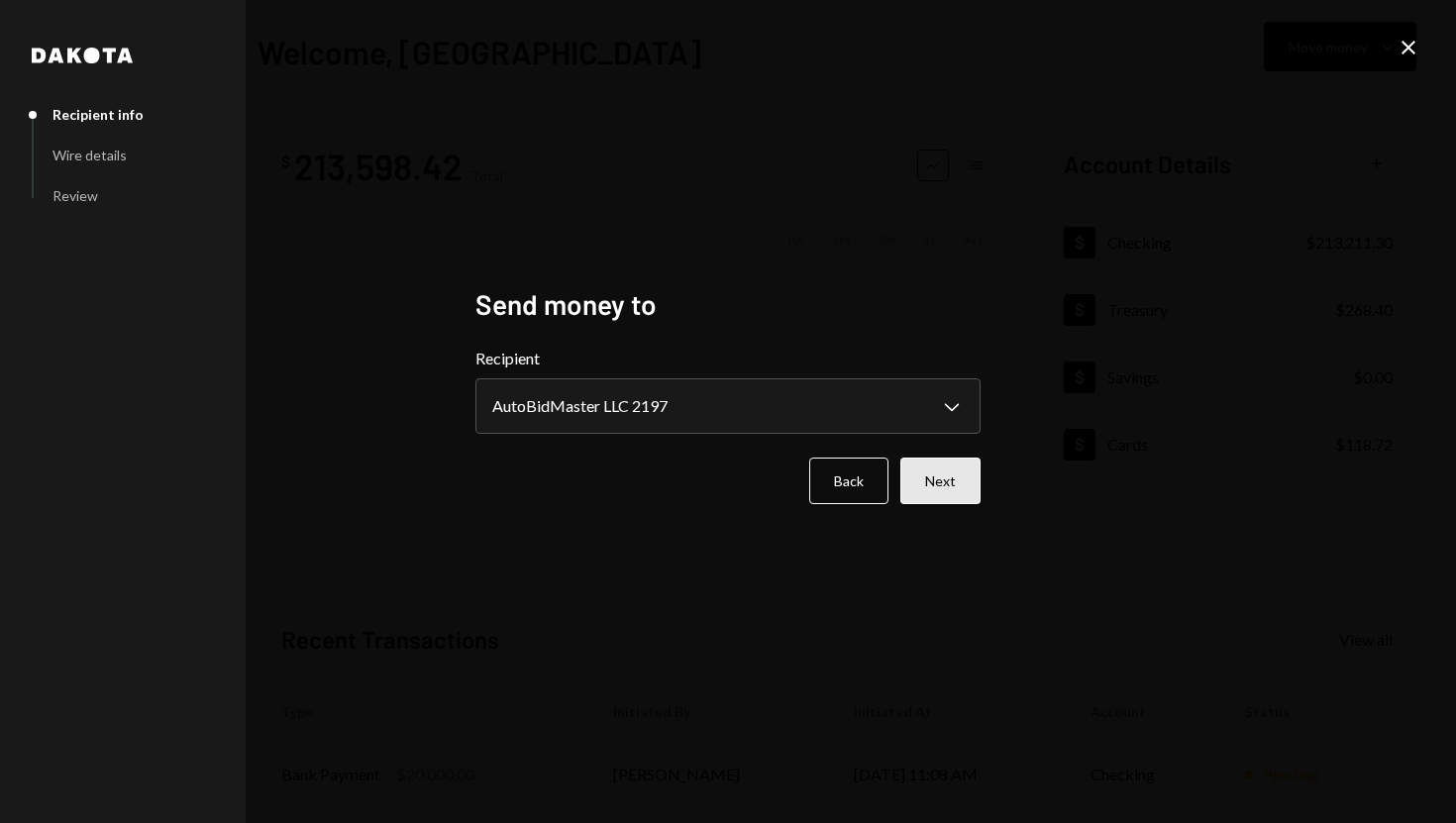 click on "Next" at bounding box center (940, 480) 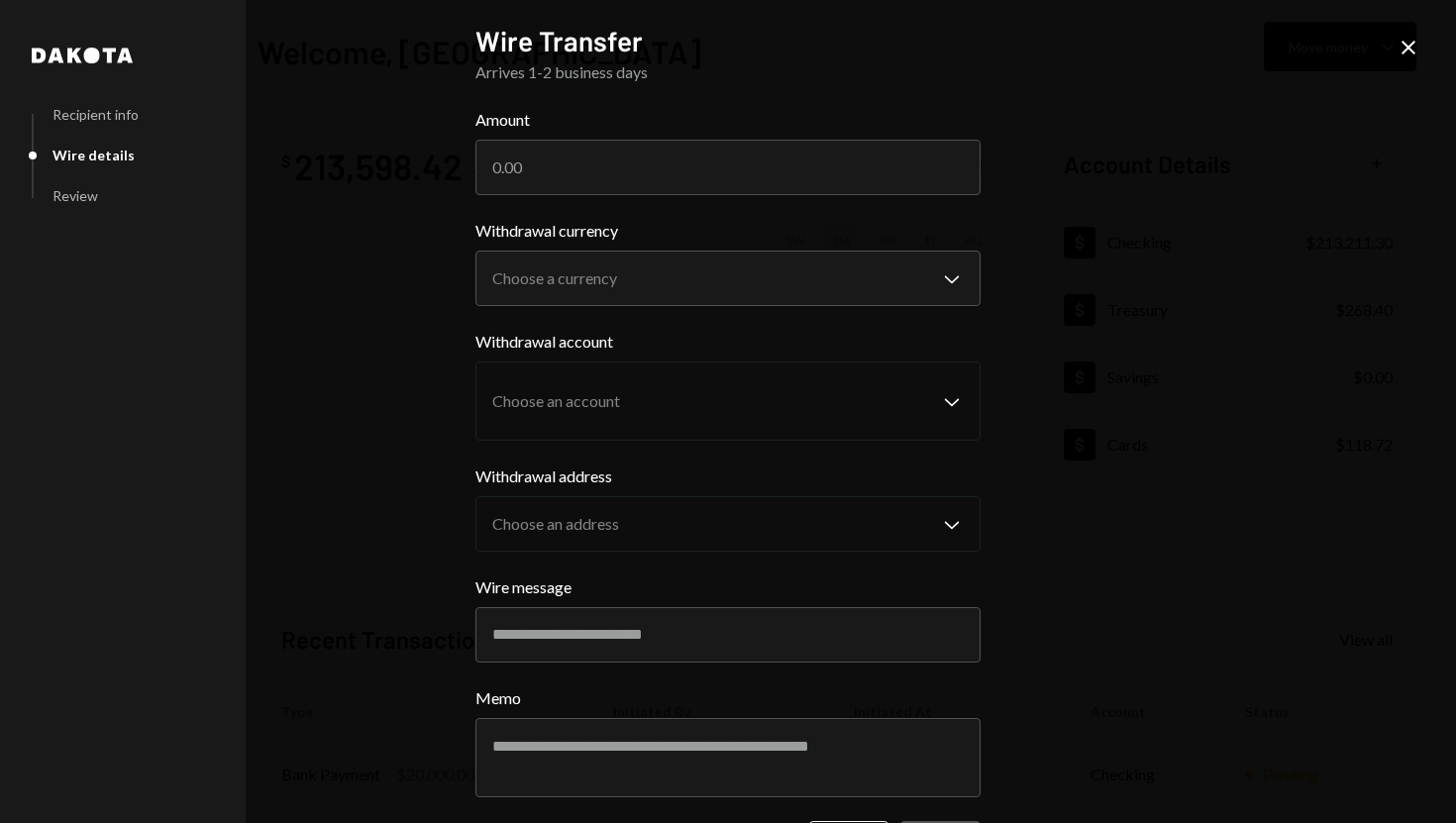 scroll, scrollTop: 0, scrollLeft: 0, axis: both 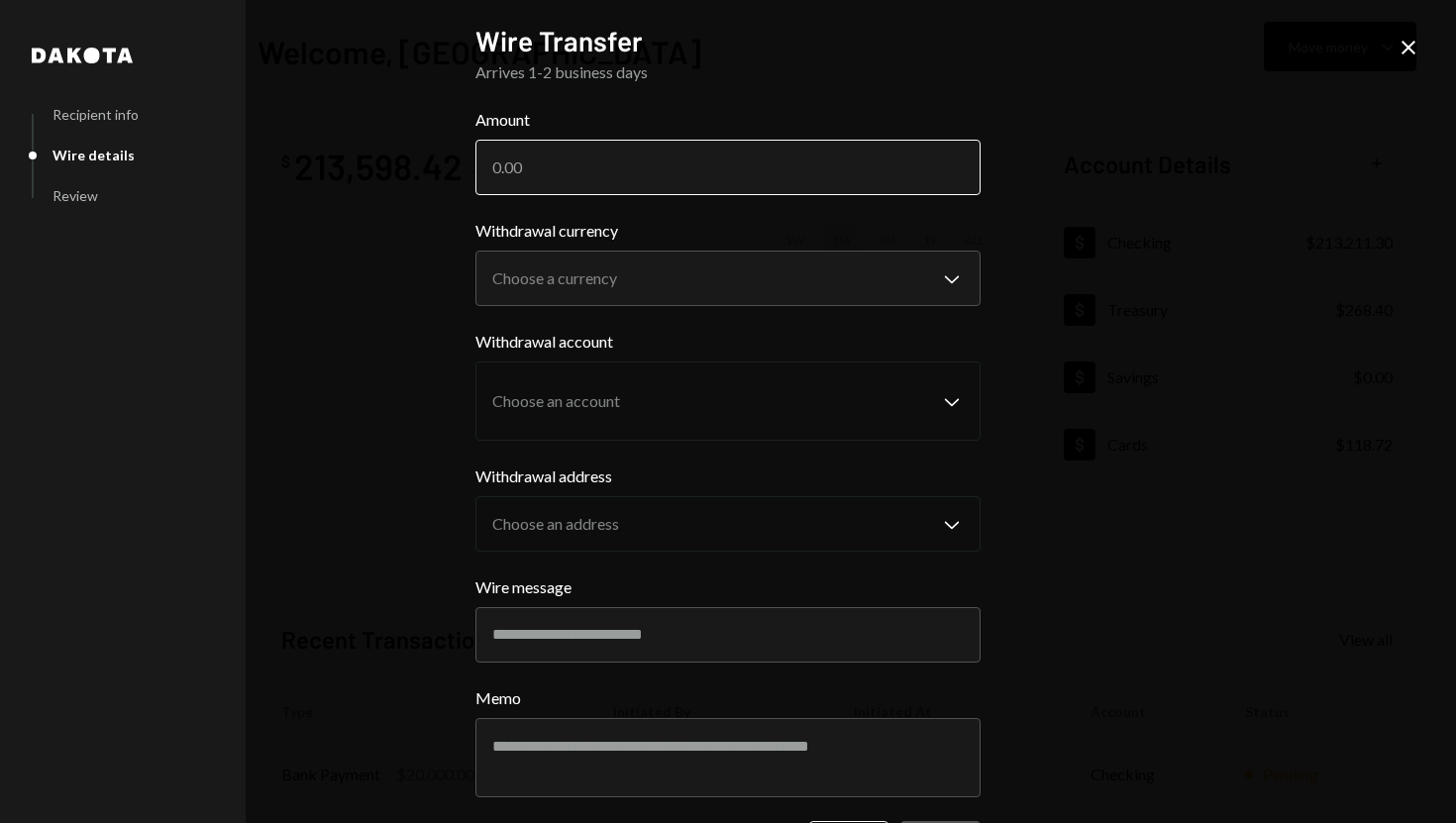 click on "Amount" at bounding box center [728, 167] 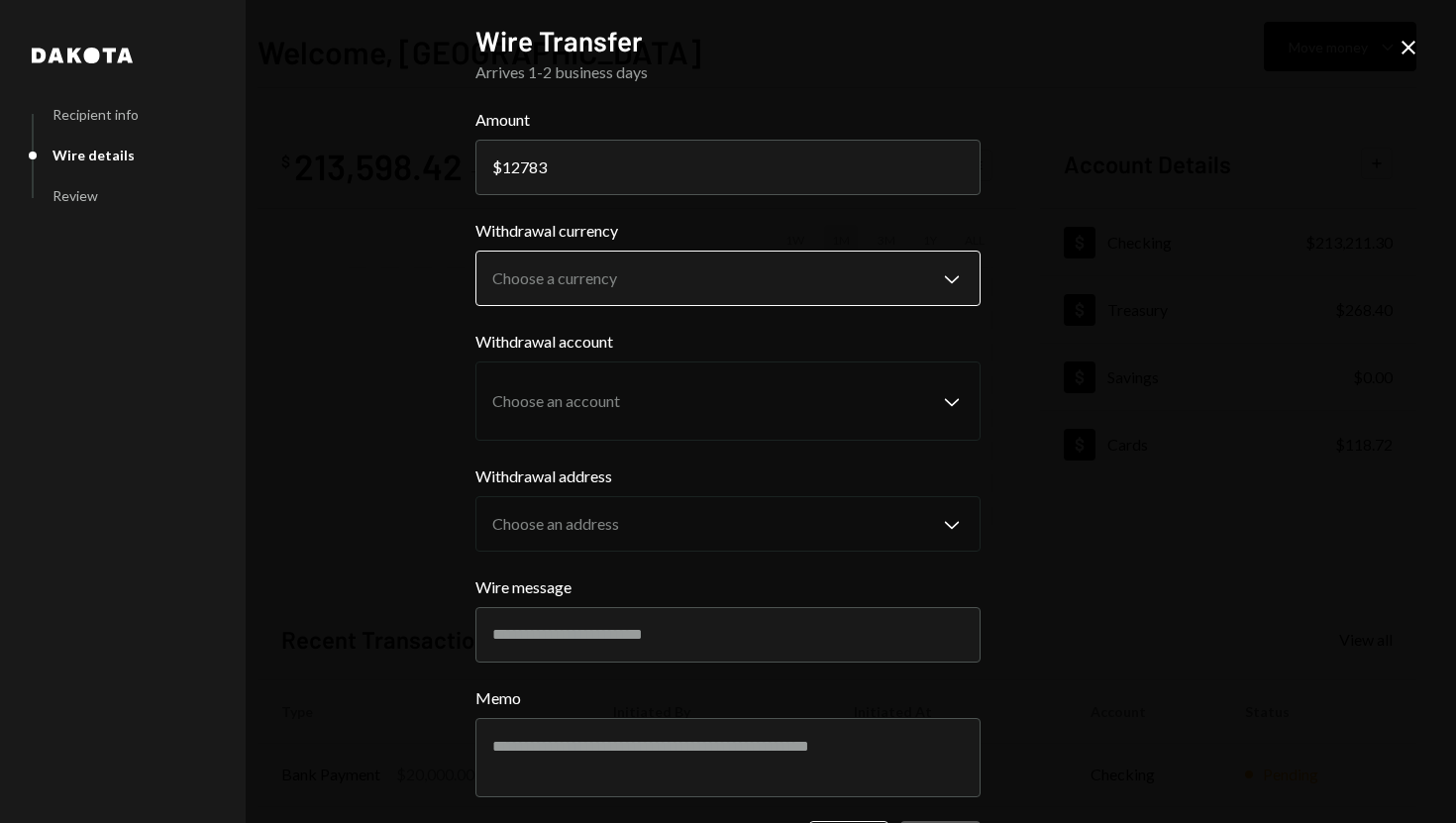 type on "12783" 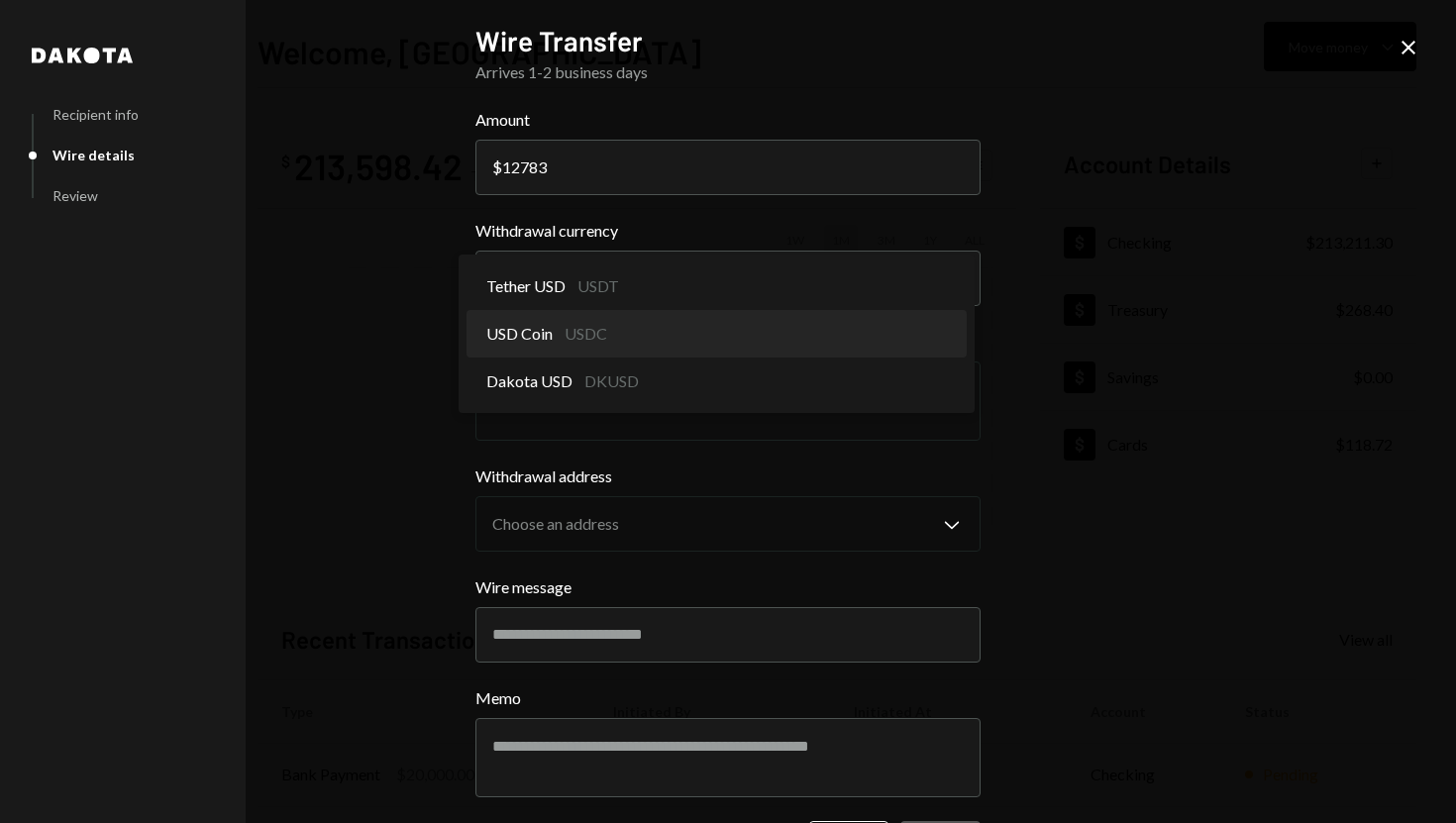 select on "****" 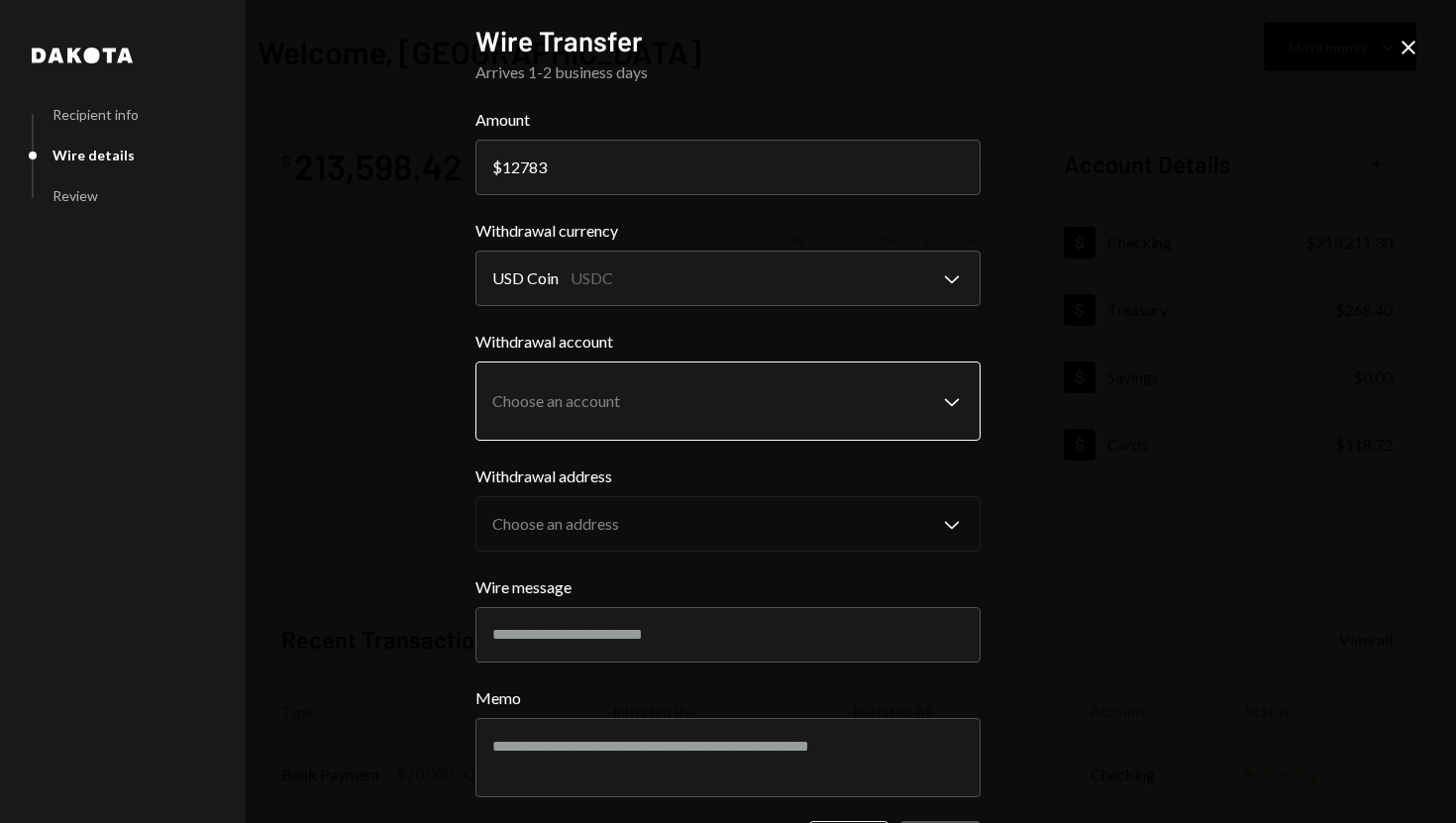click on "S SPARK TECH HUB Caret Down Home Home Inbox Inbox Activities Transactions Accounts Accounts Caret Down Checking $213,211.30 Treasury $268.40 Savings $0.00 Cards $118.72 Dollar Rewards User Recipients Team Team Welcome, Olusola Move money Caret Down $ 213,598.42 Total Graph Accounts 1W 1M 3M 1Y ALL Account Details Plus Dollar Checking $213,211.30 Dollar Treasury $268.40 Dollar Savings $0.00 Dollar Cards $118.72 Recent Transactions View all Type Initiated By Initiated At Account Status Bank Payment $20,000.00 Olusola Kolawole 07/07/25 11:08 AM Checking Pending Bank Payment $3,000.00 Olusola Kolawole 07/07/25 9:39 AM Checking Completed Bank Payment $11,312.00 Olusola Kolawole 07/07/25 9:24 AM Checking Completed Bank Payment $100.00 Adewumi Hammed 07/07/25 9:14 AM Checking Canceled Bank Payment $2,711.00 Olusola Kolawole 07/07/25 8:54 AM Checking Completed Welcome, Olusola - Dakota   Dakota Recipient info Wire details Review Wire Transfer Arrives 1-2 business days Amount $ 12783 Withdrawal currency USD Coin USDC" at bounding box center (728, 411) 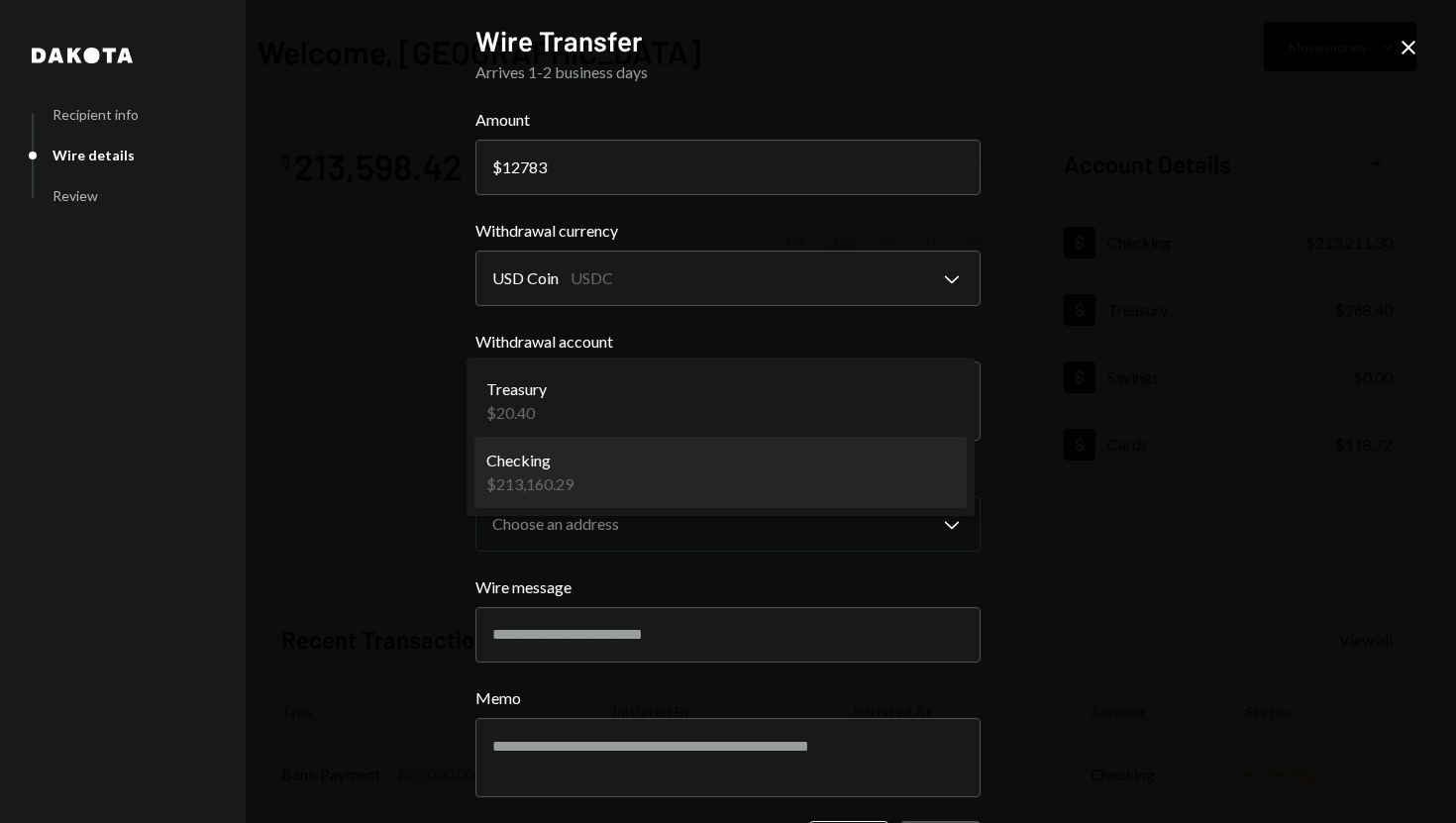 select on "**********" 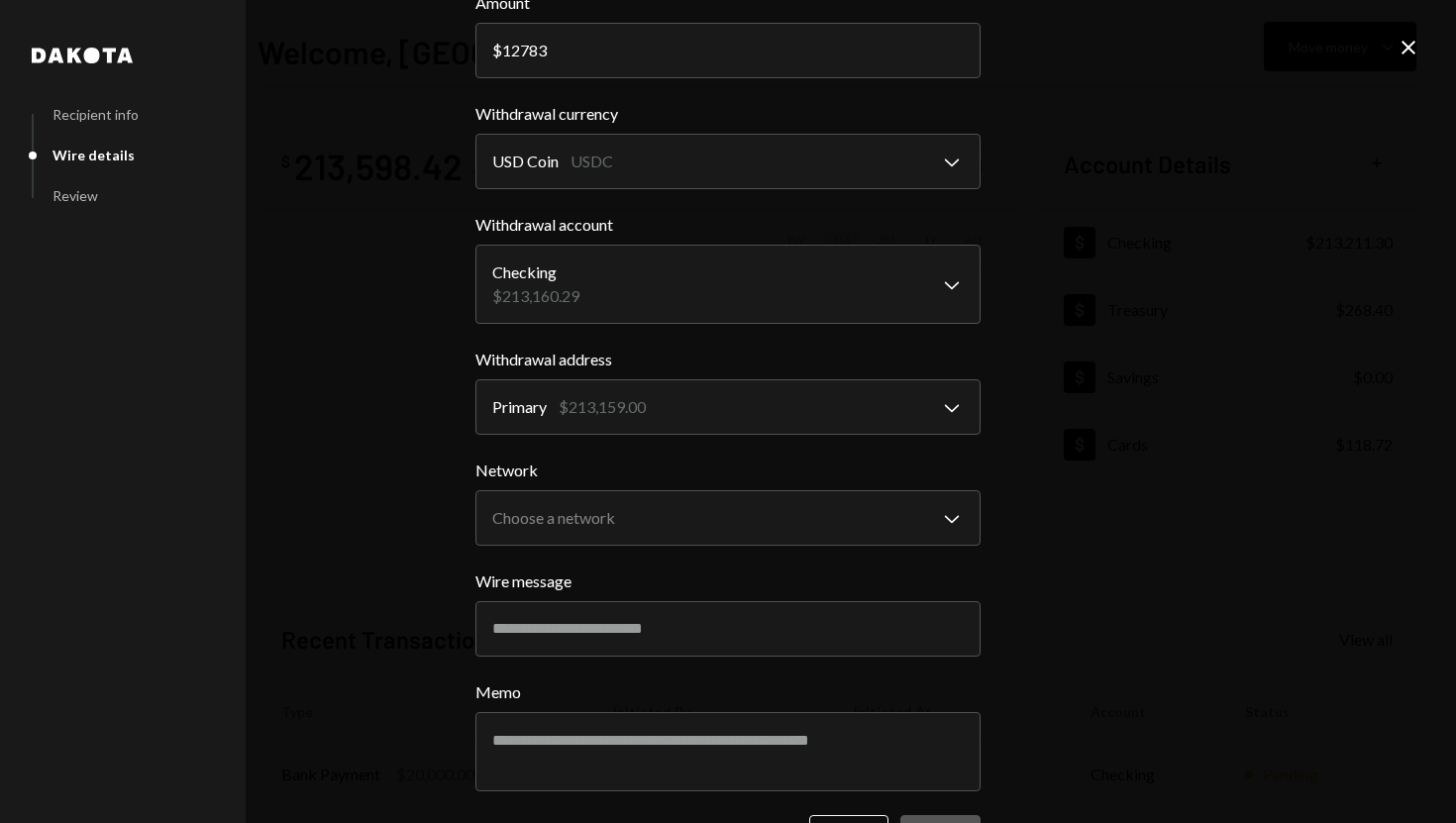 scroll, scrollTop: 143, scrollLeft: 0, axis: vertical 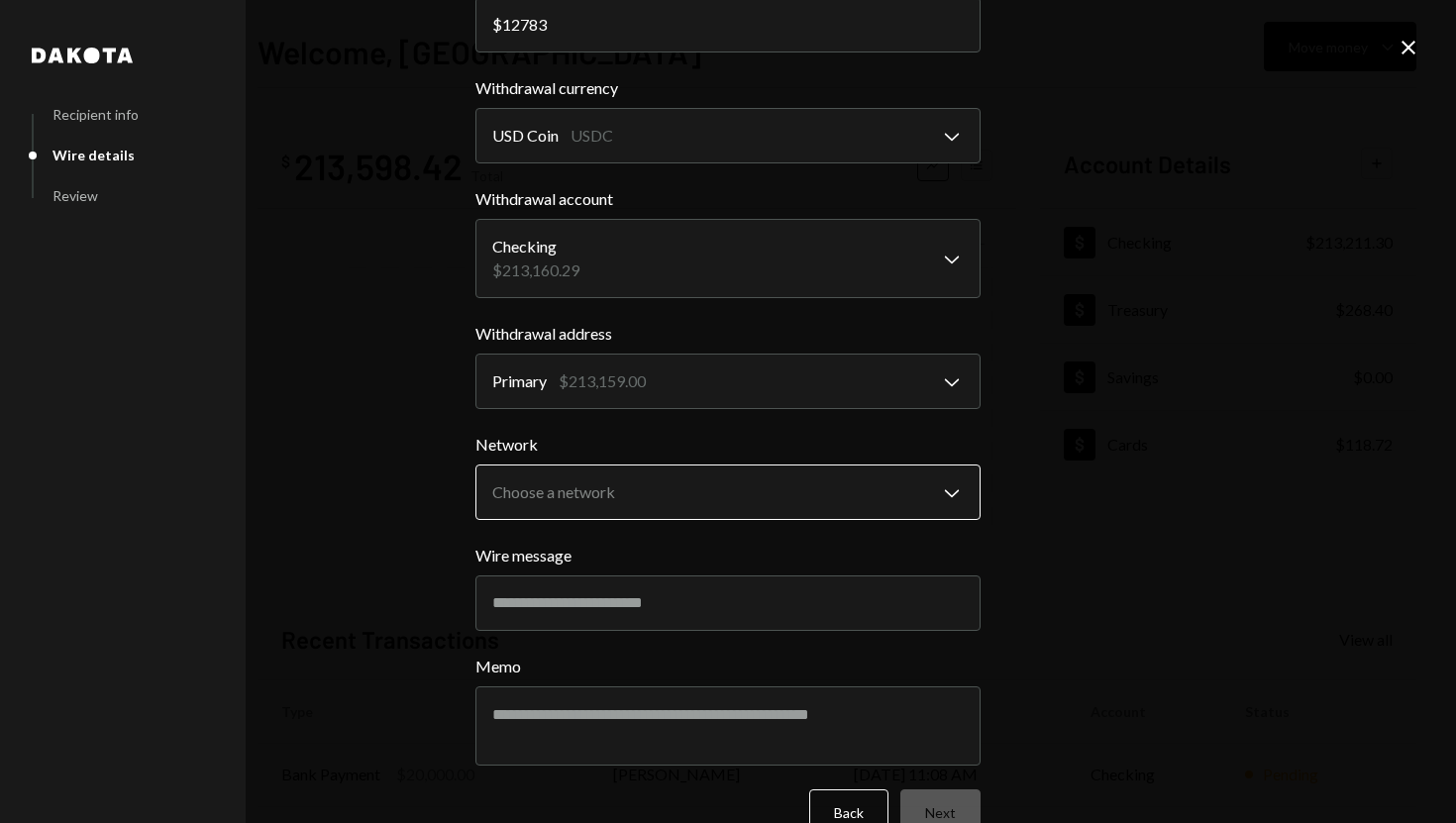 click on "S SPARK TECH HUB Caret Down Home Home Inbox Inbox Activities Transactions Accounts Accounts Caret Down Checking $213,211.30 Treasury $268.40 Savings $0.00 Cards $118.72 Dollar Rewards User Recipients Team Team Welcome, Olusola Move money Caret Down $ 213,598.42 Total Graph Accounts 1W 1M 3M 1Y ALL Account Details Plus Dollar Checking $213,211.30 Dollar Treasury $268.40 Dollar Savings $0.00 Dollar Cards $118.72 Recent Transactions View all Type Initiated By Initiated At Account Status Bank Payment $20,000.00 Olusola Kolawole 07/07/25 11:08 AM Checking Pending Bank Payment $3,000.00 Olusola Kolawole 07/07/25 9:39 AM Checking Completed Bank Payment $11,312.00 Olusola Kolawole 07/07/25 9:24 AM Checking Completed Bank Payment $100.00 Adewumi Hammed 07/07/25 9:14 AM Checking Canceled Bank Payment $2,711.00 Olusola Kolawole 07/07/25 8:54 AM Checking Completed Welcome, Olusola - Dakota   Dakota Recipient info Wire details Review Wire Transfer Arrives 1-2 business days Amount $ 12783 Withdrawal currency USD Coin USDC" at bounding box center (728, 411) 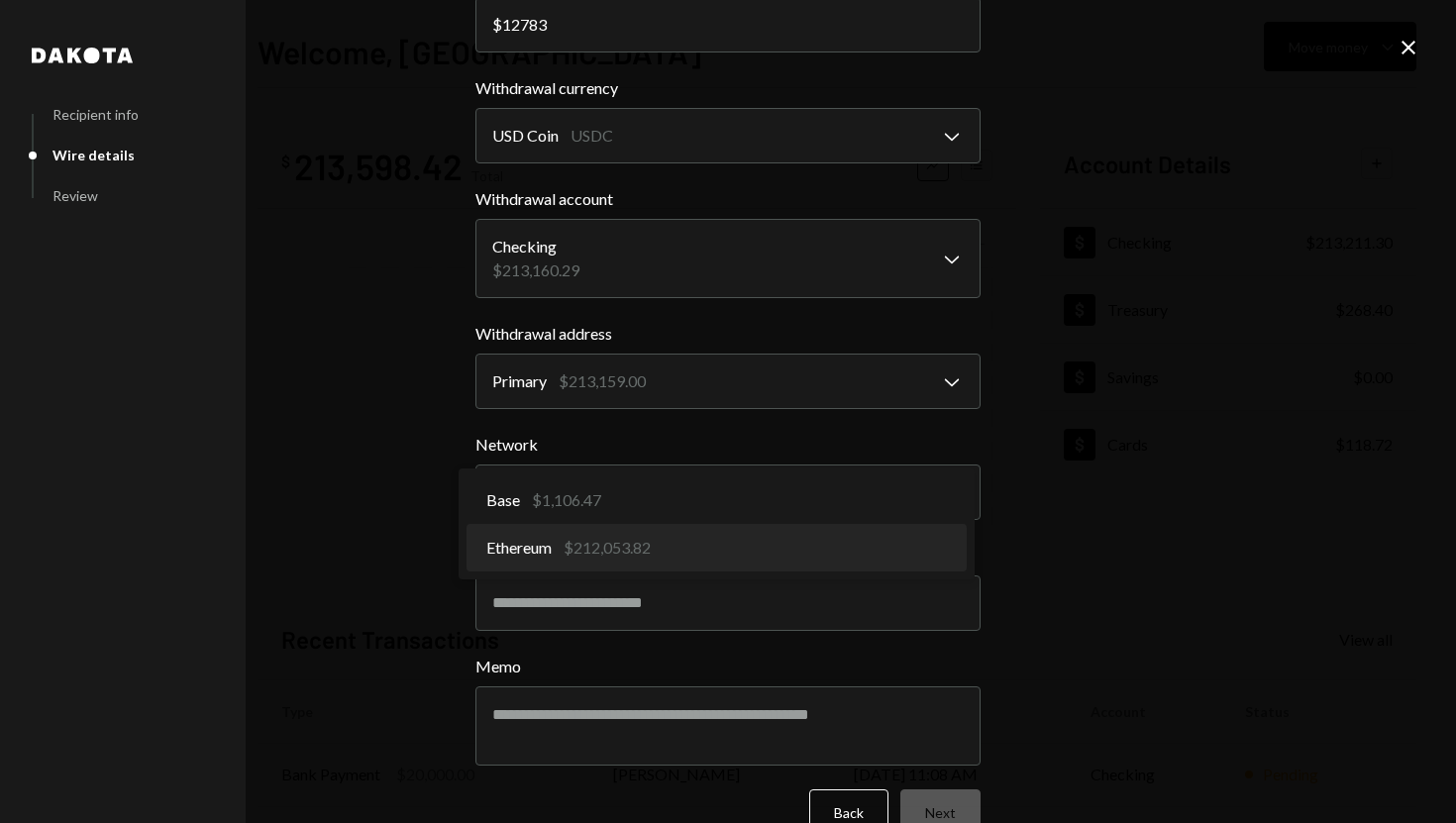 select on "**********" 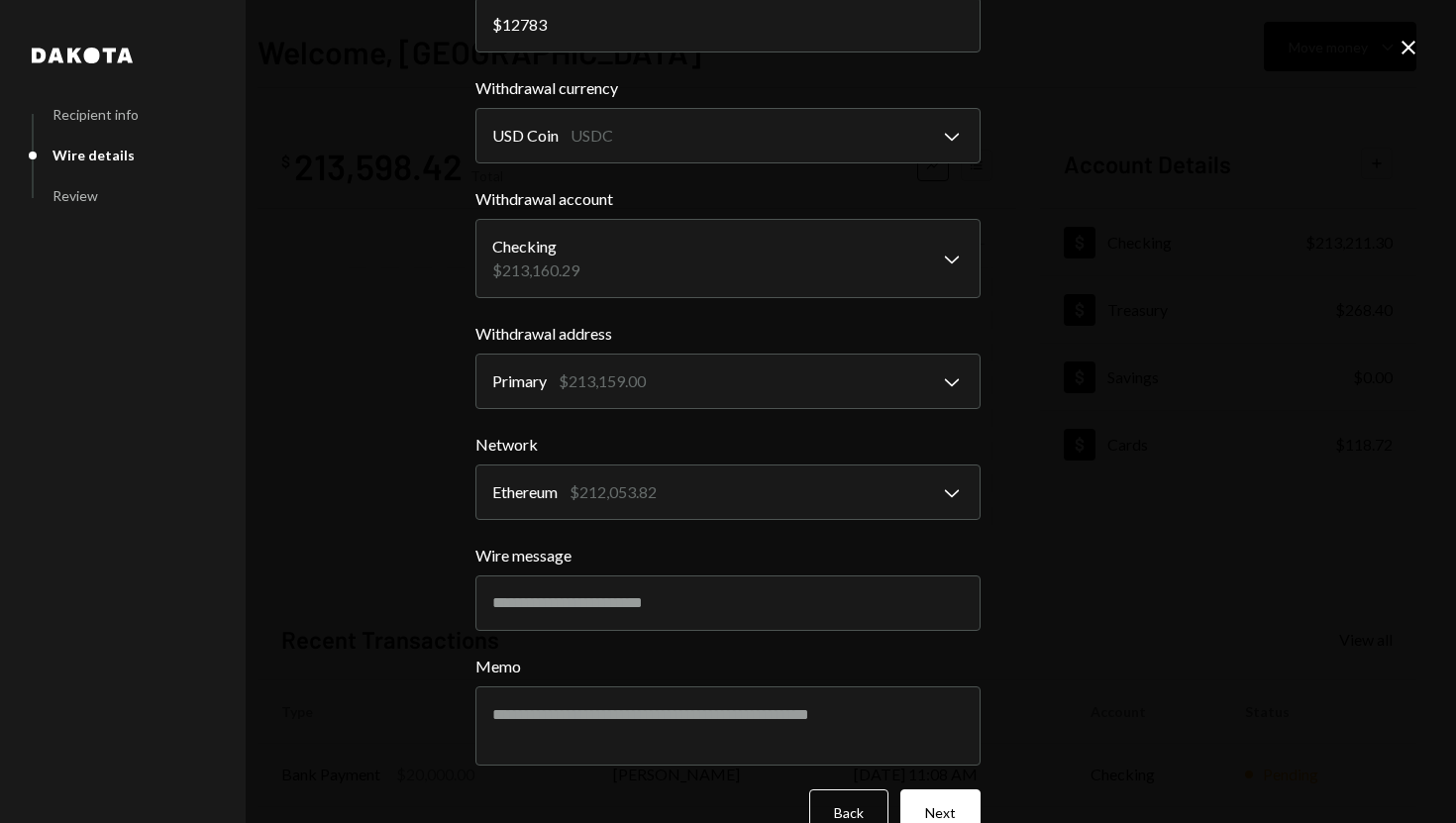 scroll, scrollTop: 186, scrollLeft: 0, axis: vertical 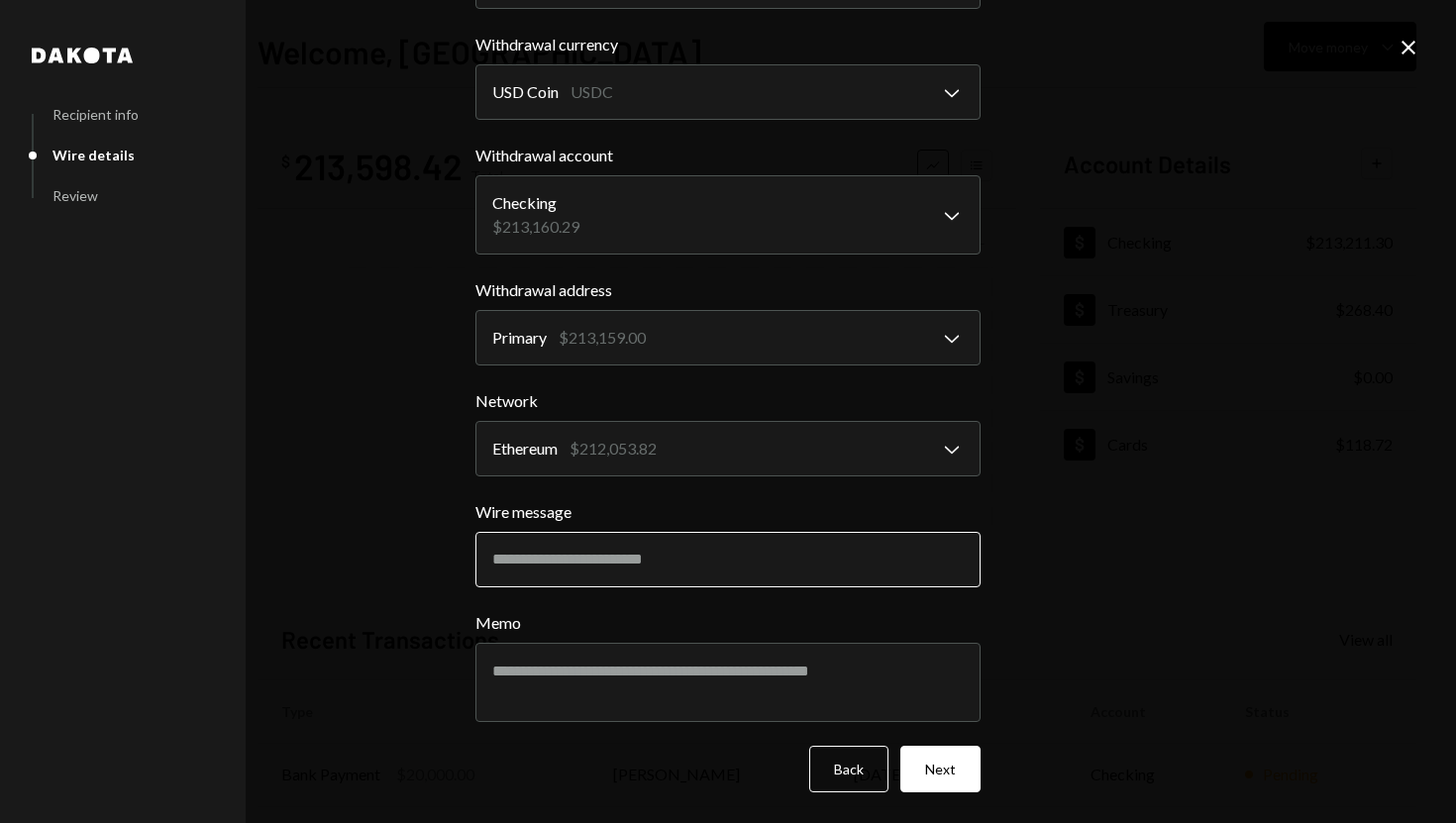 click on "Wire message" at bounding box center [728, 560] 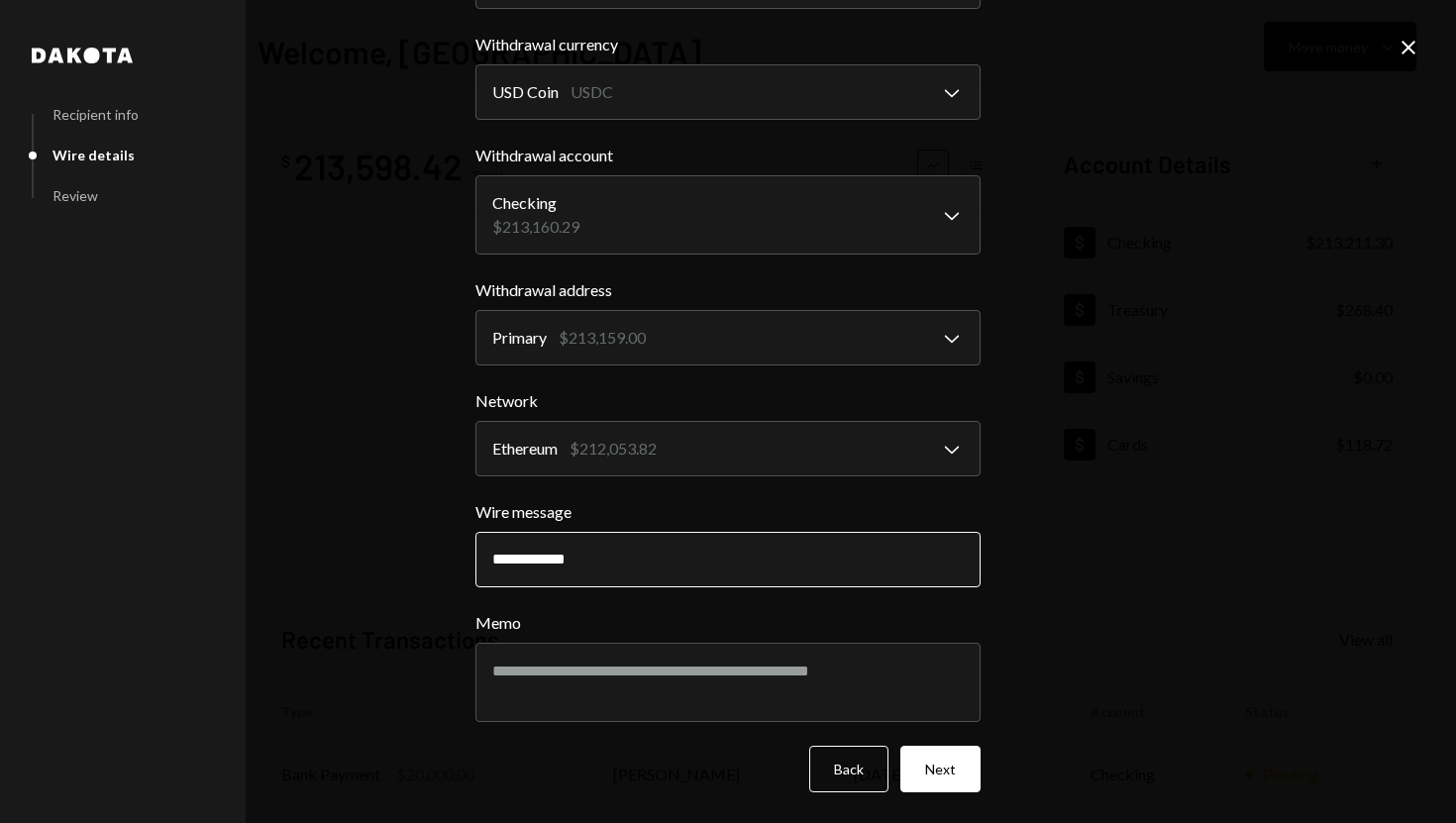 click on "**********" at bounding box center [728, 560] 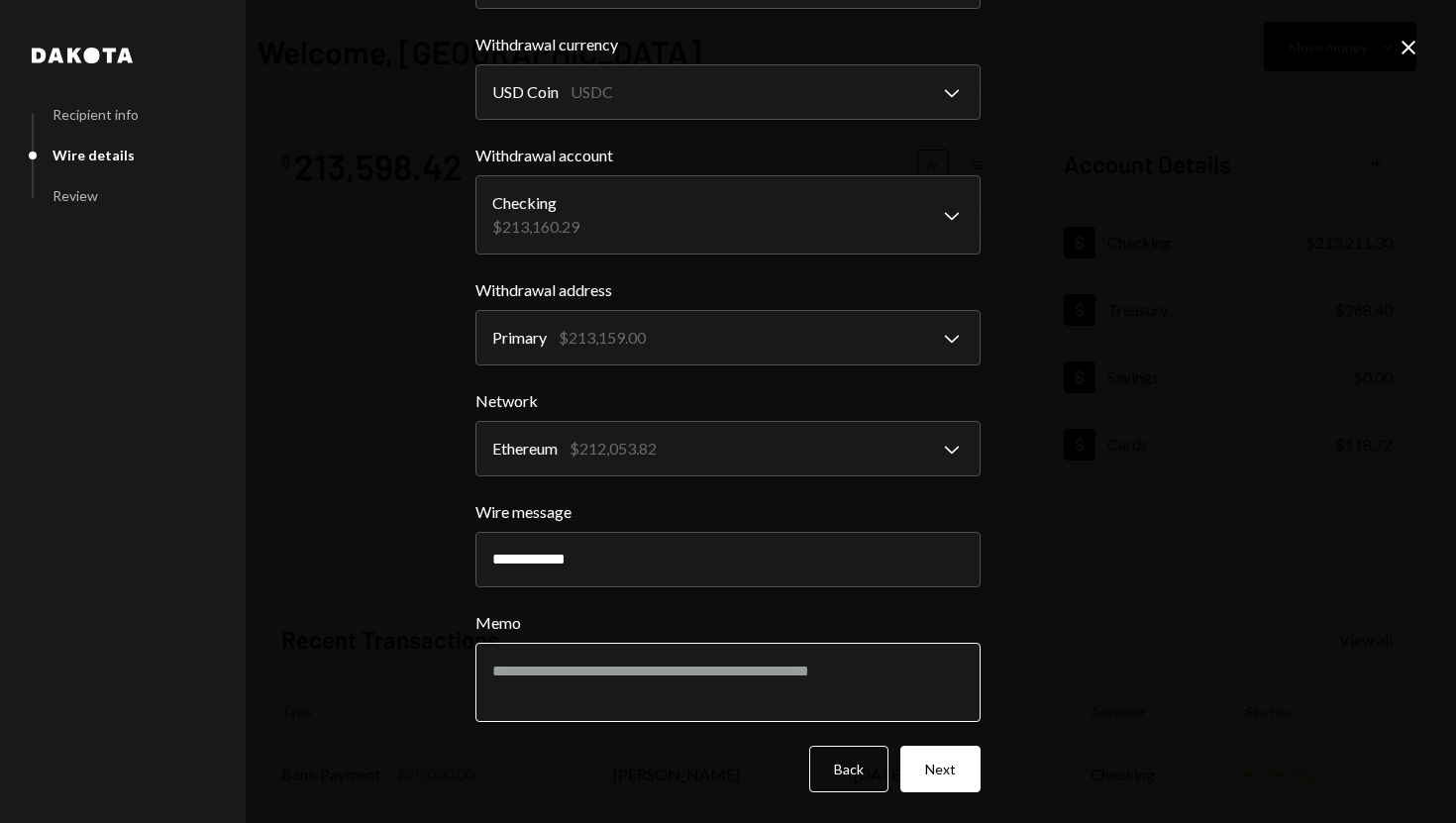 type on "**********" 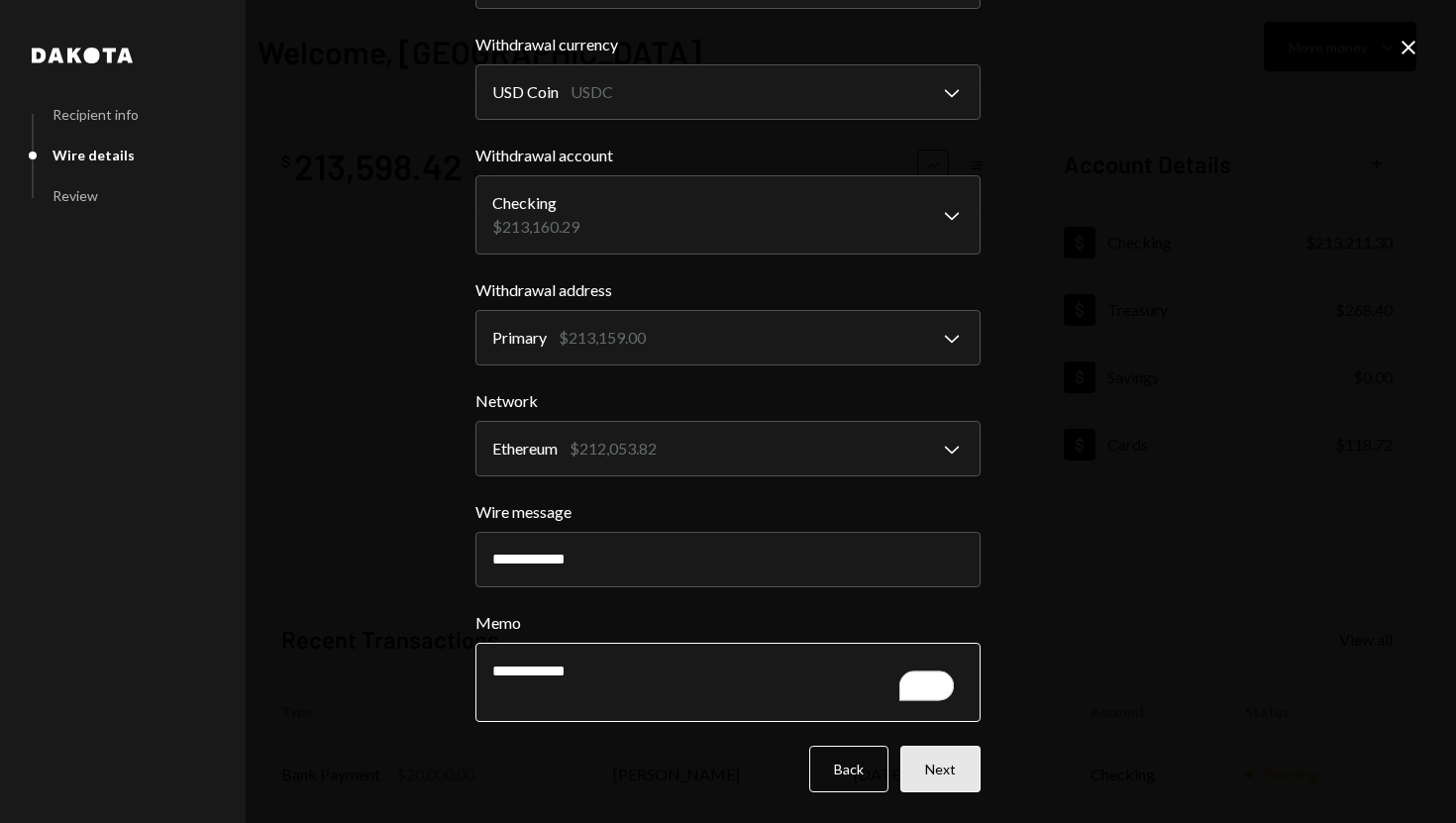 type on "**********" 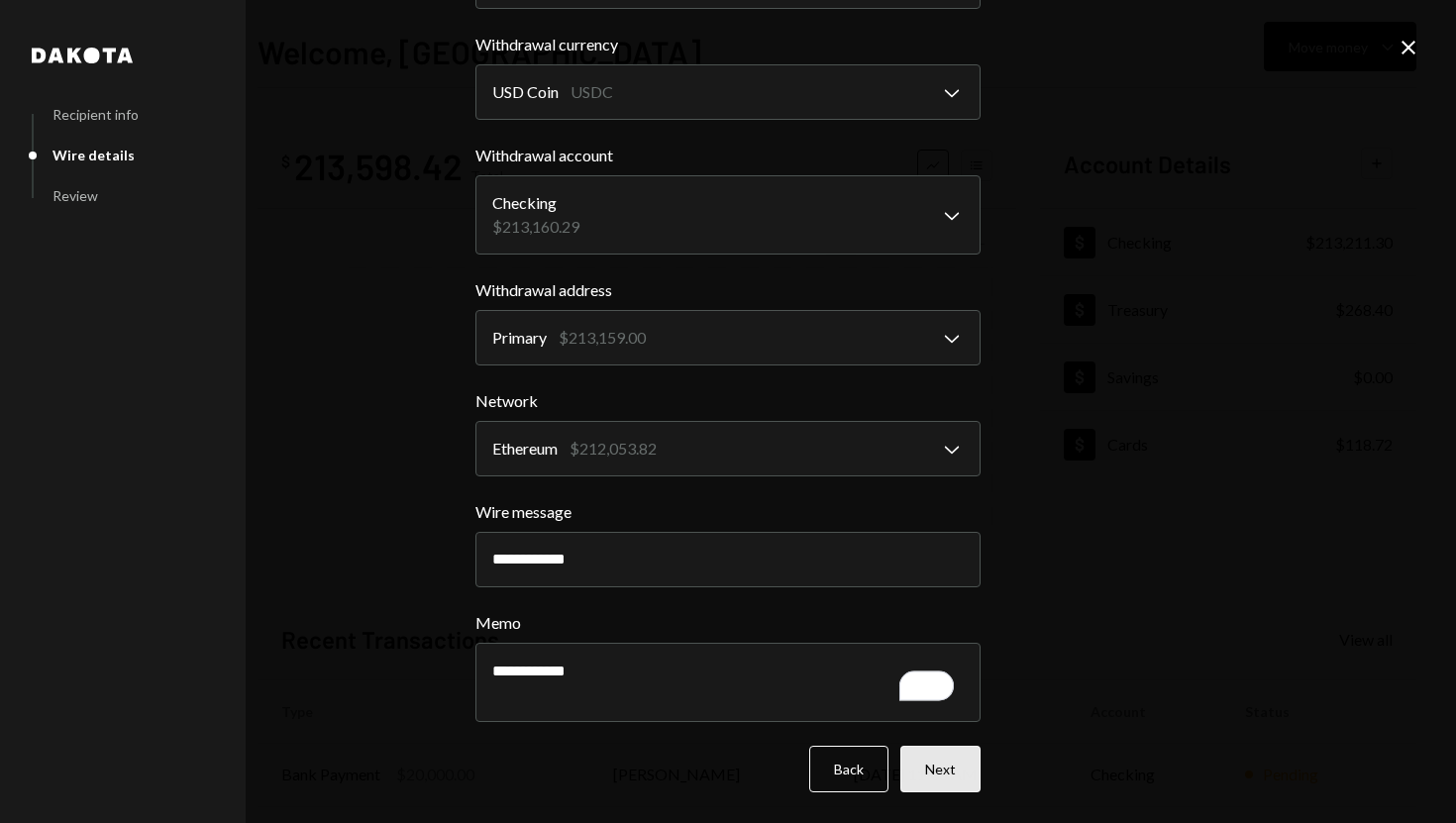 click on "Next" at bounding box center [940, 769] 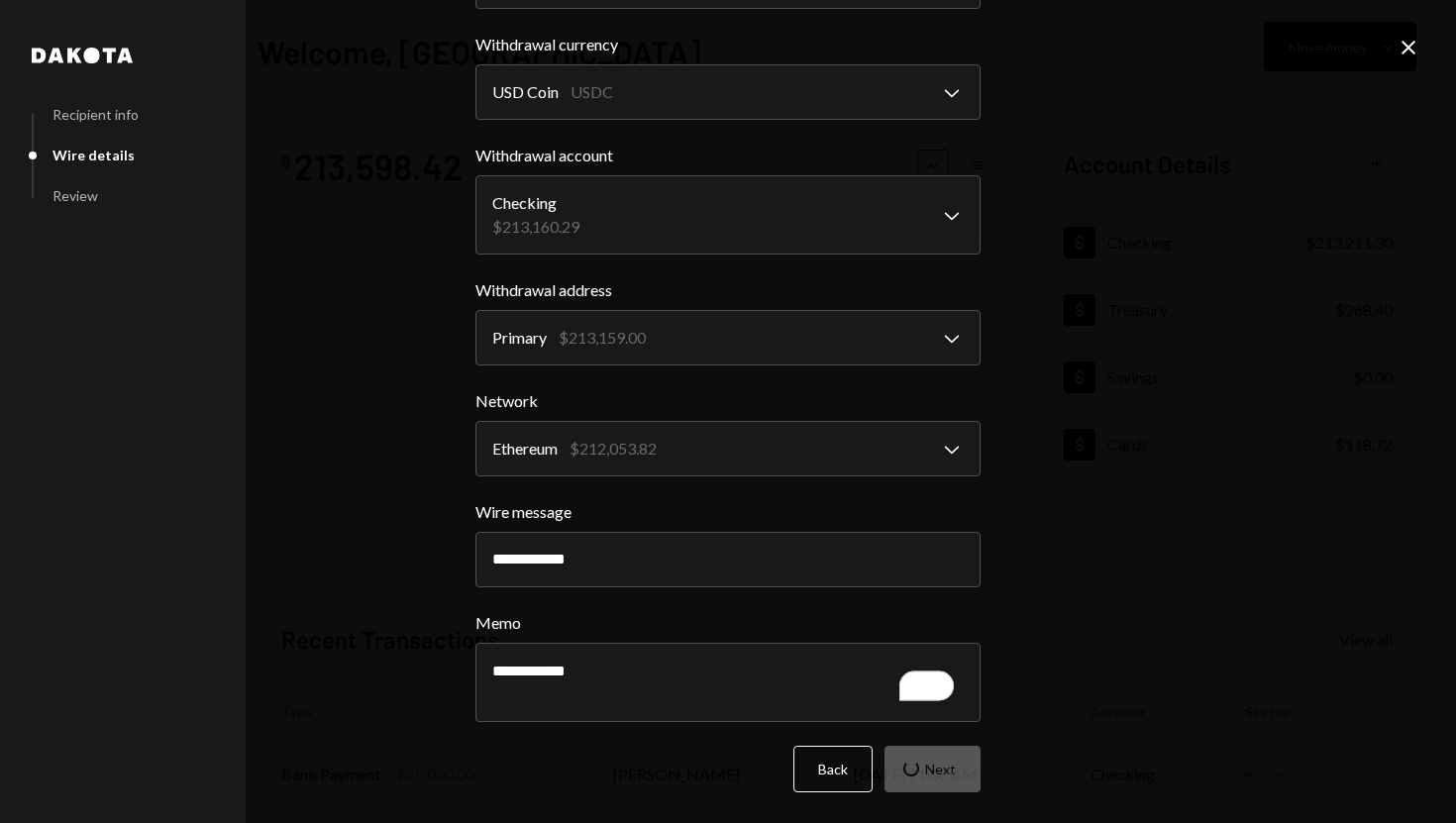 scroll, scrollTop: 0, scrollLeft: 0, axis: both 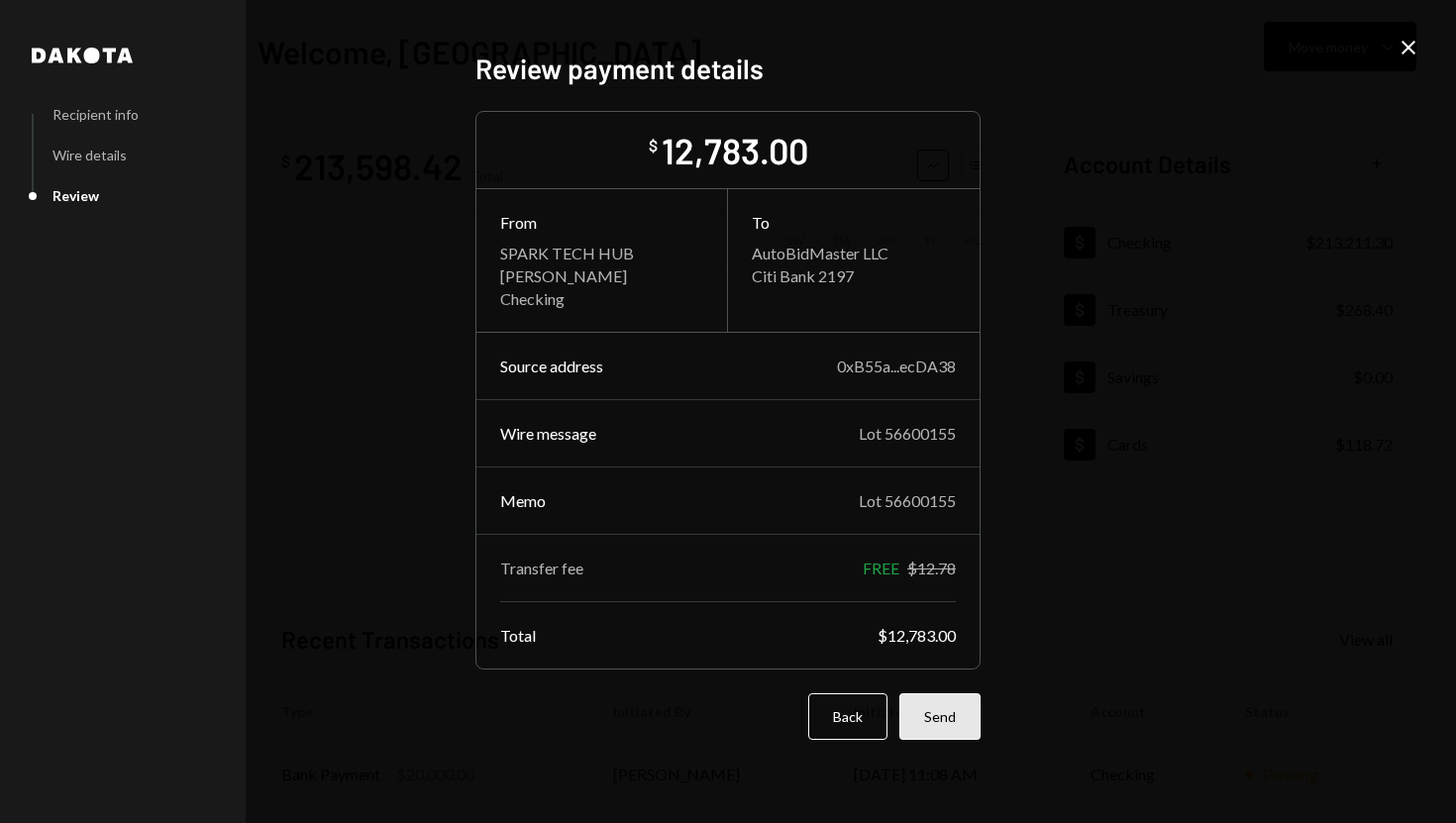 click on "Send" at bounding box center [940, 716] 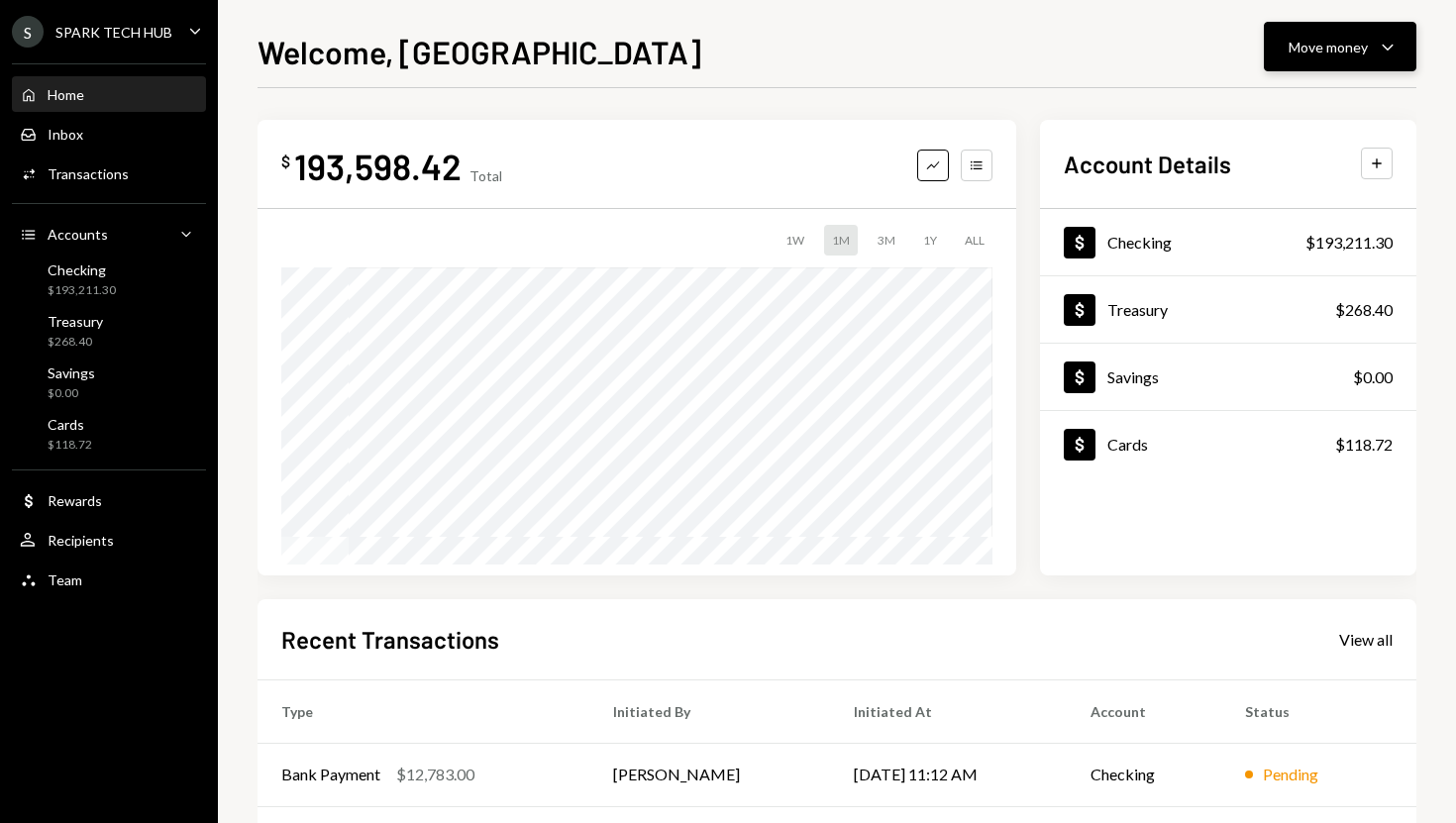 click on "Move money" at bounding box center [1328, 47] 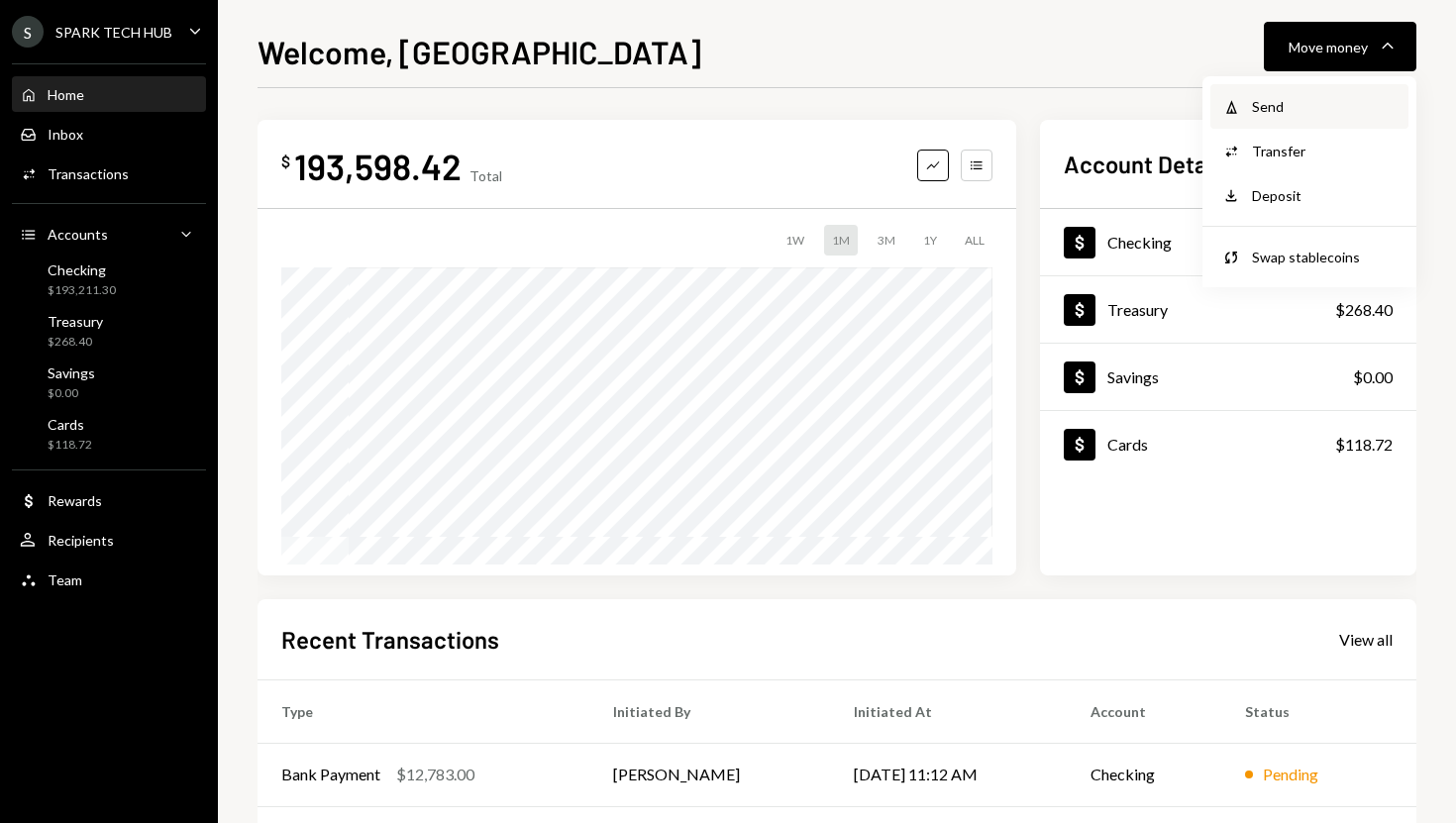 click on "Withdraw Send" at bounding box center (1309, 106) 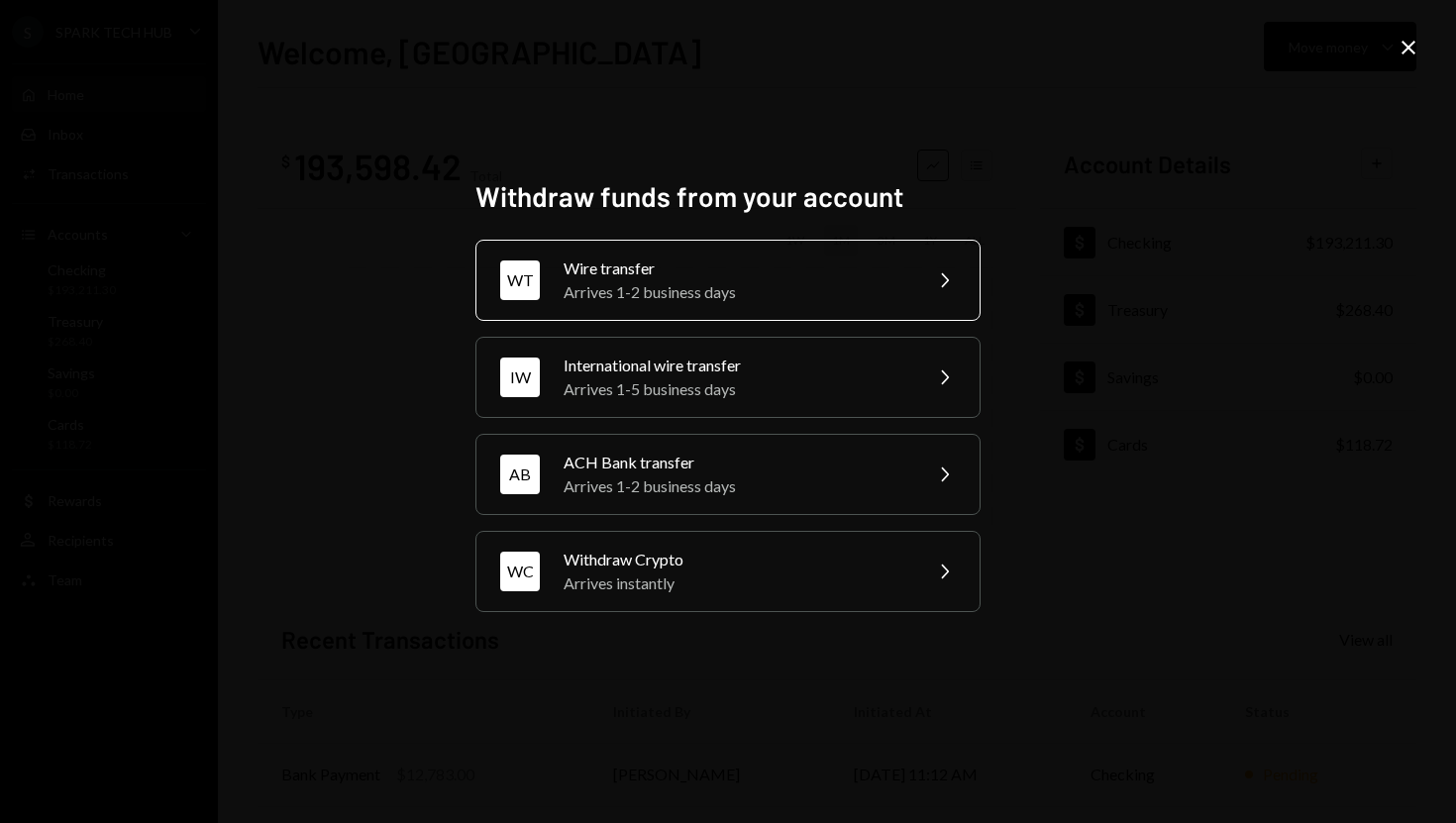 click on "Arrives 1-2 business days" at bounding box center (736, 292) 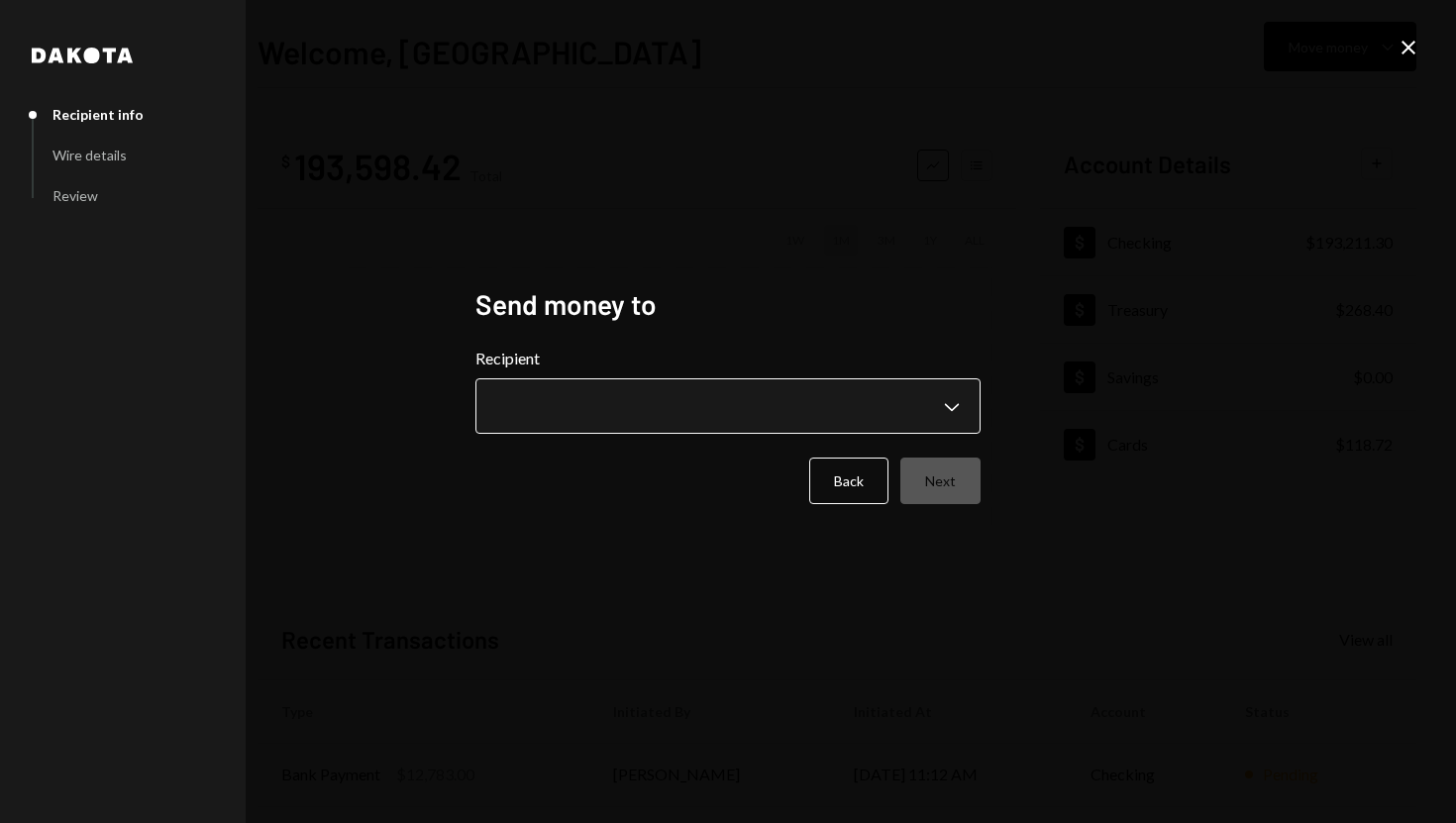 click on "**********" at bounding box center (728, 411) 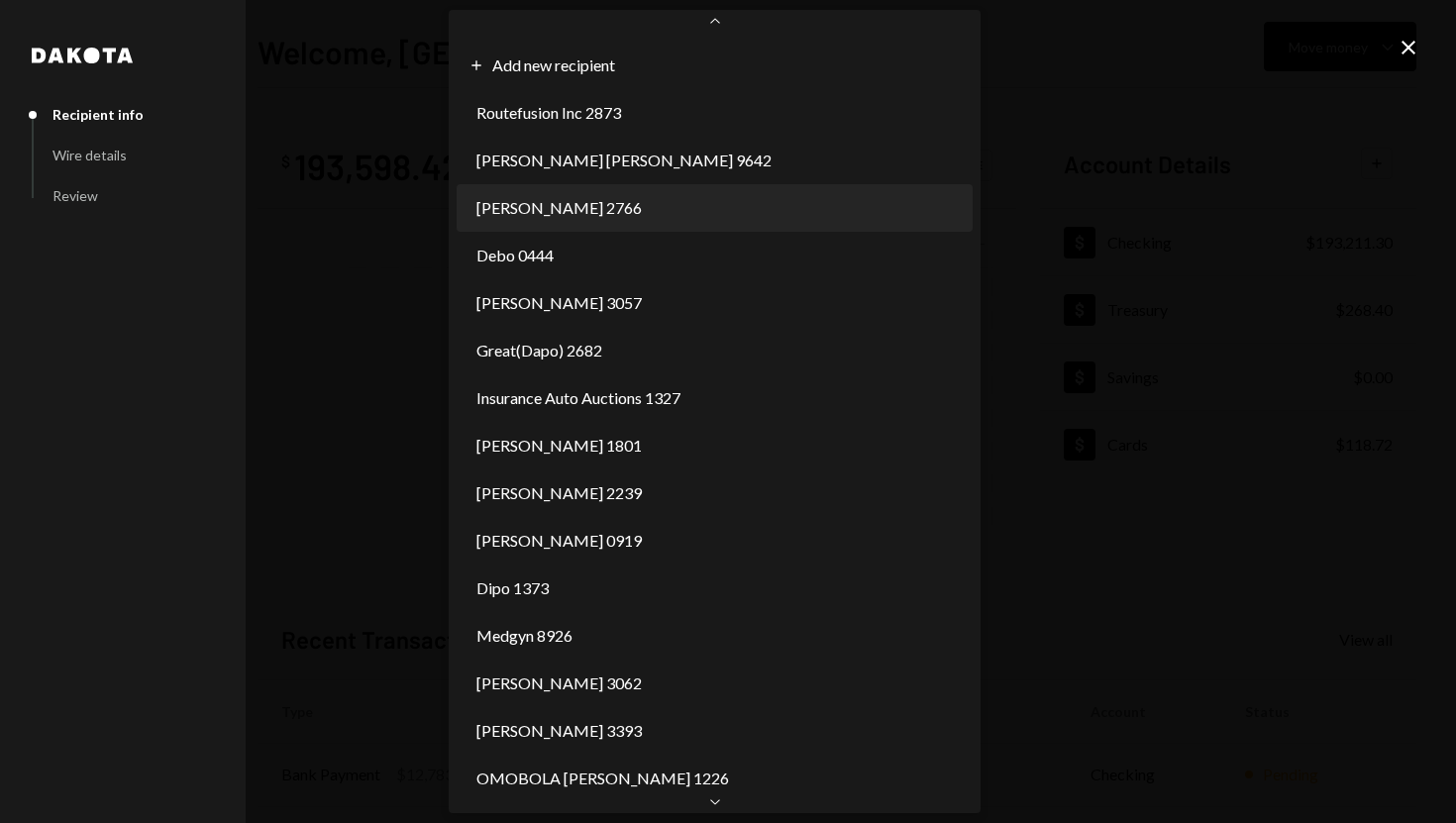 scroll, scrollTop: 549, scrollLeft: 0, axis: vertical 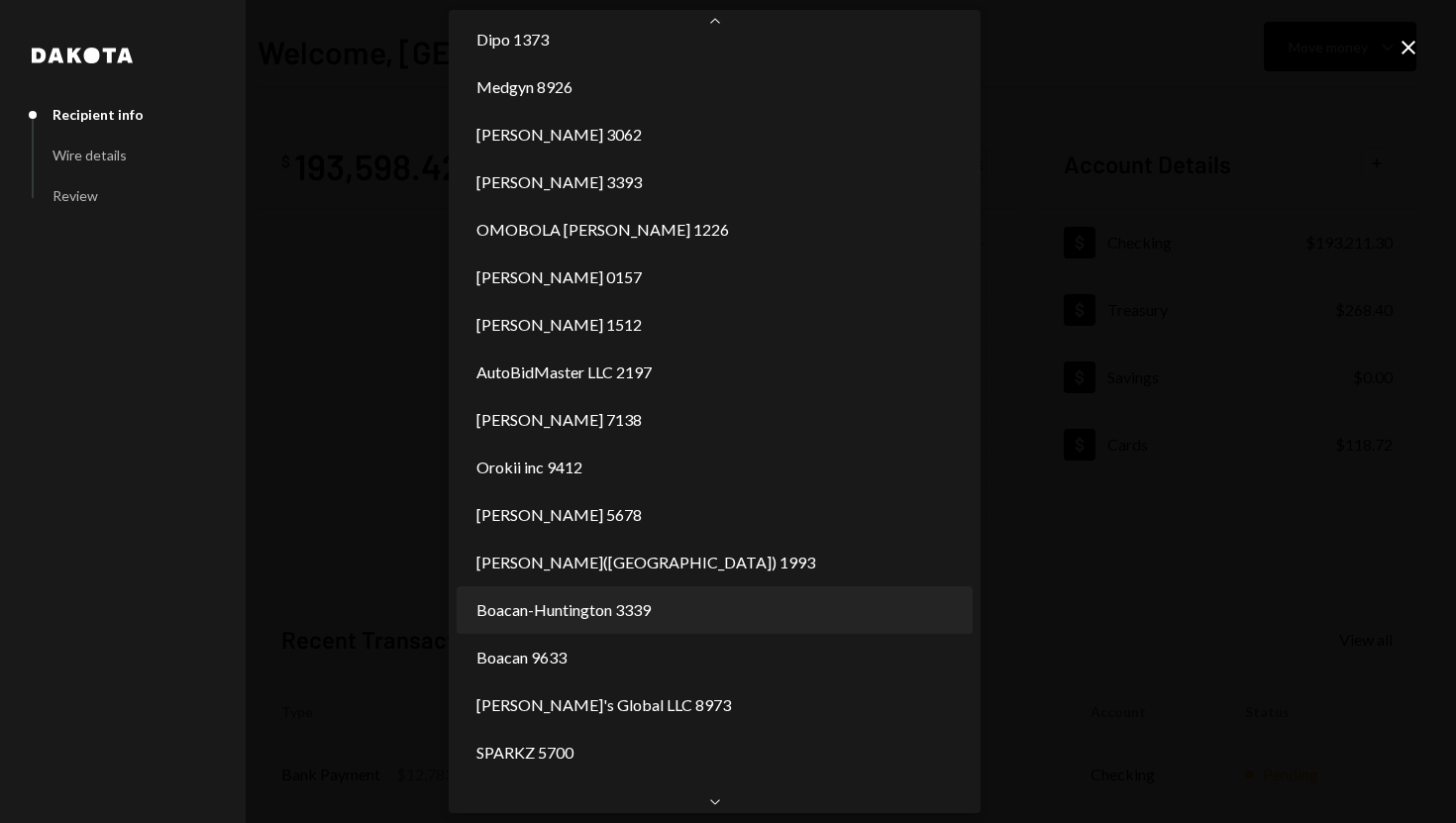 select on "**********" 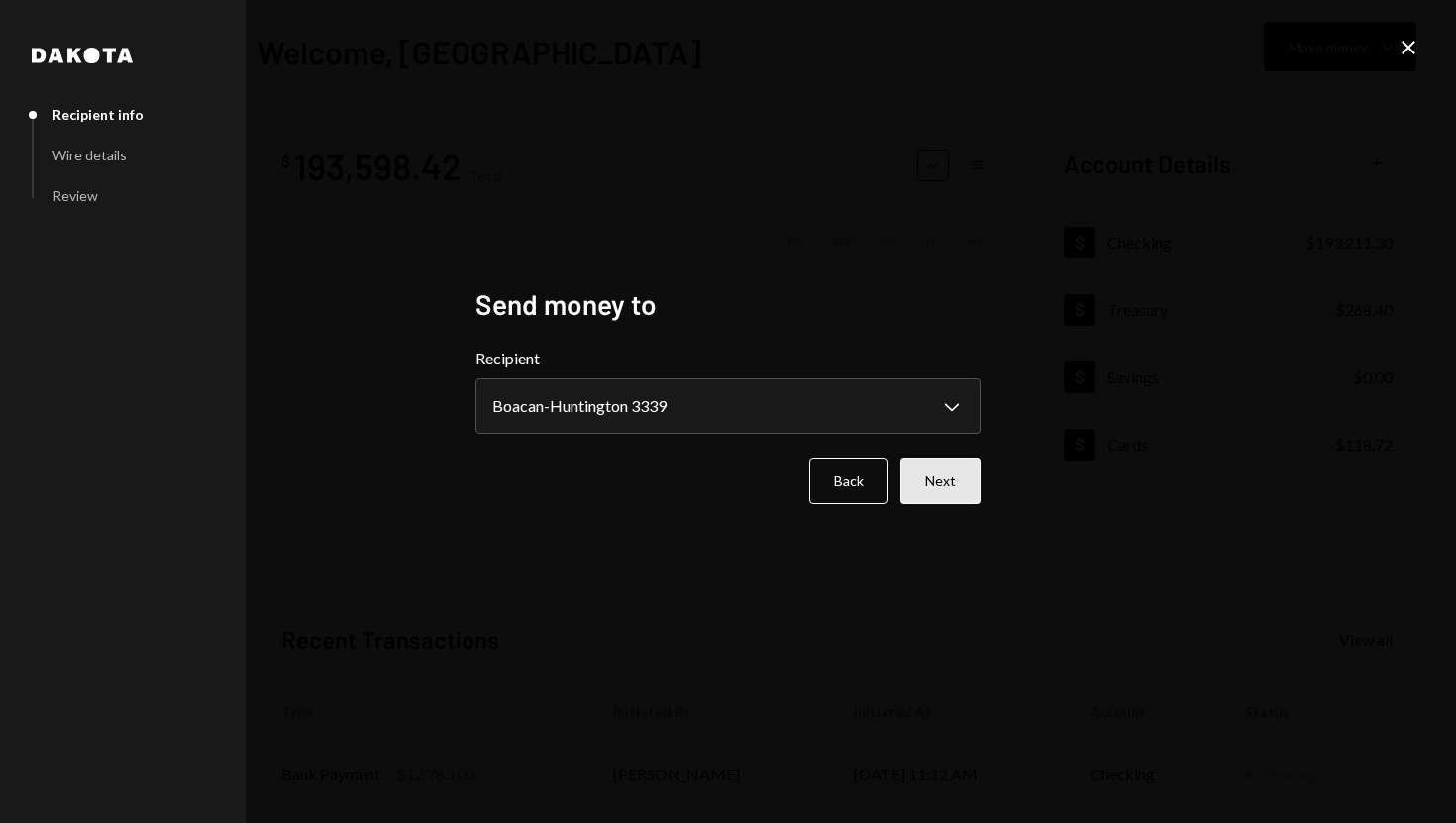 click on "Next" at bounding box center (940, 480) 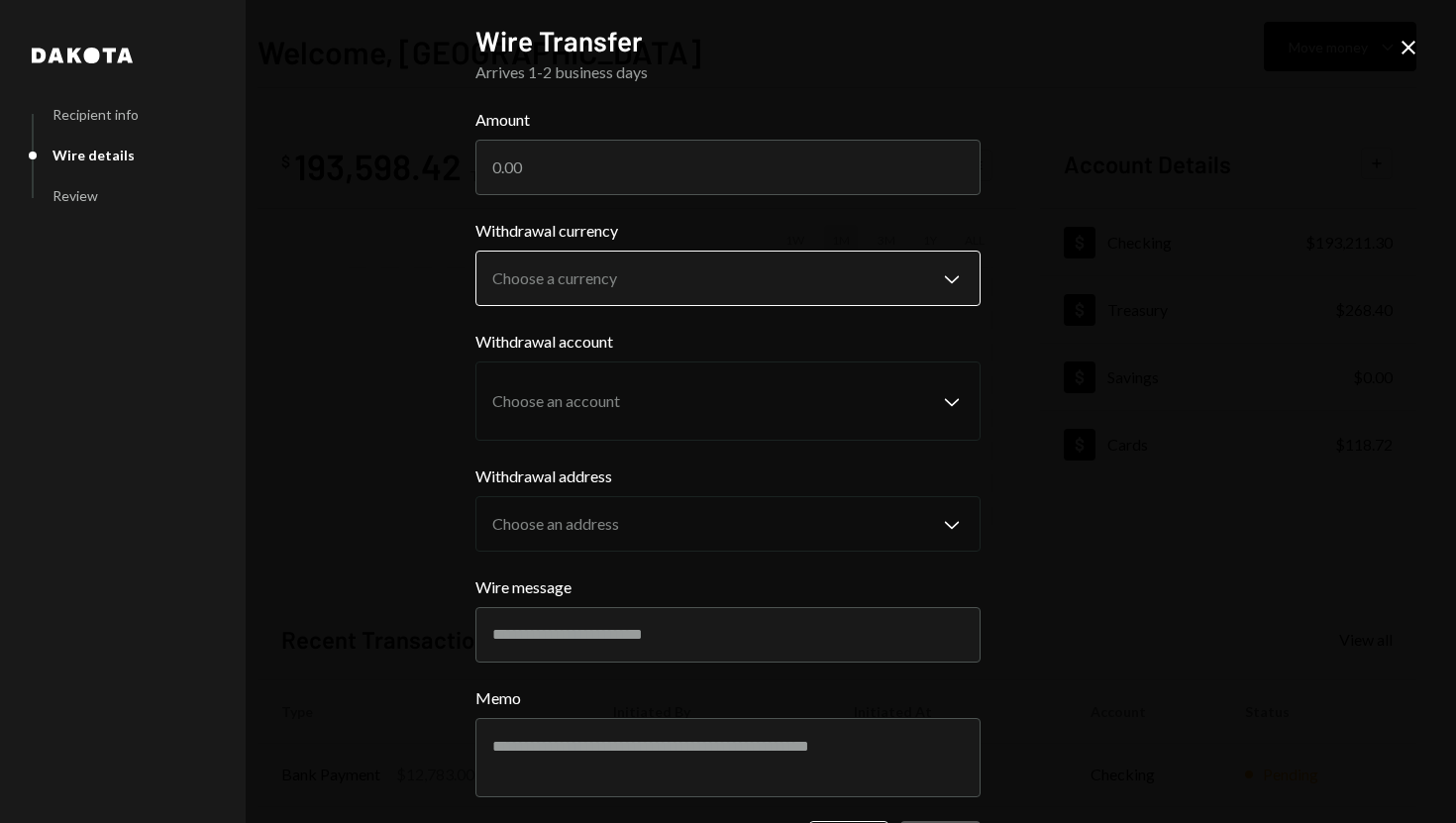 click on "S SPARK TECH HUB Caret Down Home Home Inbox Inbox Activities Transactions Accounts Accounts Caret Down Checking $193,211.30 Treasury $268.40 Savings $0.00 Cards $118.72 Dollar Rewards User Recipients Team Team Welcome, Olusola Move money Caret Down $ 193,598.42 Total Graph Accounts 1W 1M 3M 1Y ALL Account Details Plus Dollar Checking $193,211.30 Dollar Treasury $268.40 Dollar Savings $0.00 Dollar Cards $118.72 Recent Transactions View all Type Initiated By Initiated At Account Status Bank Payment $12,783.00 Olusola Kolawole 07/07/25 11:12 AM Checking Pending Bank Payment $20,000.00 Olusola Kolawole 07/07/25 11:08 AM Checking Pending Bank Payment $3,000.00 Olusola Kolawole 07/07/25 9:39 AM Checking Completed Bank Payment $11,312.00 Olusola Kolawole 07/07/25 9:24 AM Checking Completed Bank Payment $100.00 Adewumi Hammed 07/07/25 9:14 AM Checking Canceled Welcome, Olusola - Dakota   Dakota Recipient info Wire details Review Wire Transfer Arrives 1-2 business days Amount Withdrawal currency Choose a currency Memo" at bounding box center (728, 411) 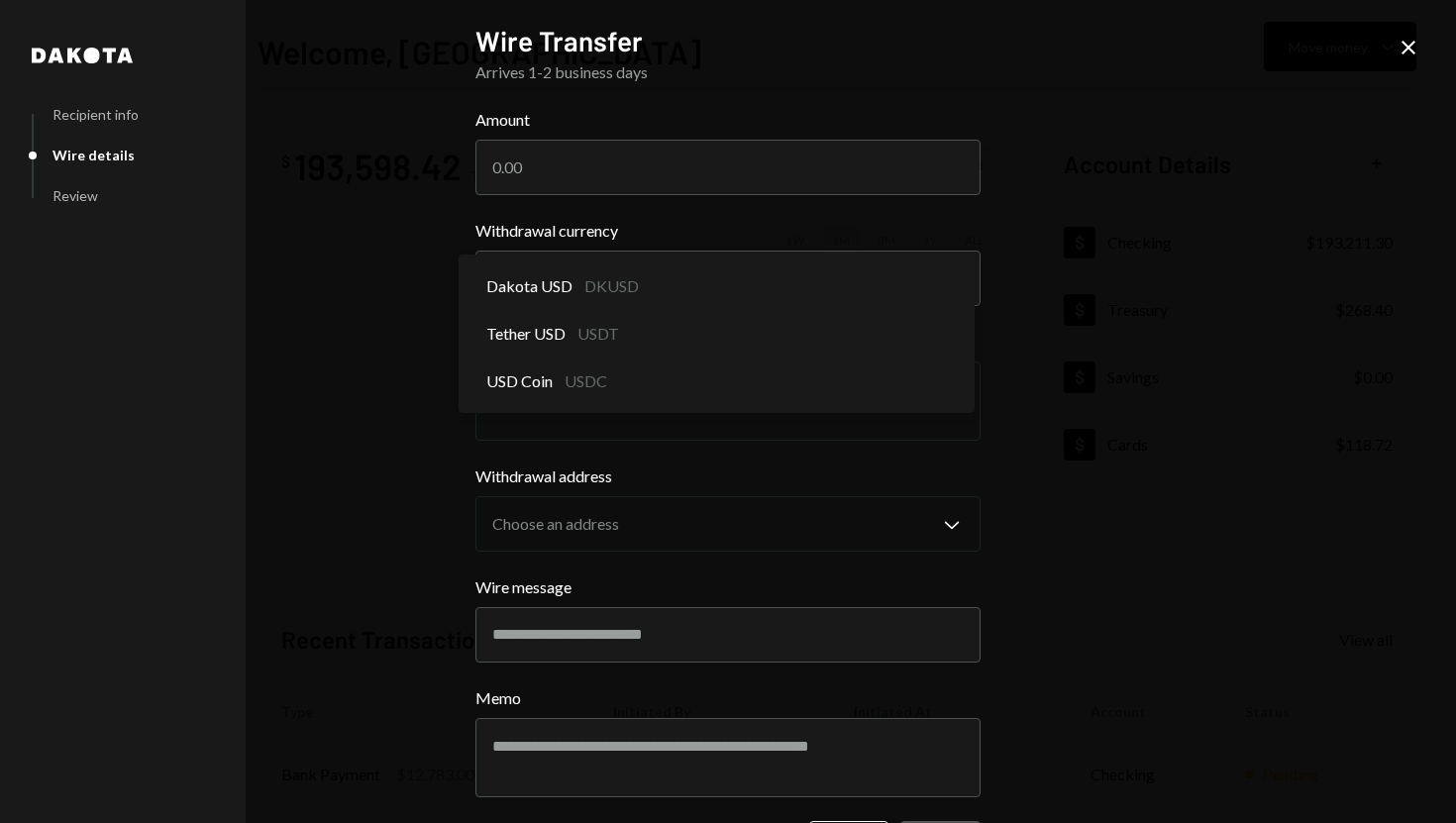 click at bounding box center [728, 411] 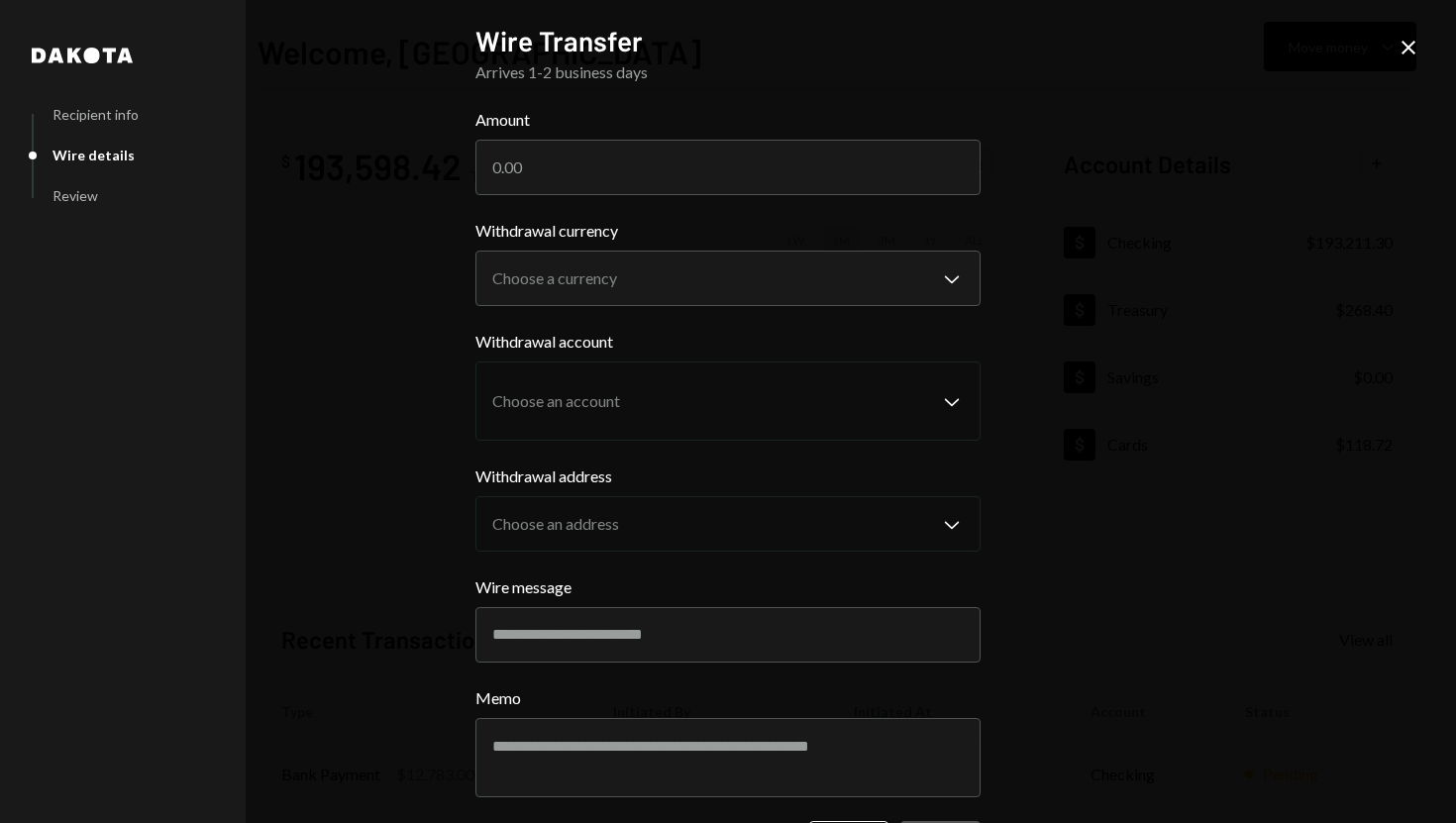type 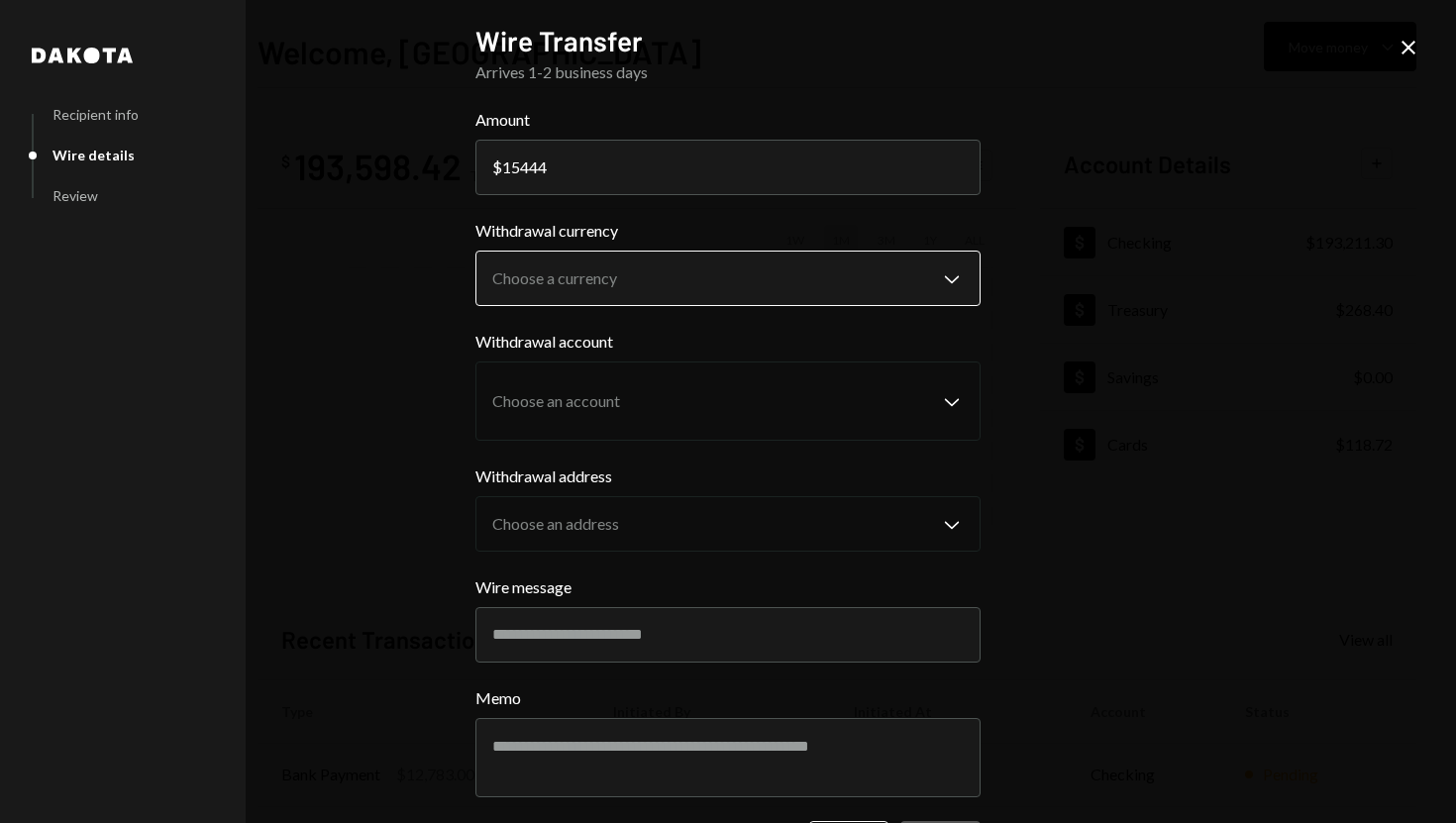 type on "15444" 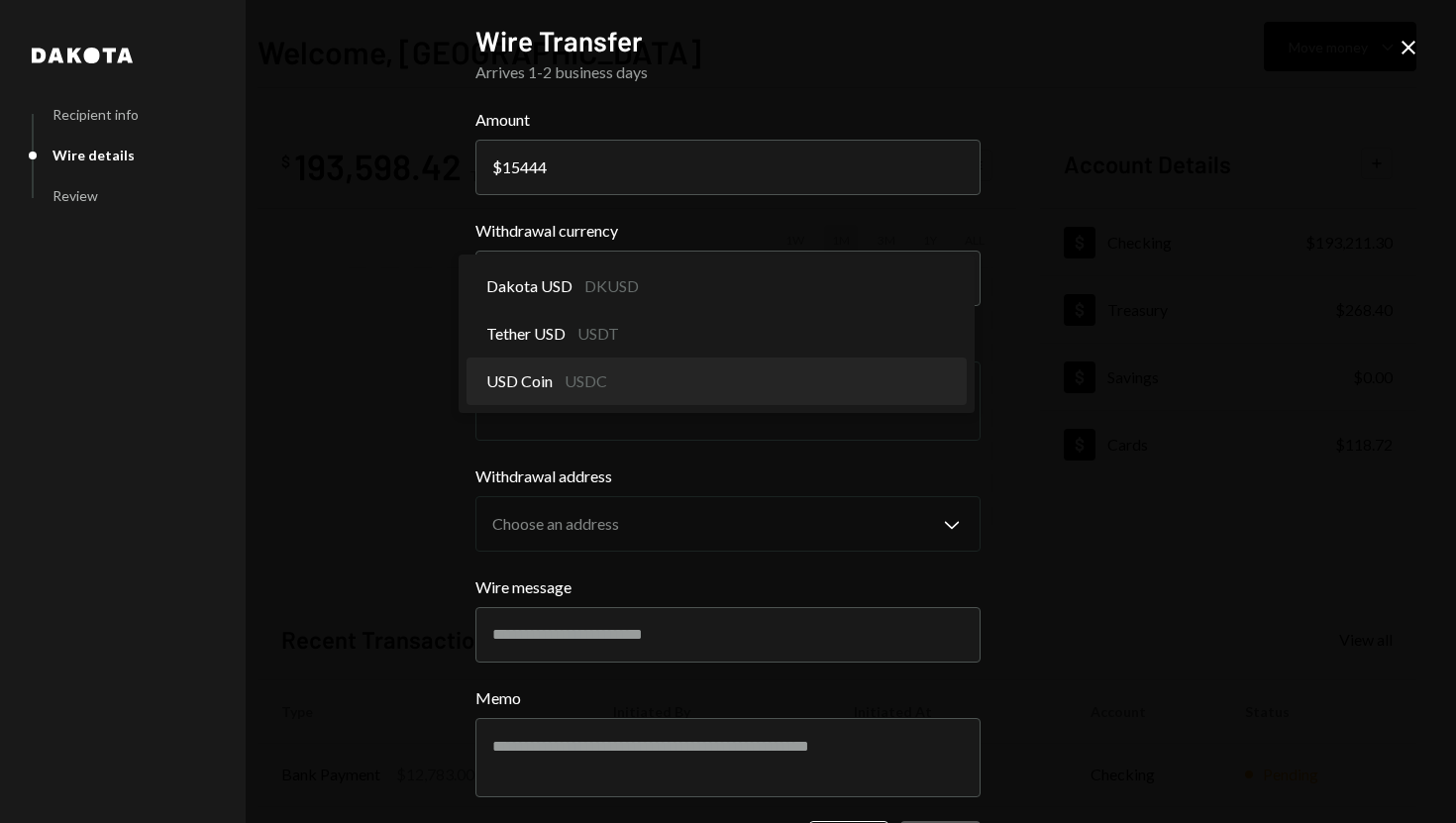 select on "****" 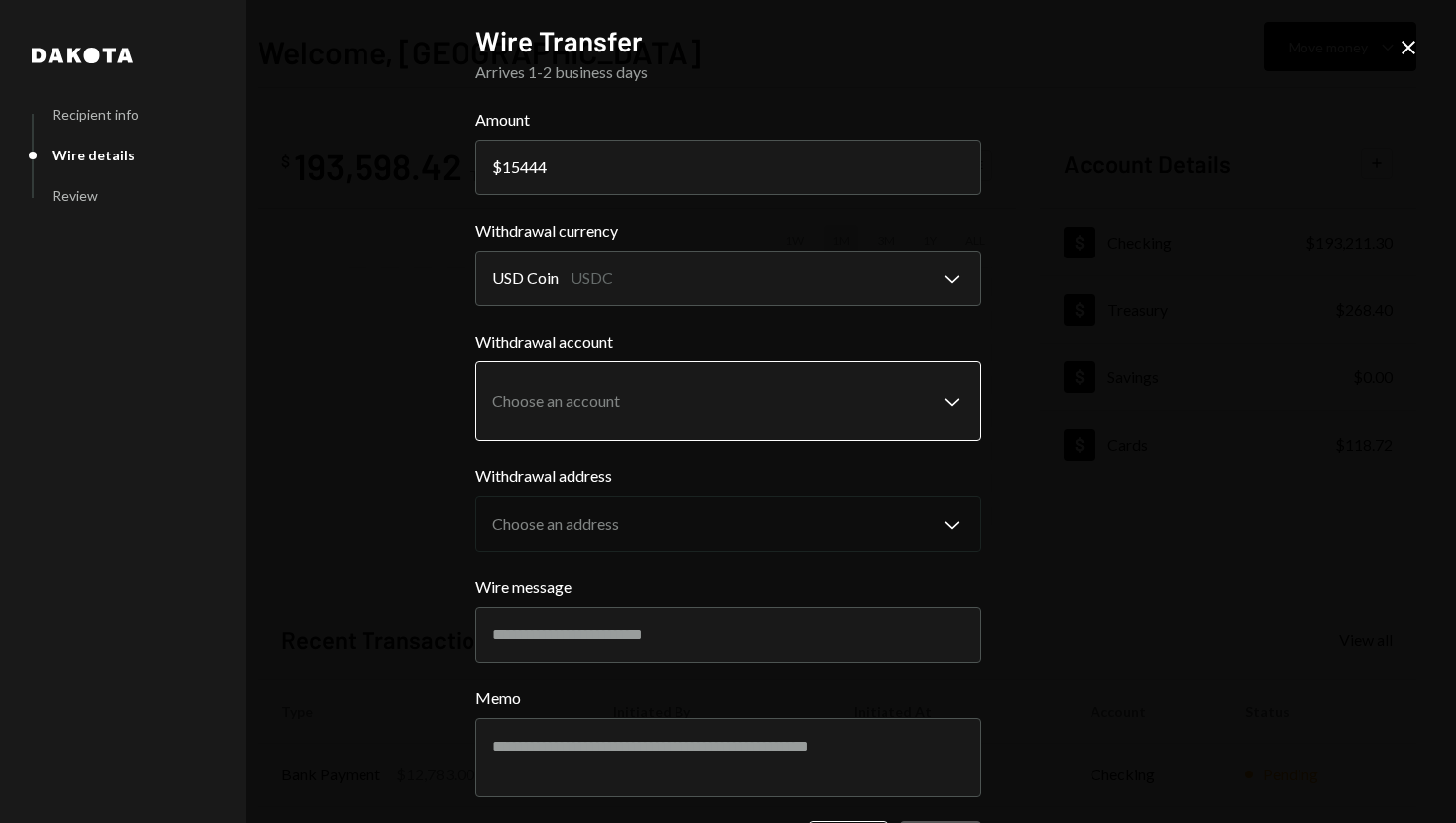click on "S SPARK TECH HUB Caret Down Home Home Inbox Inbox Activities Transactions Accounts Accounts Caret Down Checking $193,211.30 Treasury $268.40 Savings $0.00 Cards $118.72 Dollar Rewards User Recipients Team Team Welcome, Olusola Move money Caret Down $ 193,598.42 Total Graph Accounts 1W 1M 3M 1Y ALL Account Details Plus Dollar Checking $193,211.30 Dollar Treasury $268.40 Dollar Savings $0.00 Dollar Cards $118.72 Recent Transactions View all Type Initiated By Initiated At Account Status Bank Payment $12,783.00 Olusola Kolawole 07/07/25 11:12 AM Checking Pending Bank Payment $20,000.00 Olusola Kolawole 07/07/25 11:08 AM Checking Pending Bank Payment $3,000.00 Olusola Kolawole 07/07/25 9:39 AM Checking Completed Bank Payment $11,312.00 Olusola Kolawole 07/07/25 9:24 AM Checking Completed Bank Payment $100.00 Adewumi Hammed 07/07/25 9:14 AM Checking Canceled Welcome, Olusola - Dakota   Dakota Recipient info Wire details Review Wire Transfer Arrives 1-2 business days Amount $ 15444 Withdrawal currency USD Coin USDC" at bounding box center [728, 411] 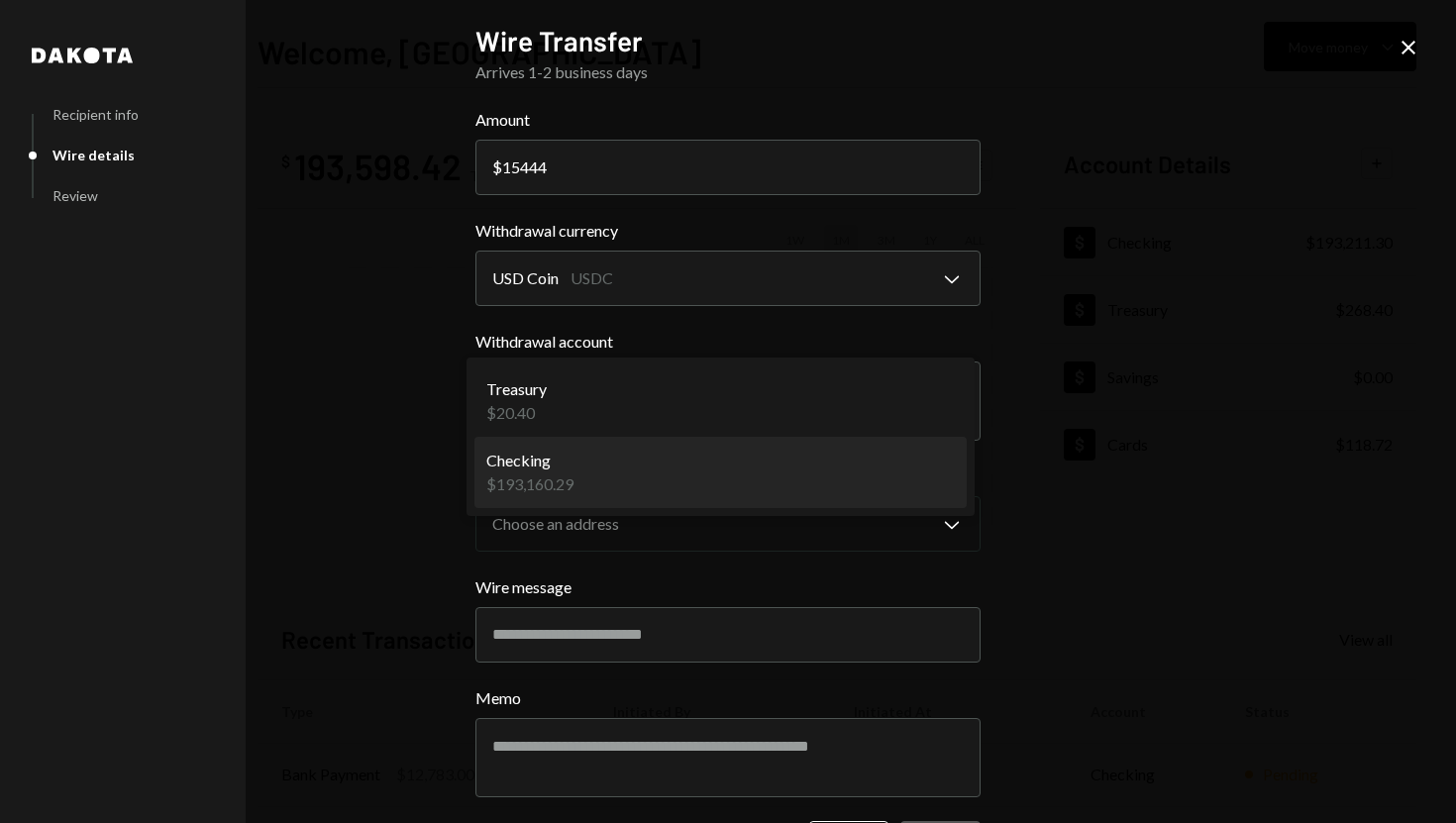 select on "**********" 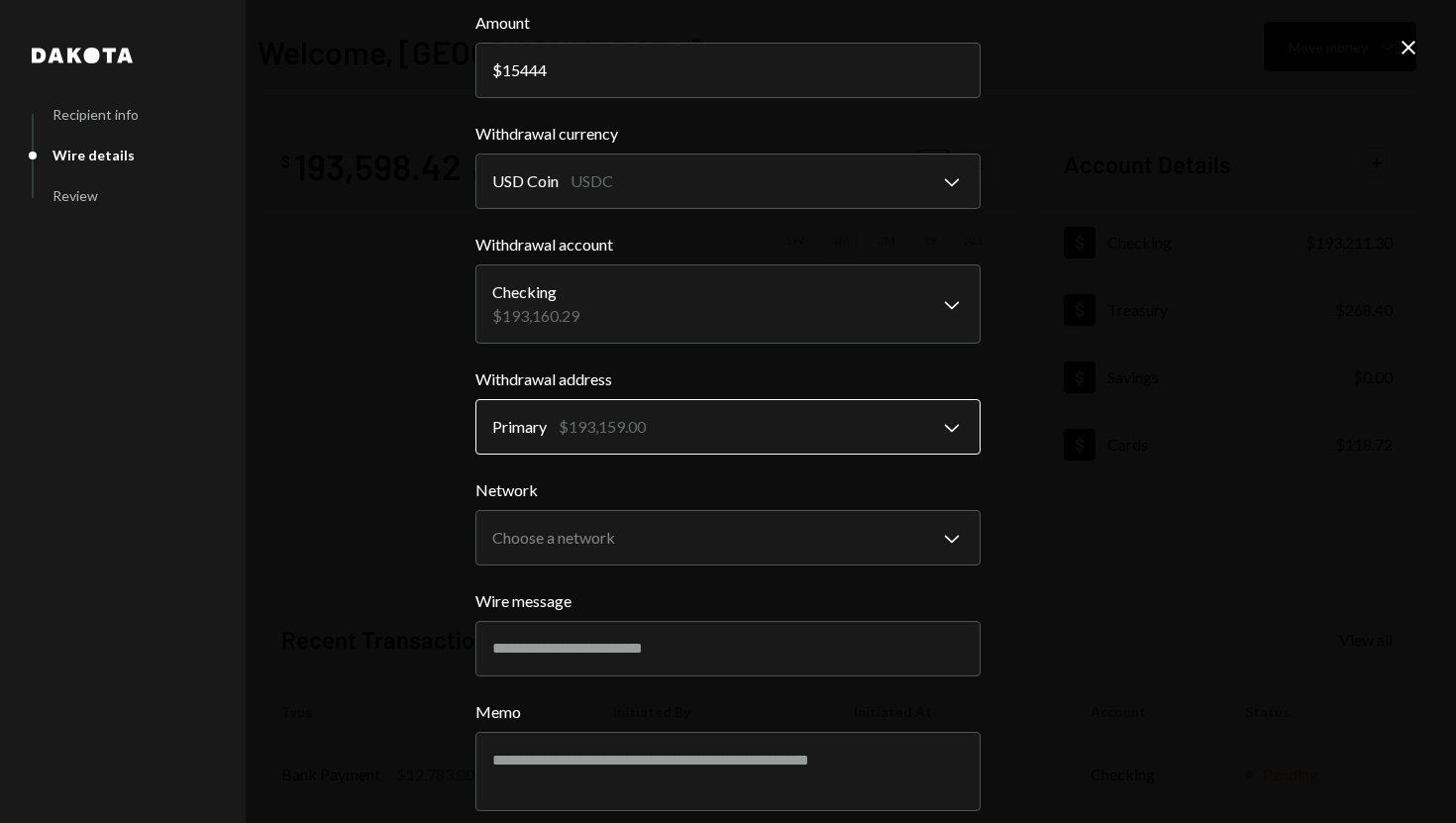 scroll, scrollTop: 115, scrollLeft: 0, axis: vertical 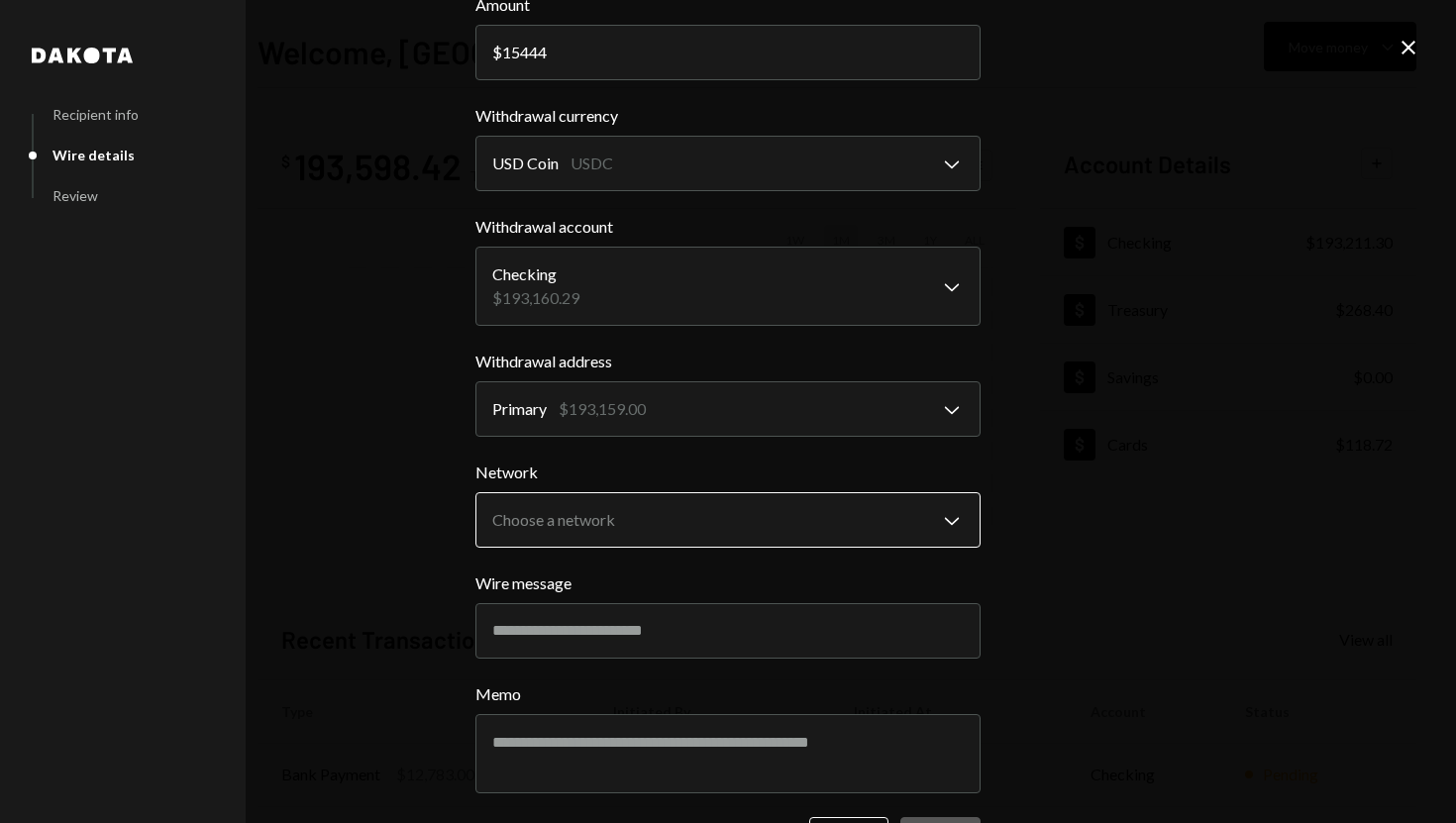 click on "S SPARK TECH HUB Caret Down Home Home Inbox Inbox Activities Transactions Accounts Accounts Caret Down Checking $193,211.30 Treasury $268.40 Savings $0.00 Cards $118.72 Dollar Rewards User Recipients Team Team Welcome, Olusola Move money Caret Down $ 193,598.42 Total Graph Accounts 1W 1M 3M 1Y ALL Account Details Plus Dollar Checking $193,211.30 Dollar Treasury $268.40 Dollar Savings $0.00 Dollar Cards $118.72 Recent Transactions View all Type Initiated By Initiated At Account Status Bank Payment $12,783.00 Olusola Kolawole 07/07/25 11:12 AM Checking Pending Bank Payment $20,000.00 Olusola Kolawole 07/07/25 11:08 AM Checking Pending Bank Payment $3,000.00 Olusola Kolawole 07/07/25 9:39 AM Checking Completed Bank Payment $11,312.00 Olusola Kolawole 07/07/25 9:24 AM Checking Completed Bank Payment $100.00 Adewumi Hammed 07/07/25 9:14 AM Checking Canceled Welcome, Olusola - Dakota   Dakota Recipient info Wire details Review Wire Transfer Arrives 1-2 business days Amount $ 15444 Withdrawal currency USD Coin USDC" at bounding box center [728, 411] 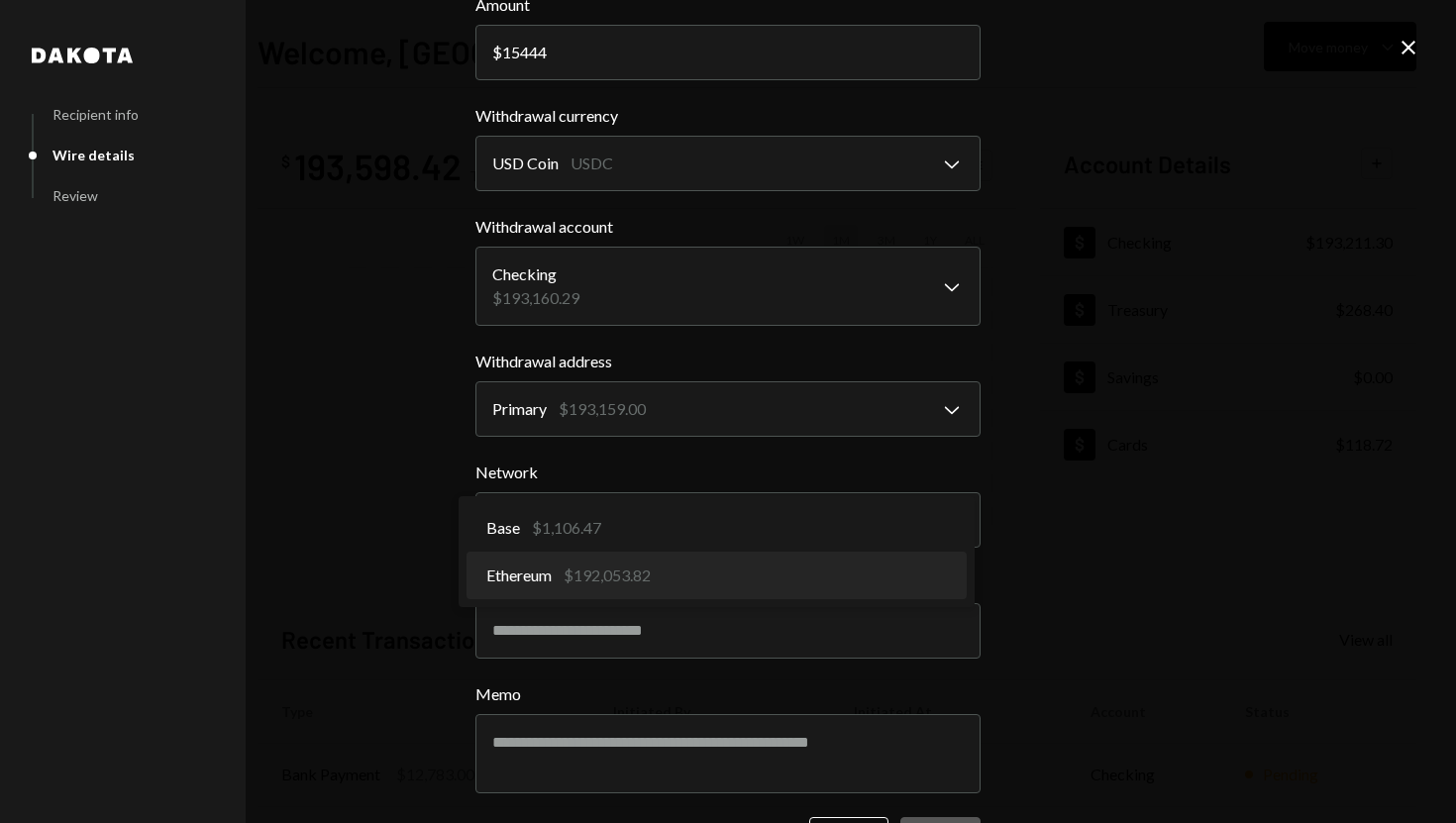 select on "**********" 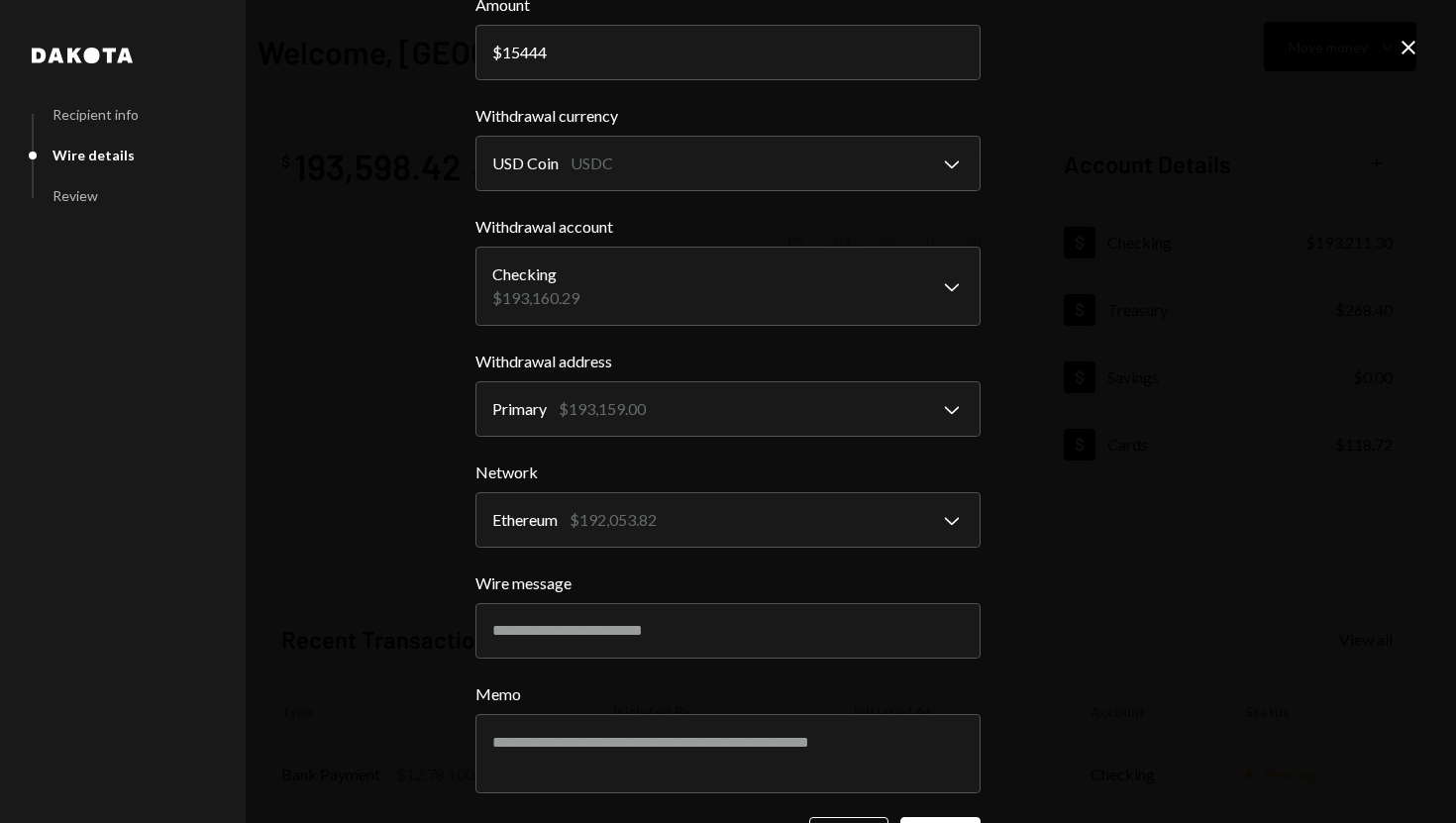 scroll, scrollTop: 186, scrollLeft: 0, axis: vertical 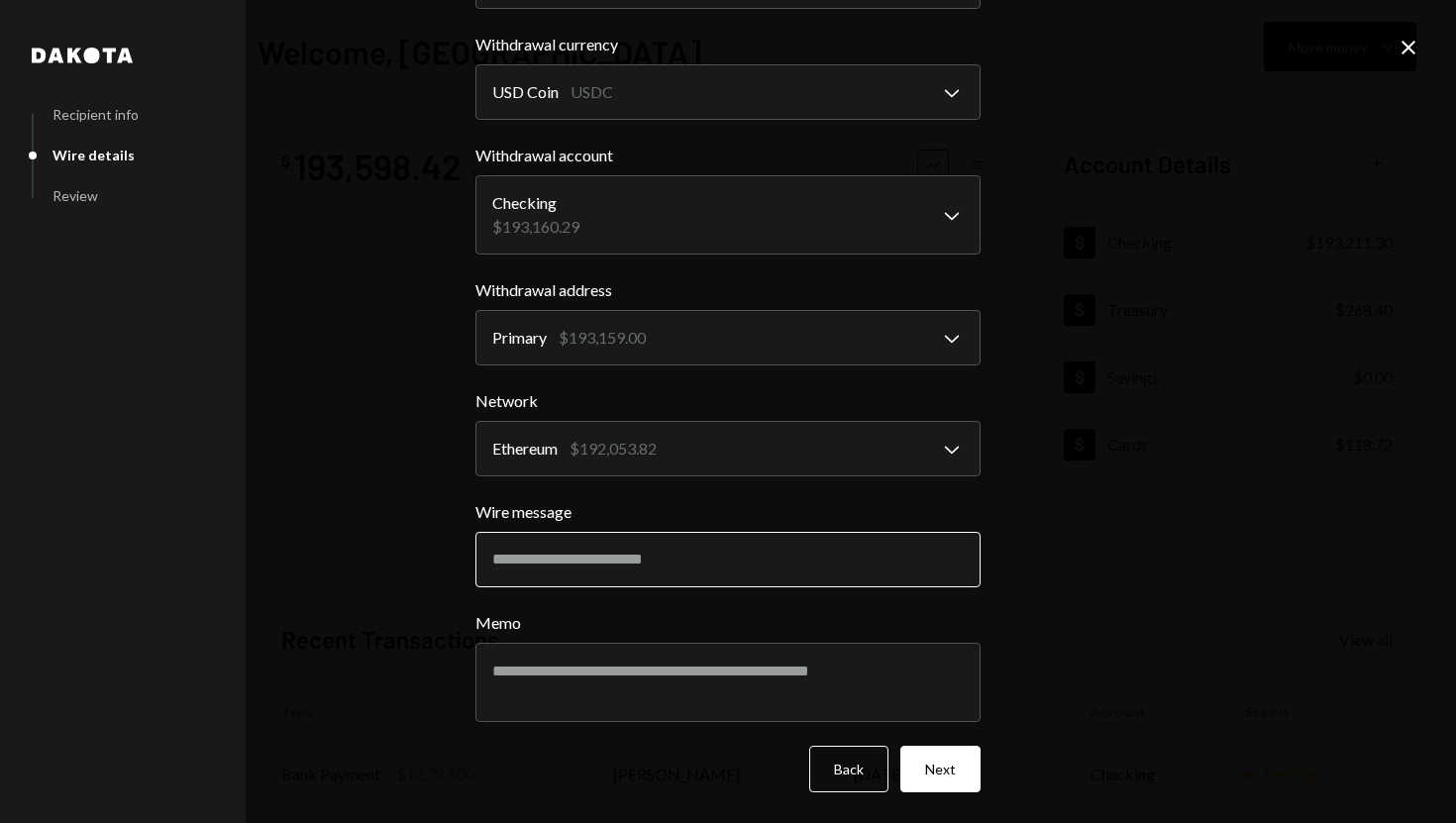 click on "Wire message" at bounding box center [728, 560] 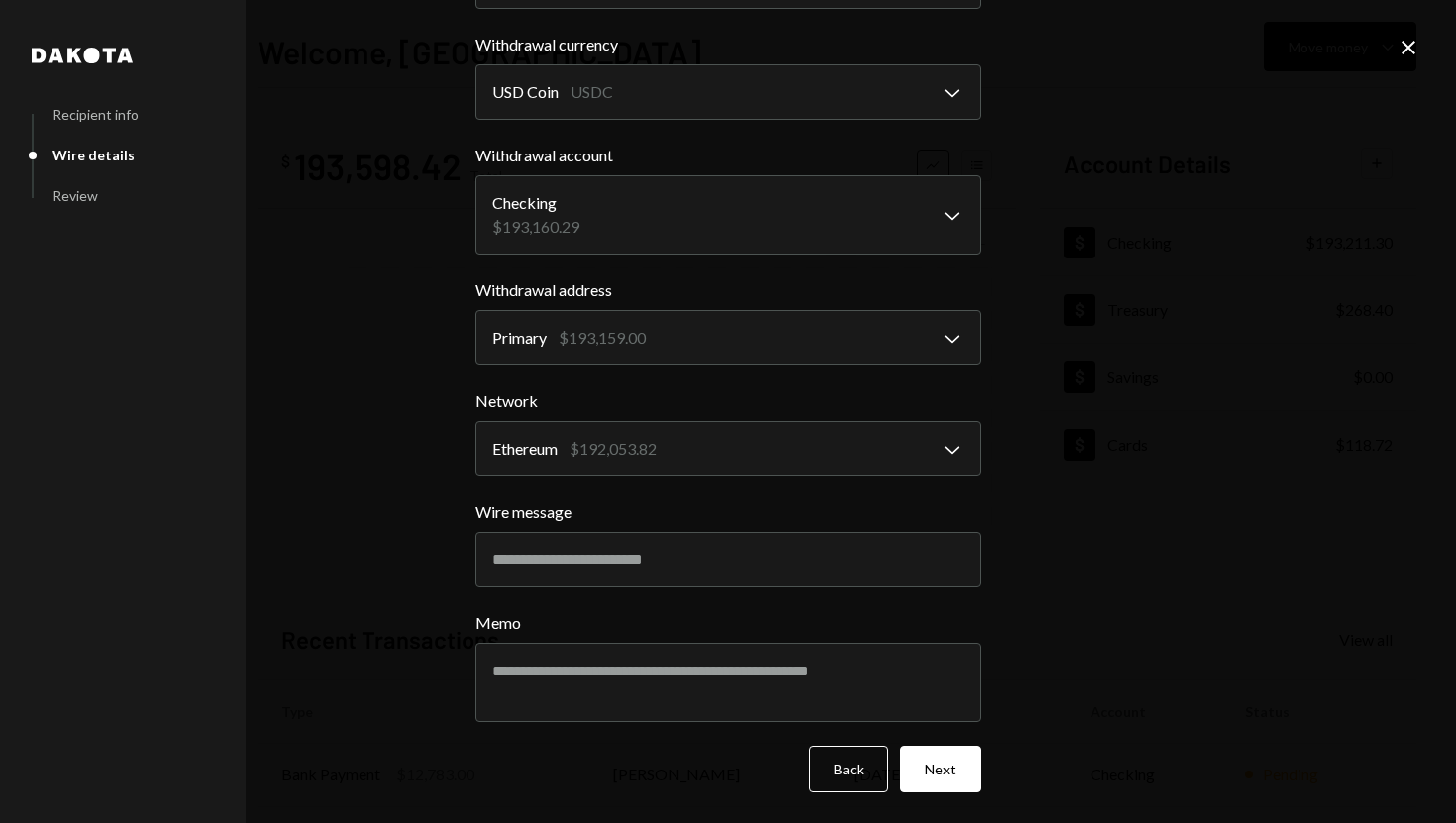 click on "**********" at bounding box center (728, 411) 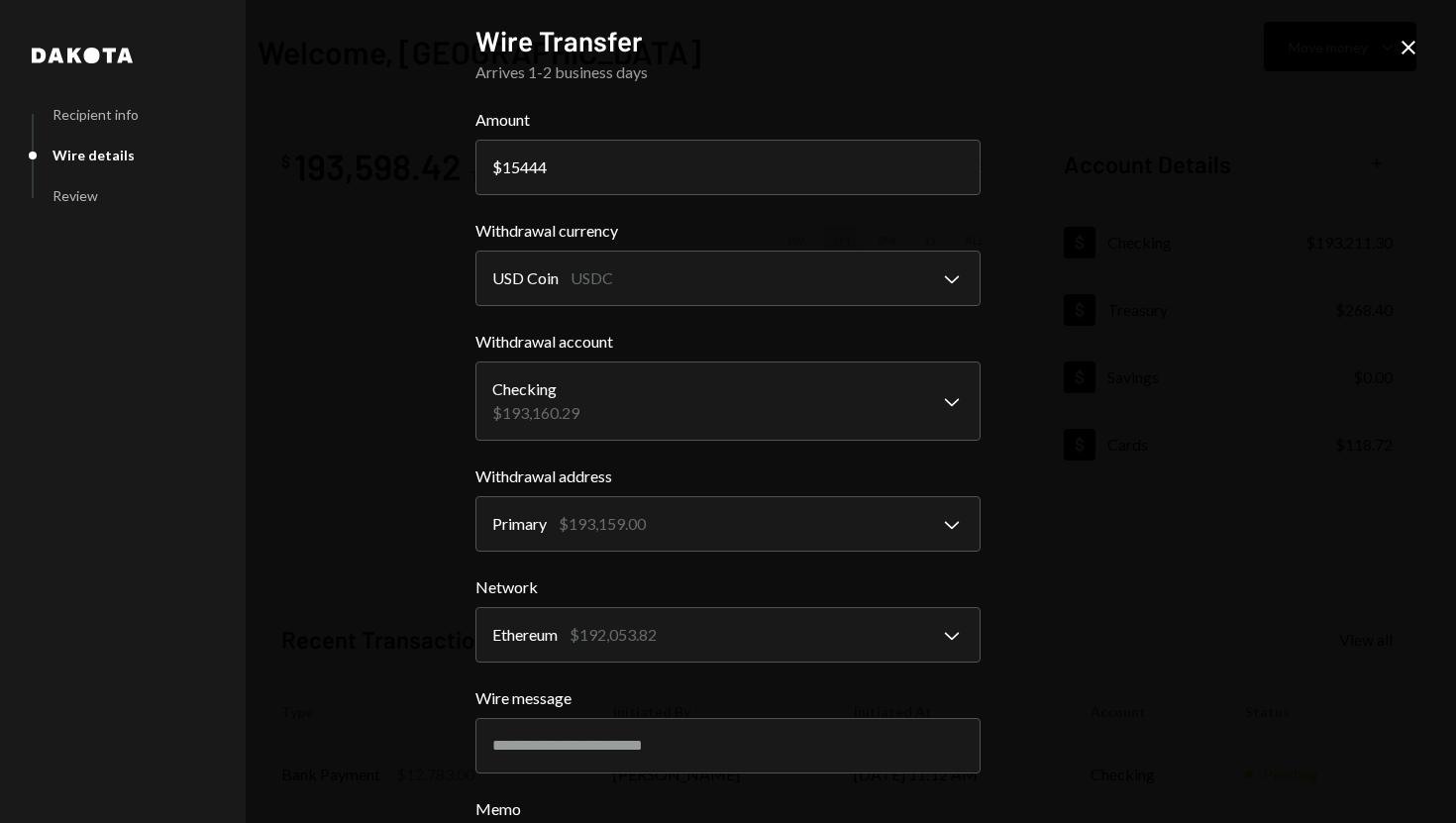scroll, scrollTop: 186, scrollLeft: 0, axis: vertical 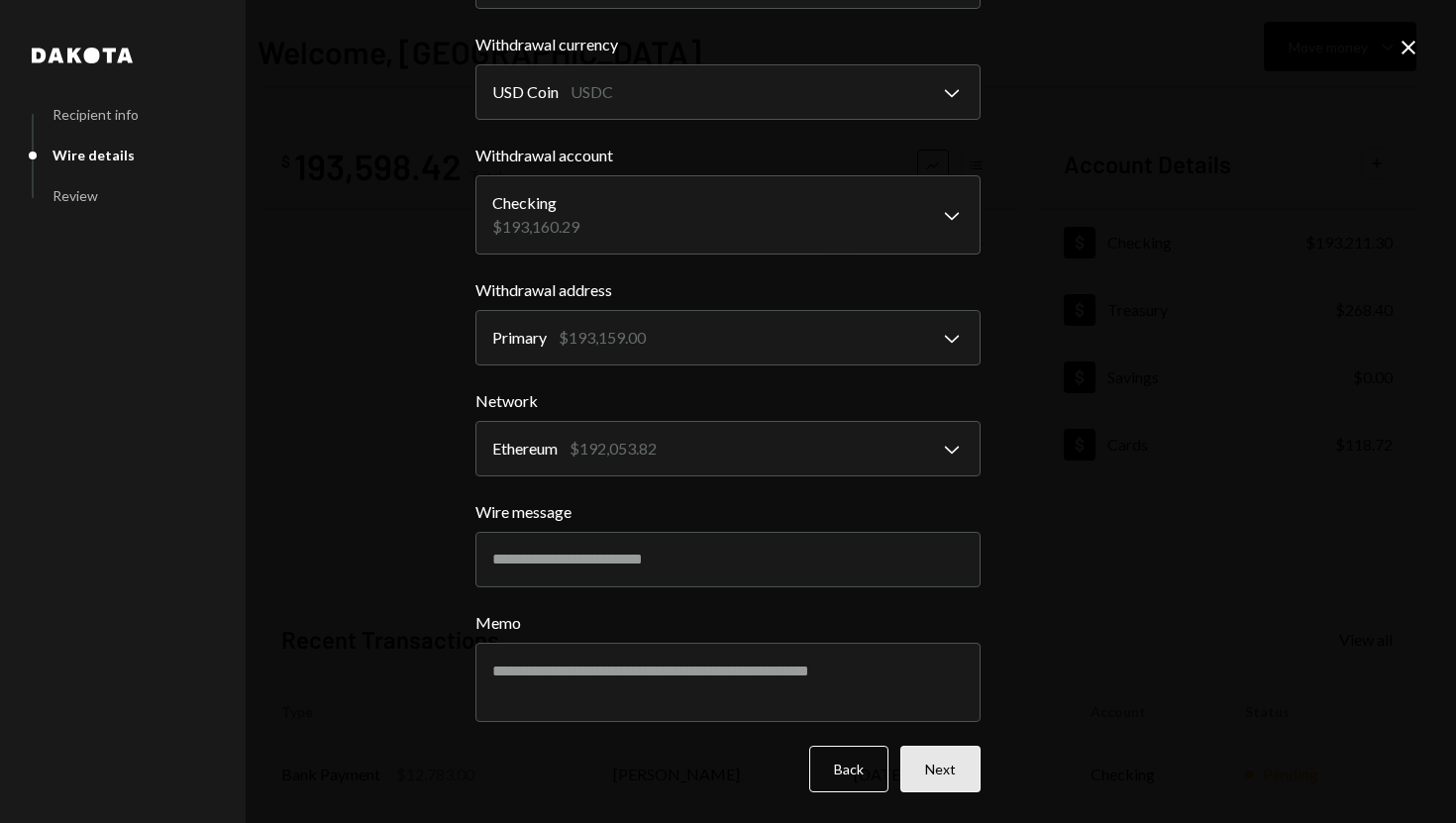 click on "Next" at bounding box center [940, 769] 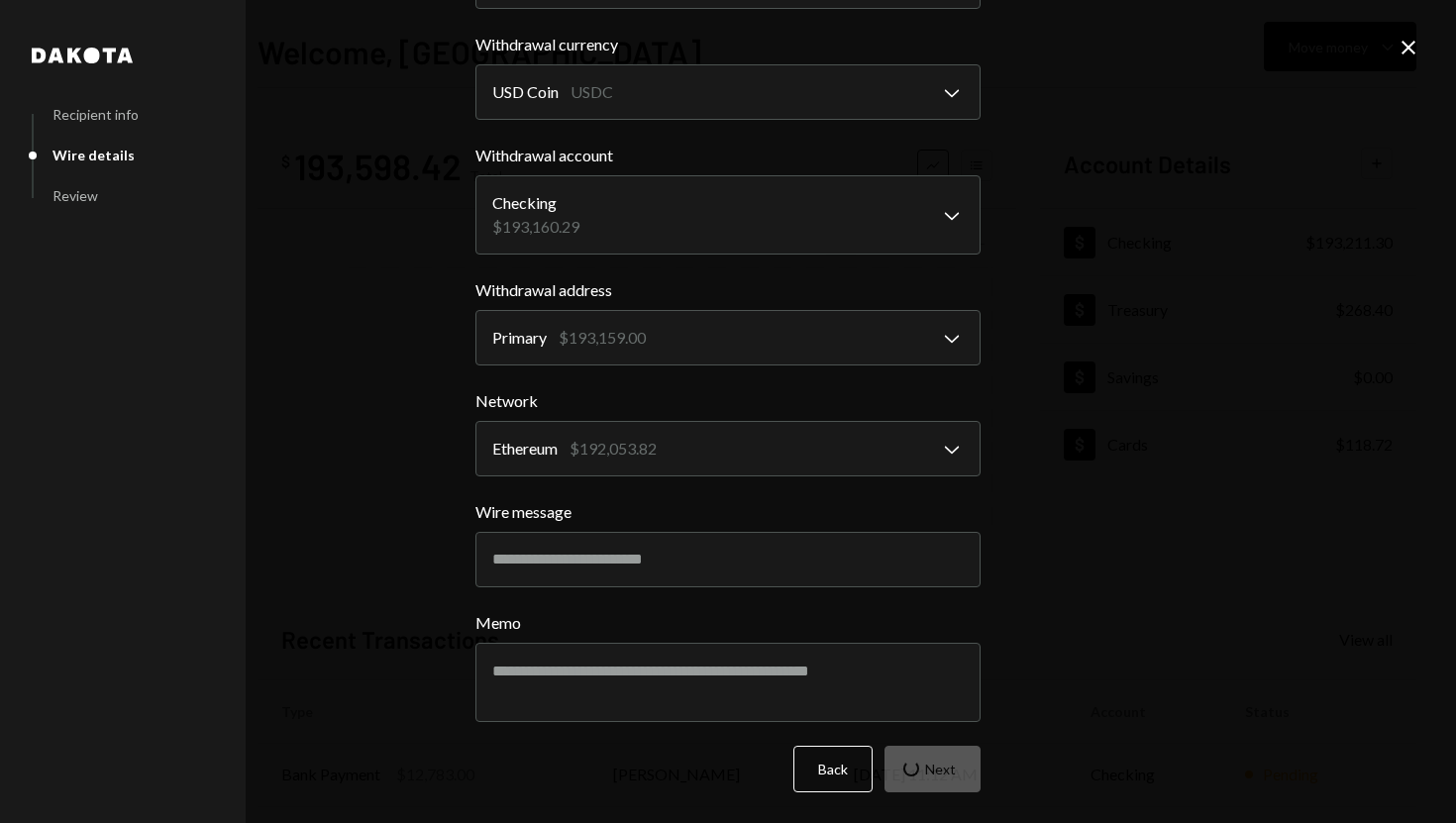 scroll, scrollTop: 0, scrollLeft: 0, axis: both 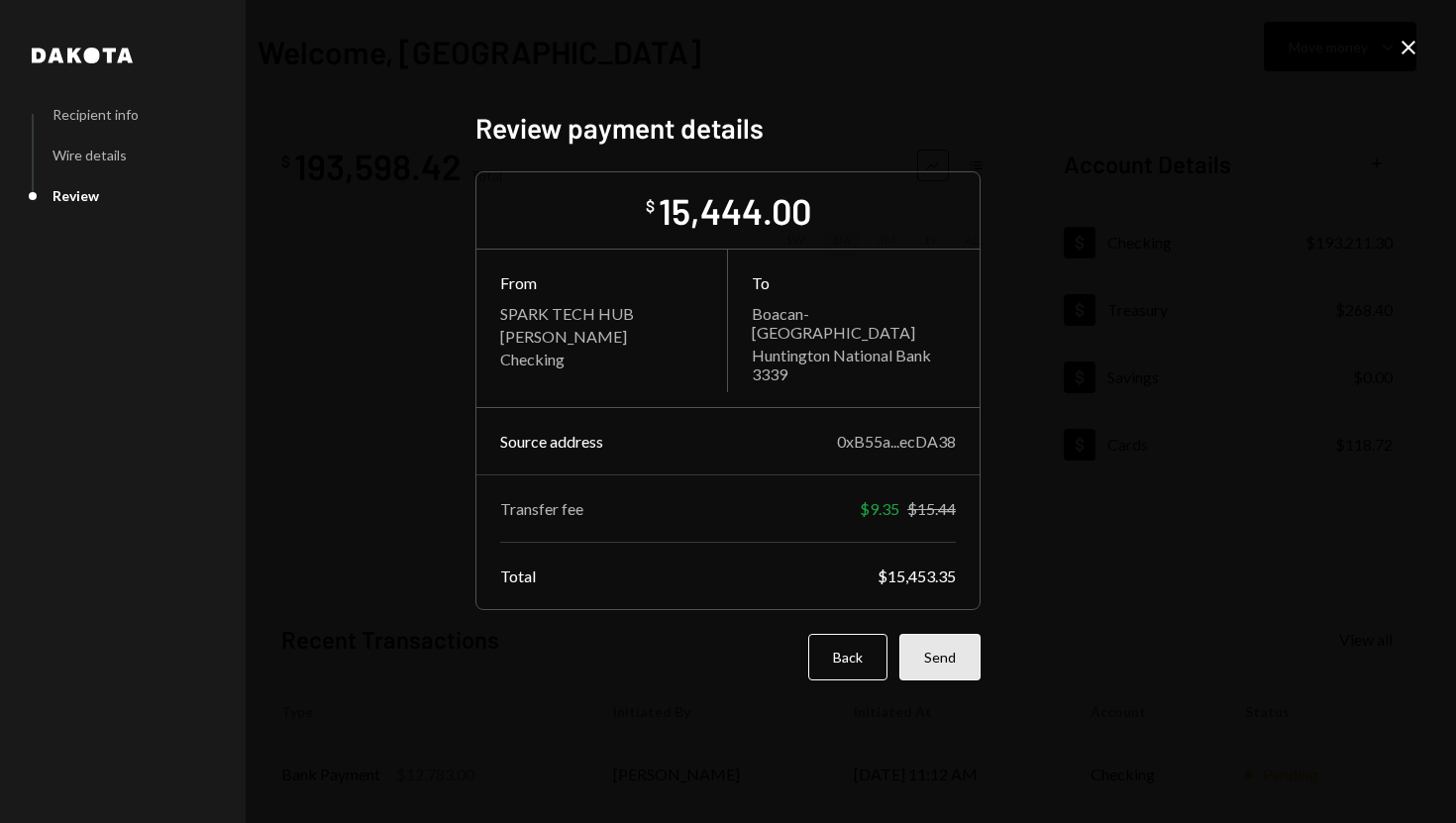 click on "Send" at bounding box center (940, 657) 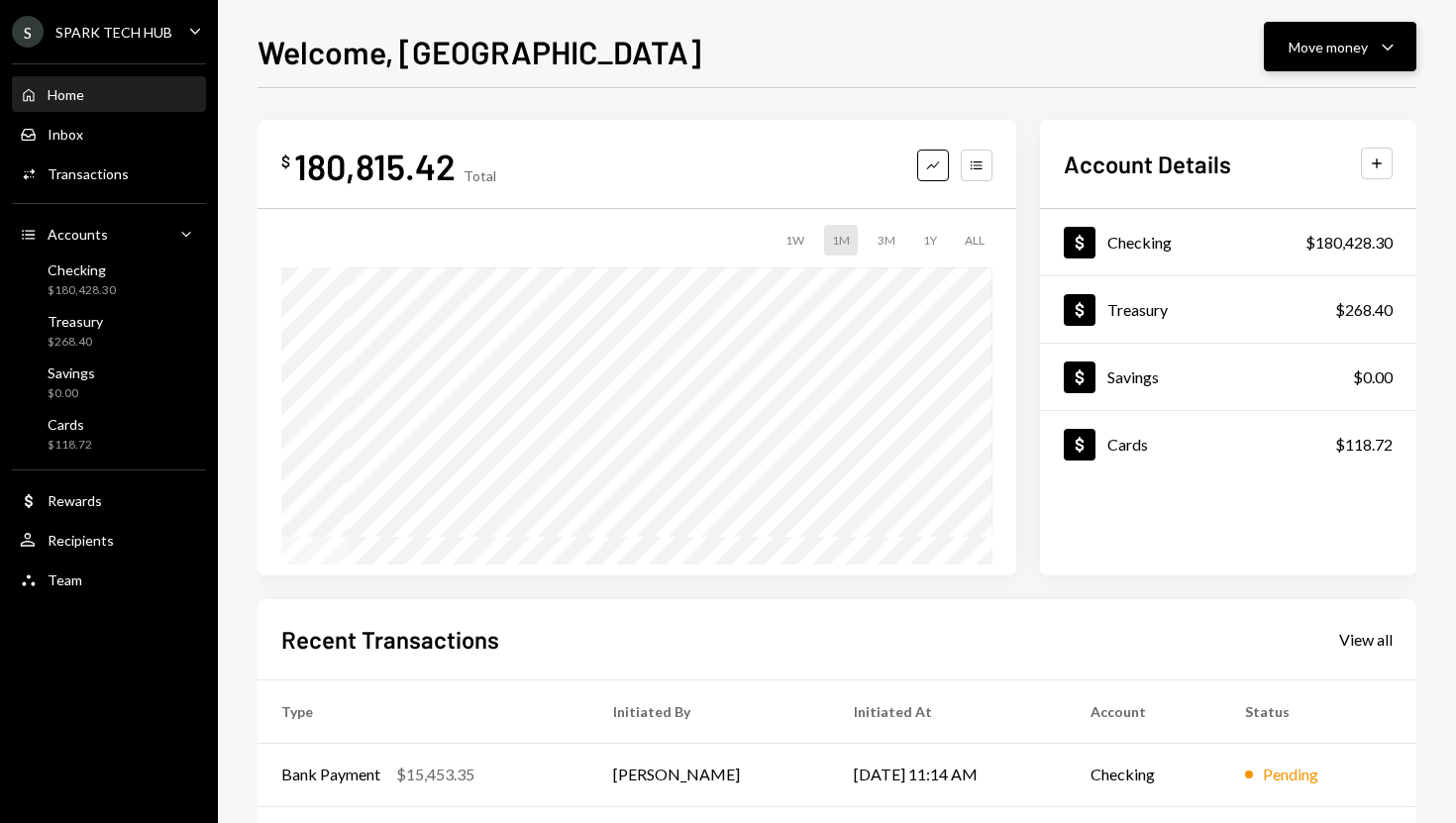 click on "Move money Caret Down" at bounding box center [1340, 47] 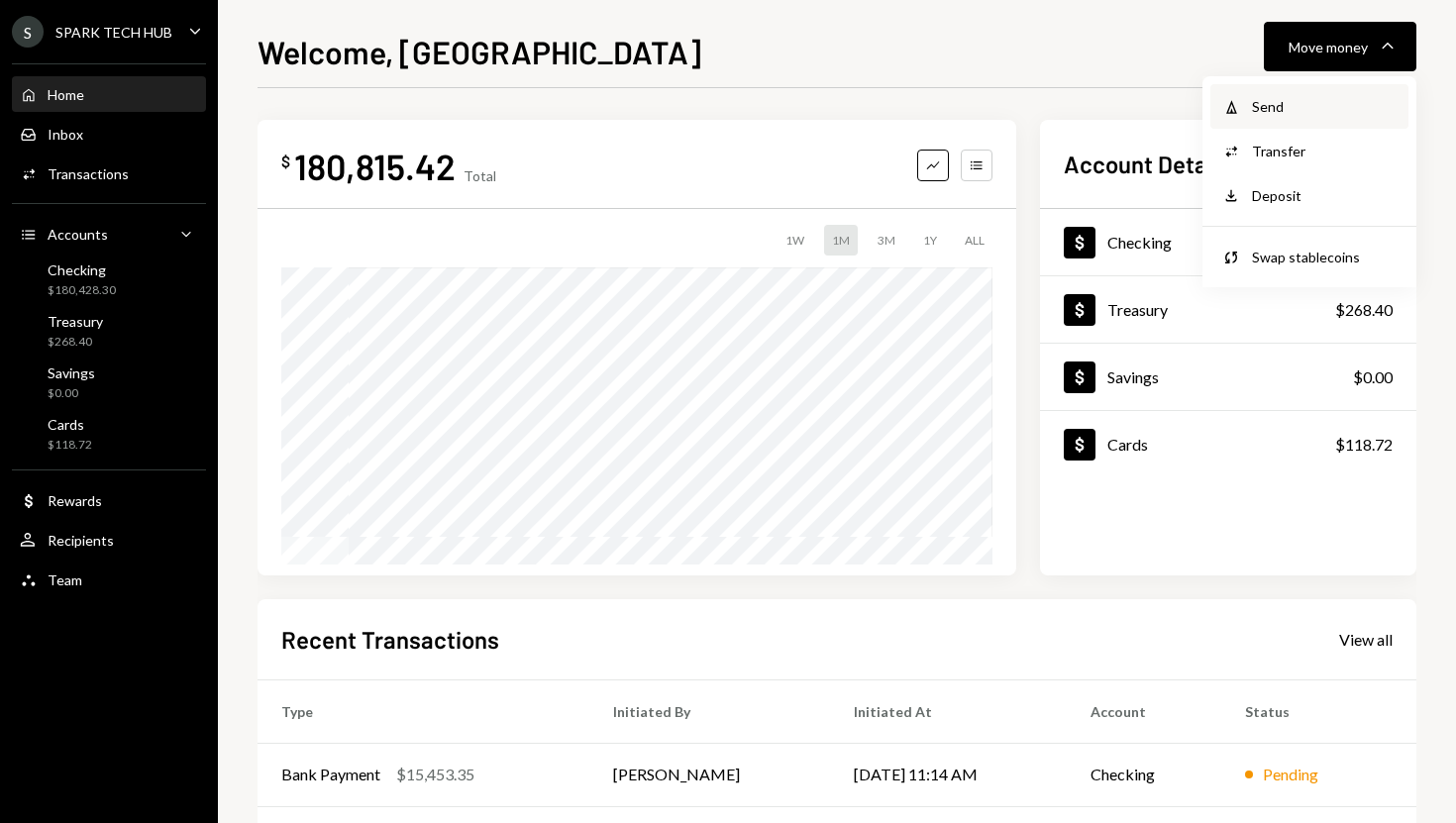 click on "Send" at bounding box center [1324, 106] 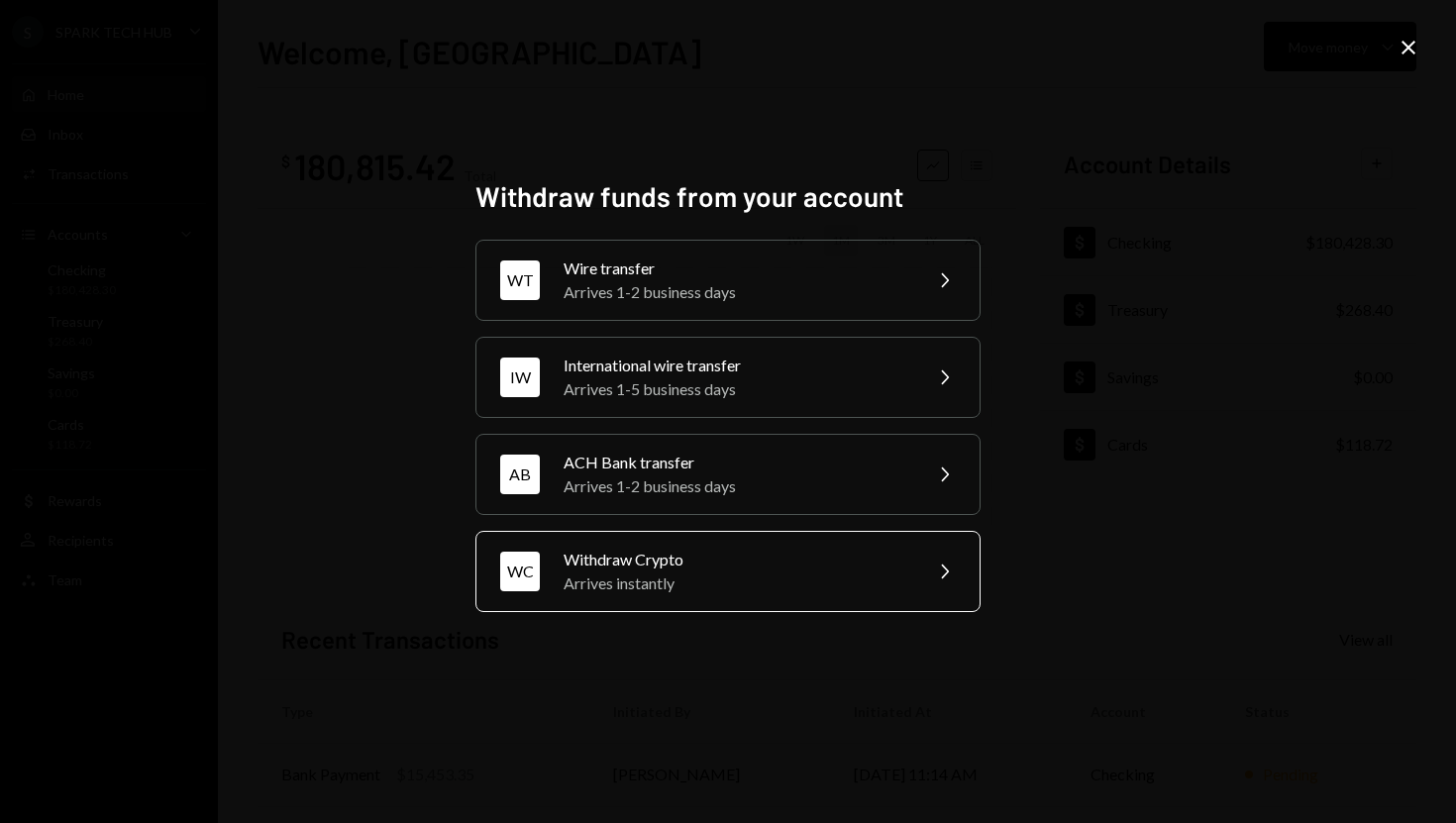 click on "Arrives instantly" at bounding box center (736, 583) 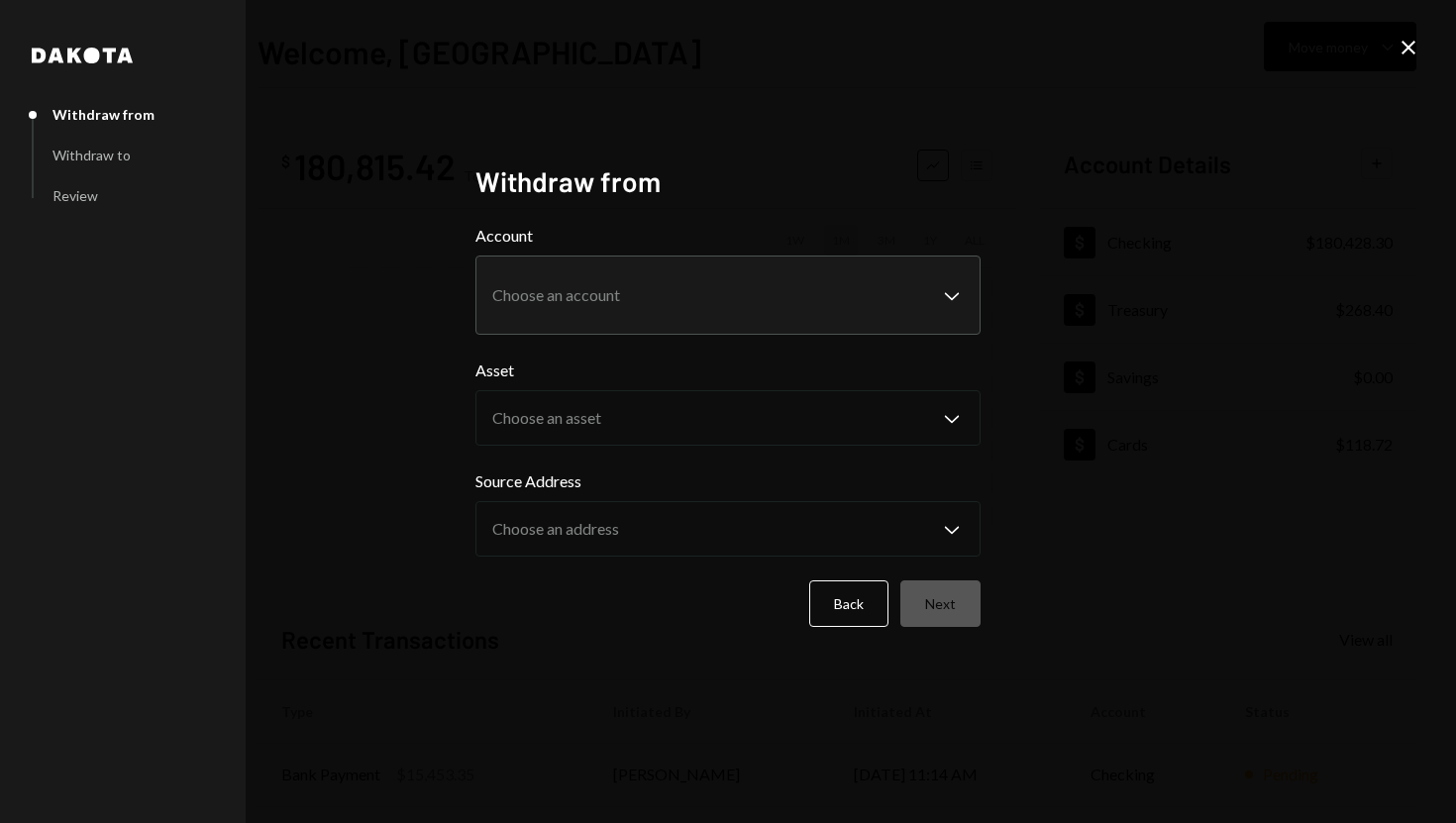 click on "**********" at bounding box center (728, 425) 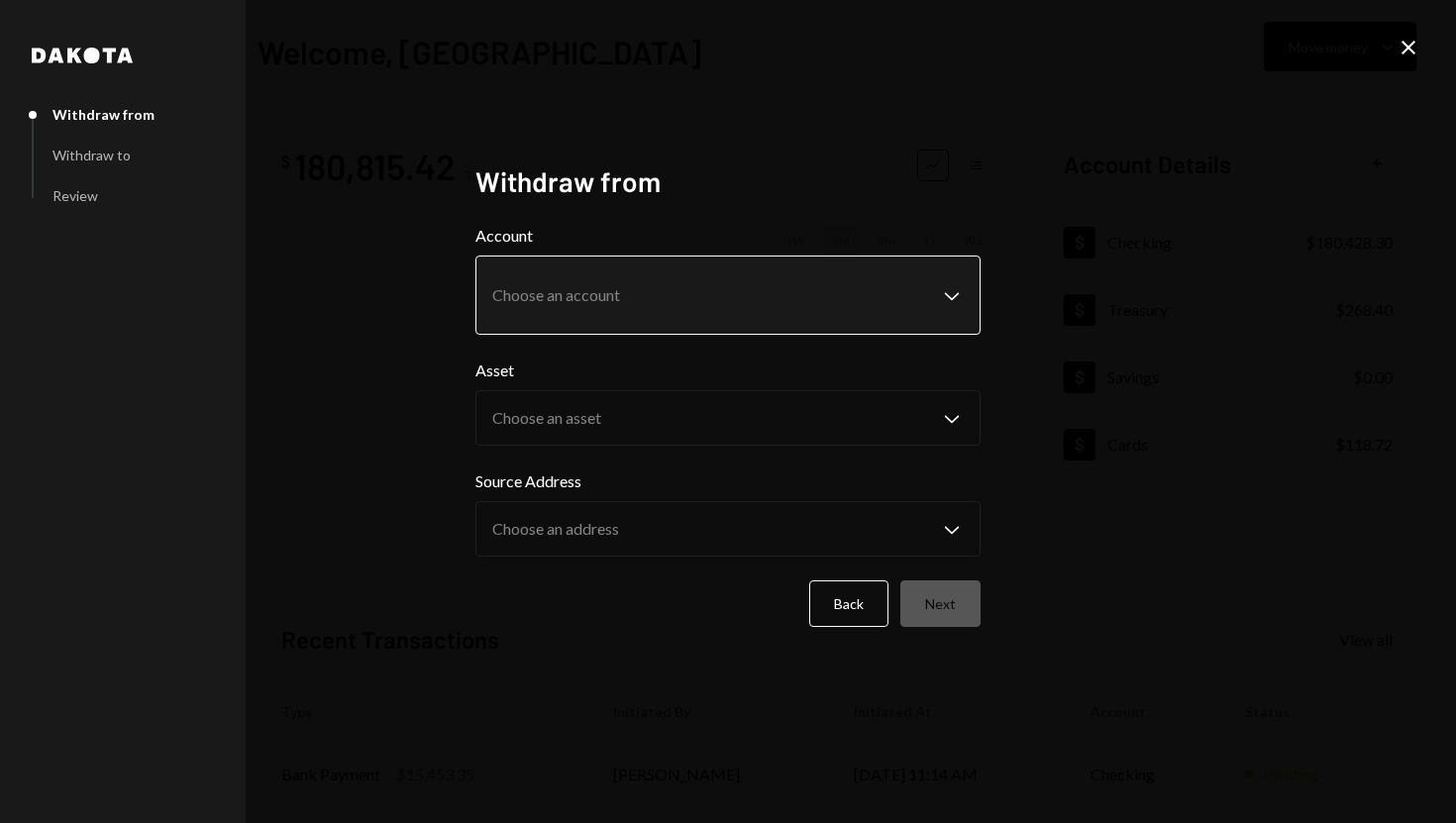 click on "**********" at bounding box center (728, 411) 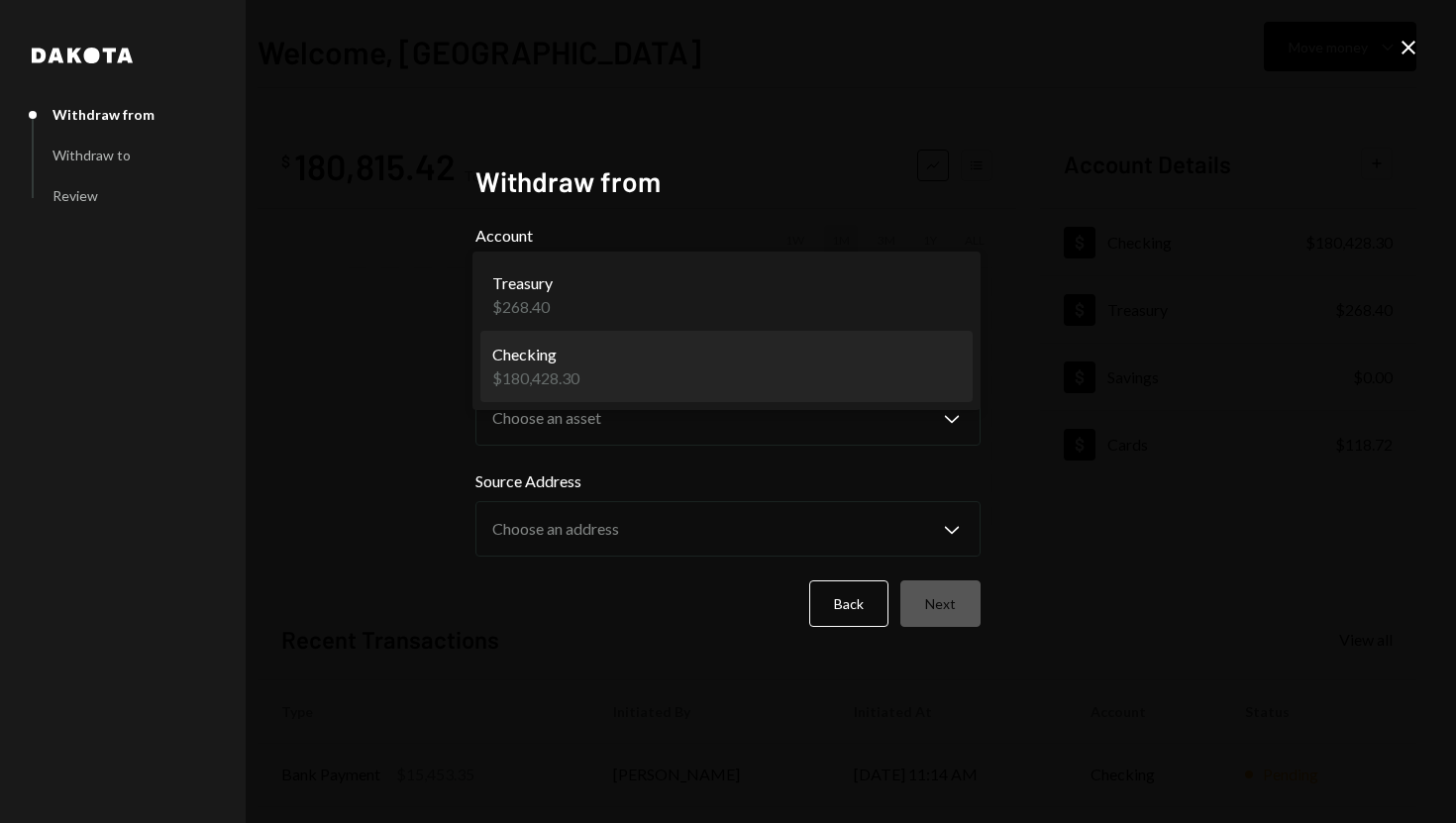 select on "**********" 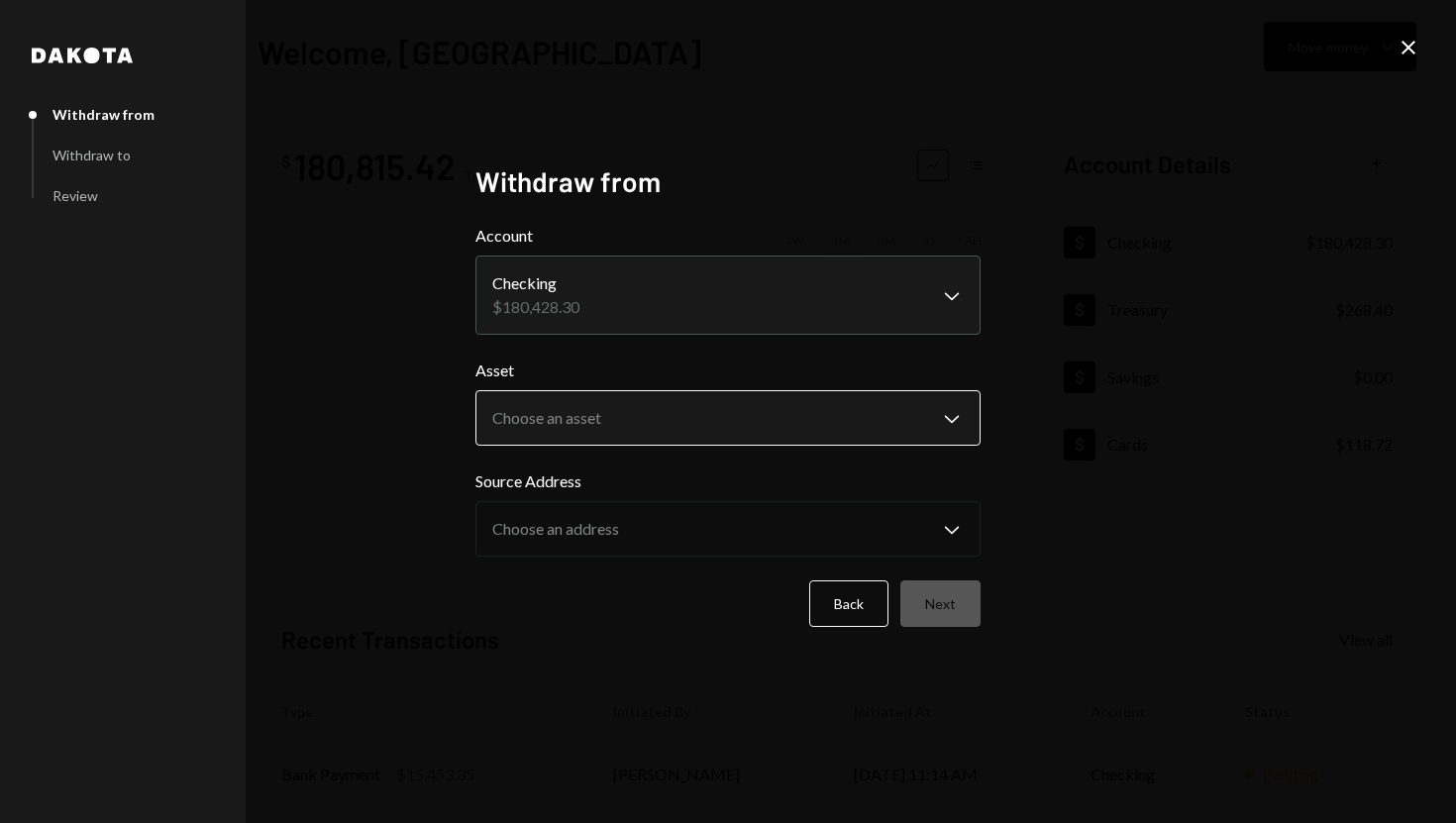 click on "**********" at bounding box center (728, 411) 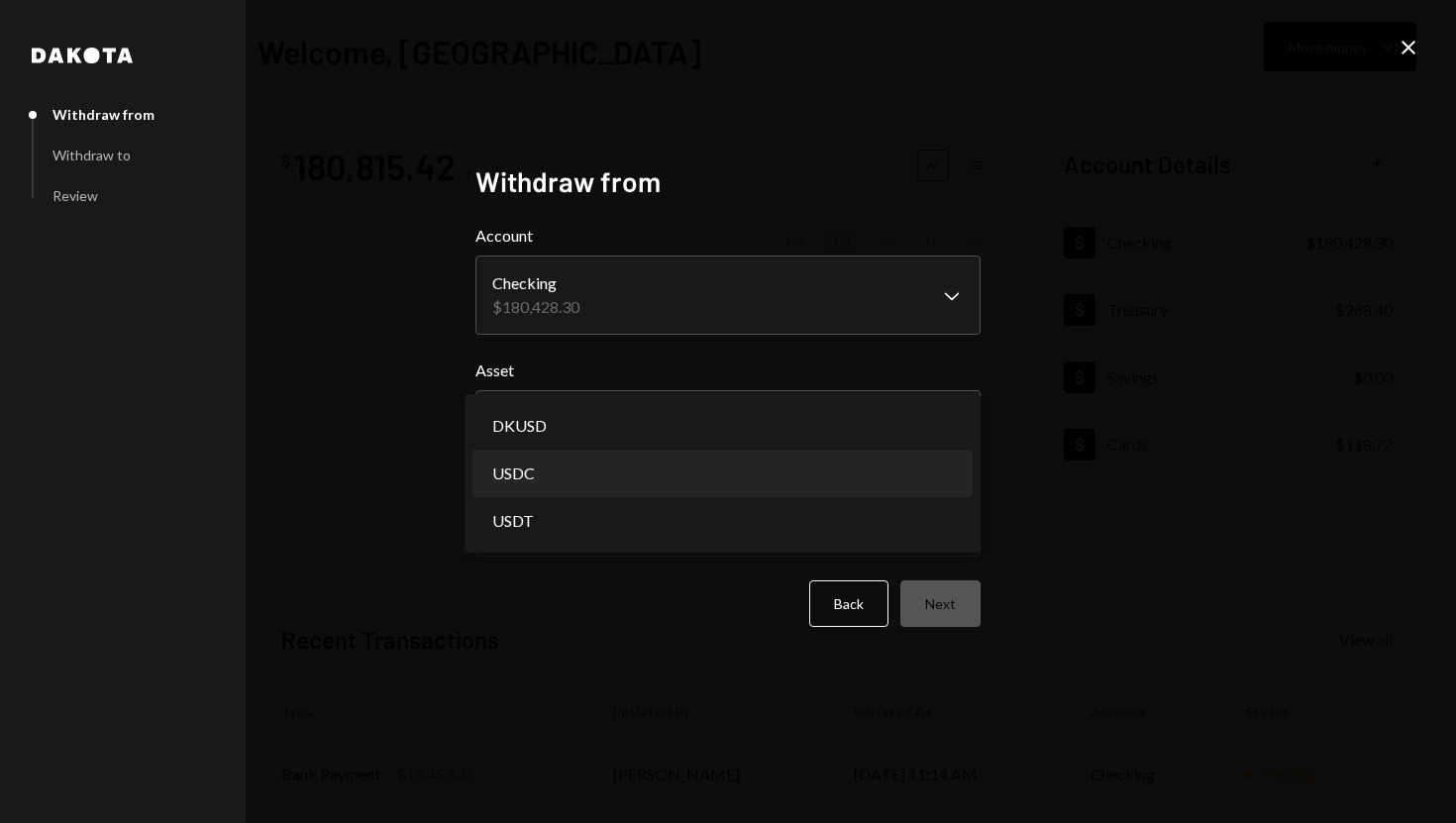 select on "****" 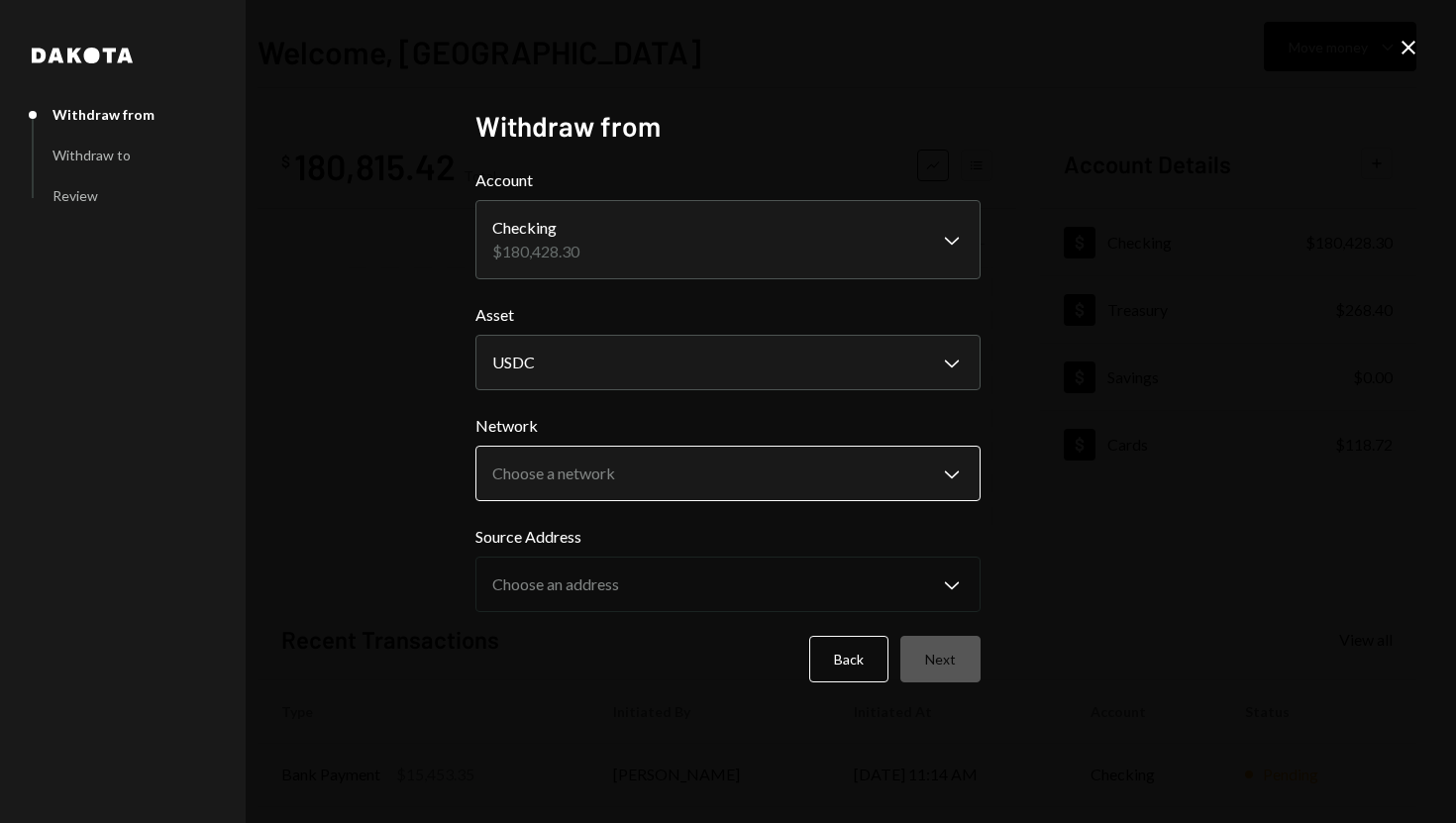 click on "**********" at bounding box center [728, 411] 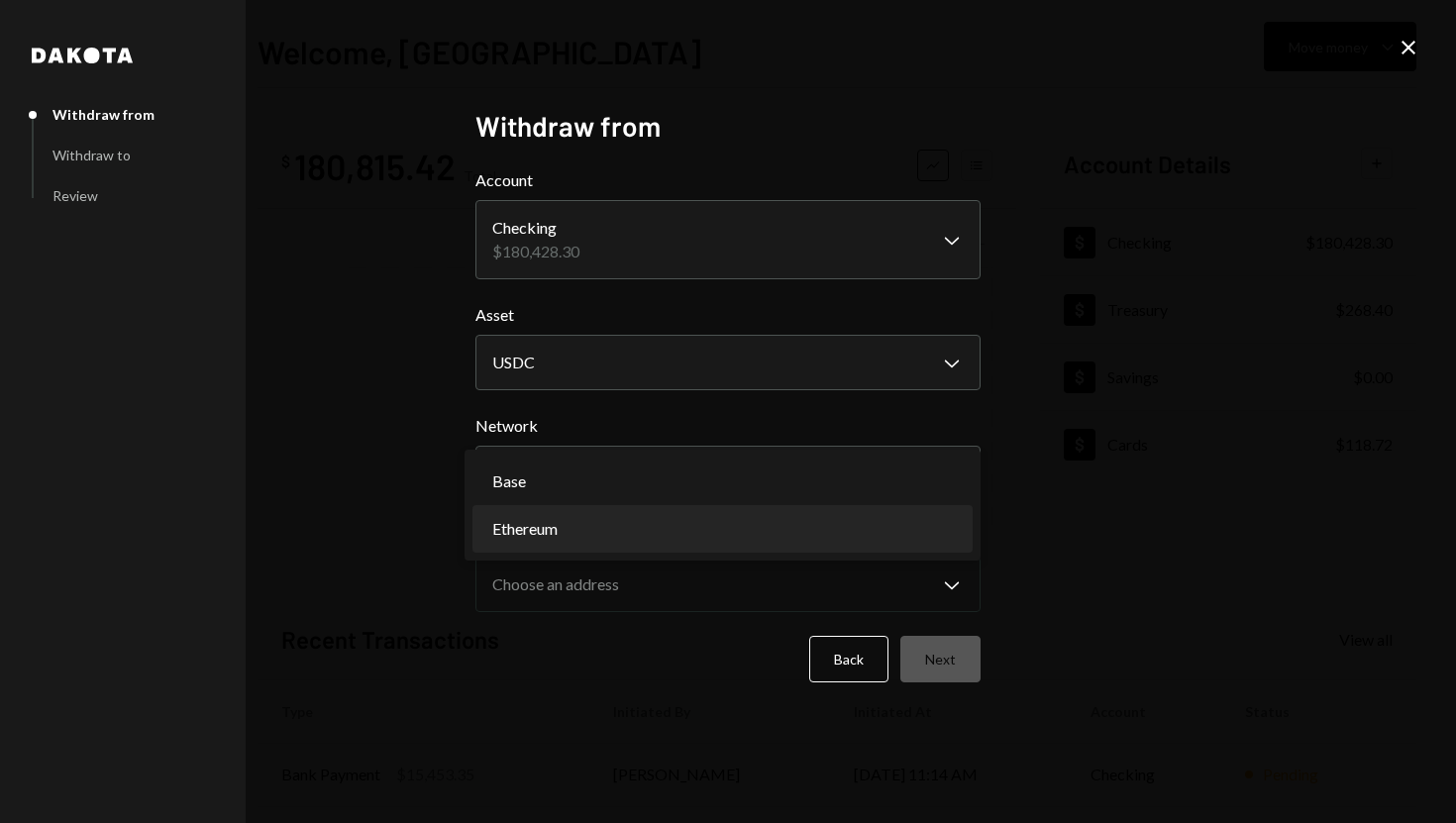 select on "**********" 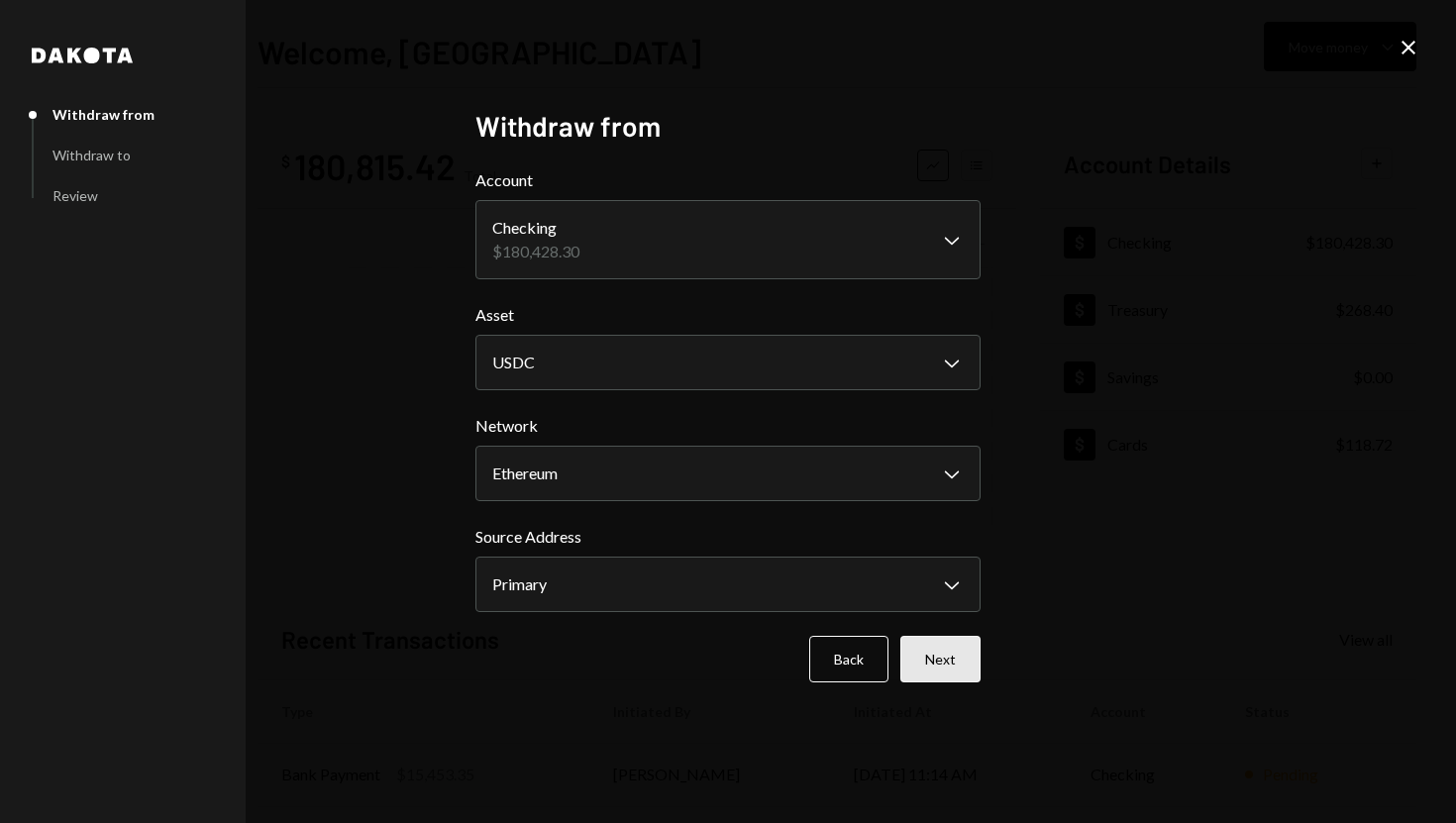 click on "Next" at bounding box center [940, 659] 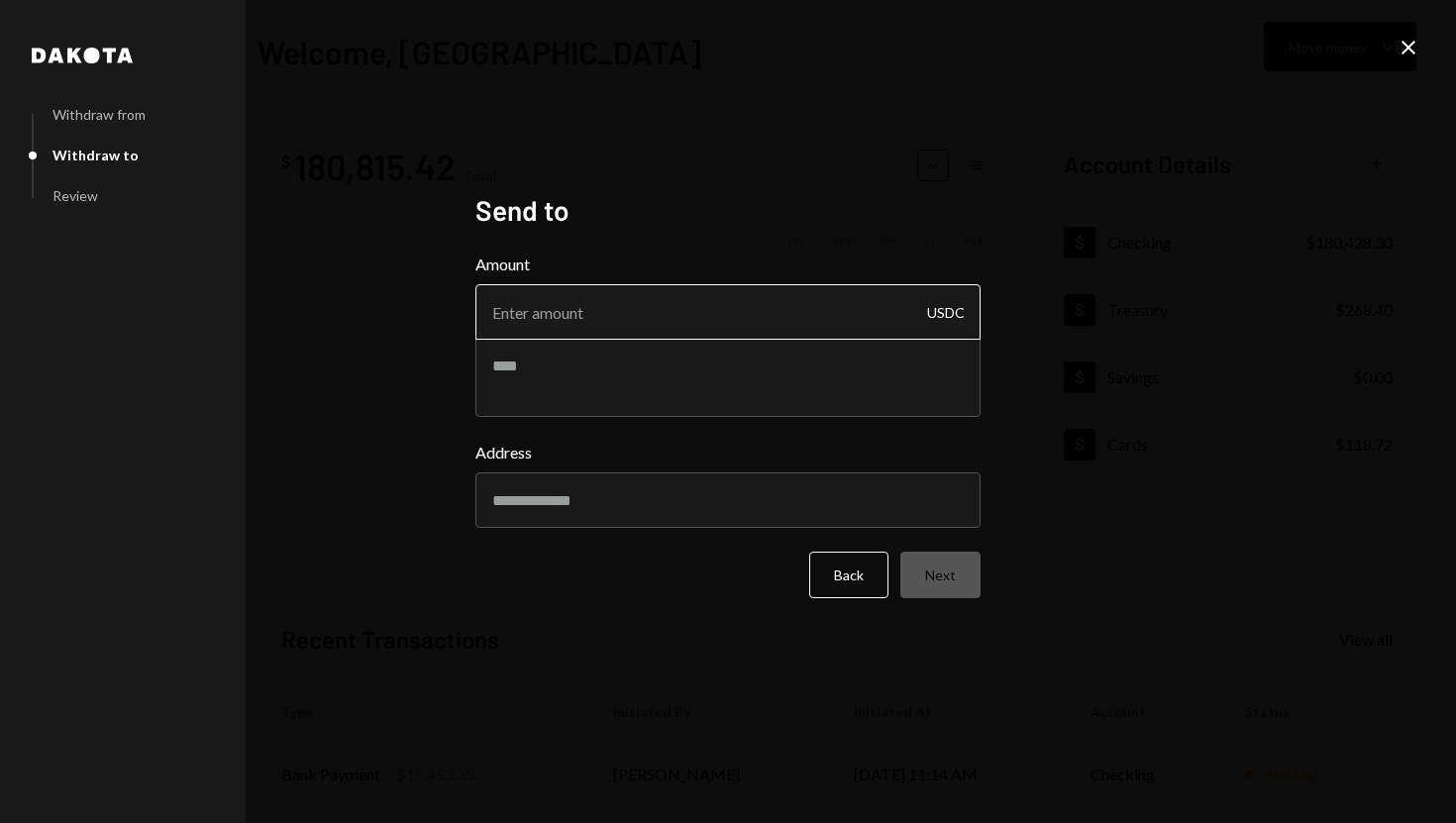 click on "Amount" at bounding box center (728, 312) 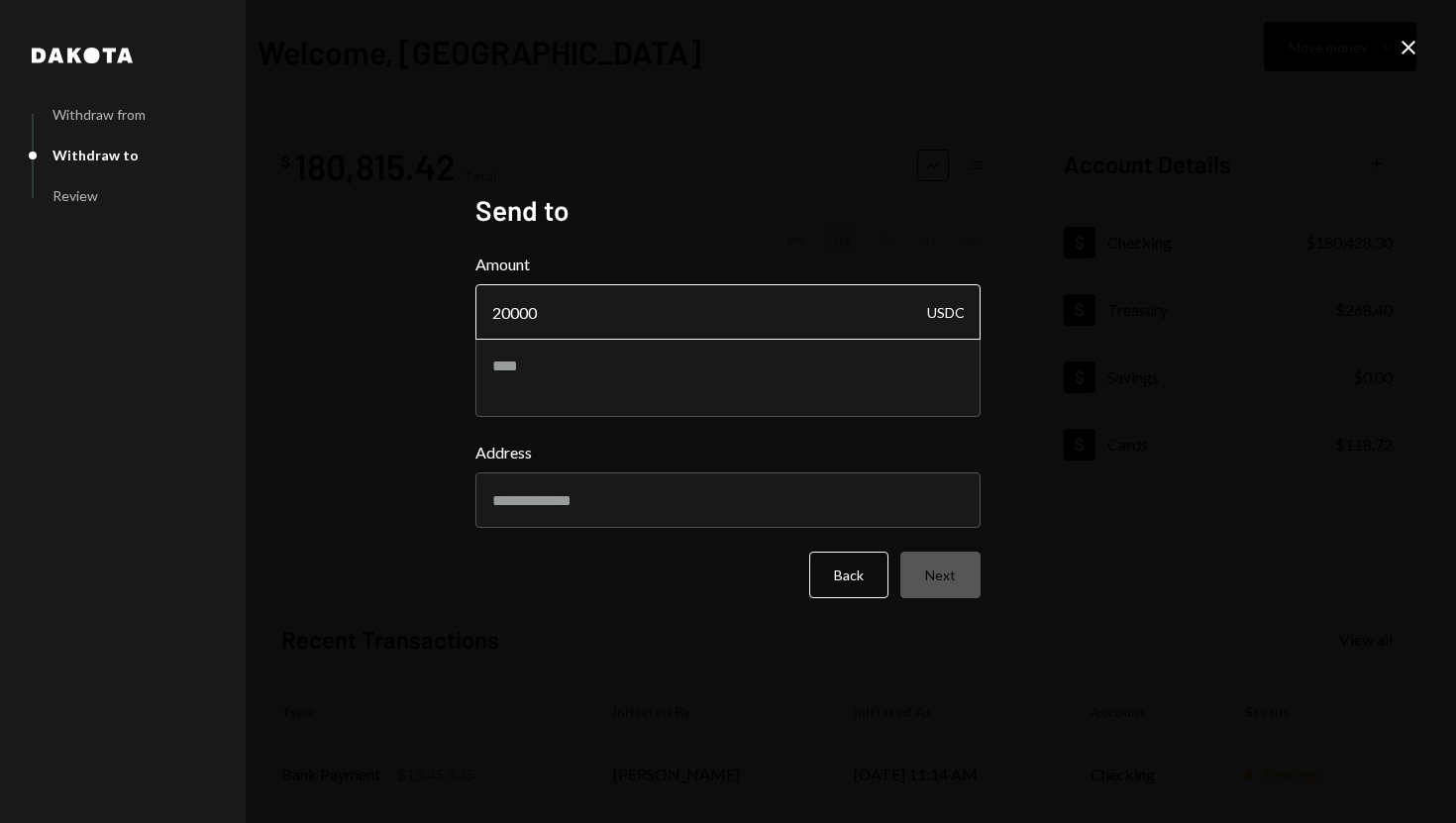 click on "20000" at bounding box center (728, 312) 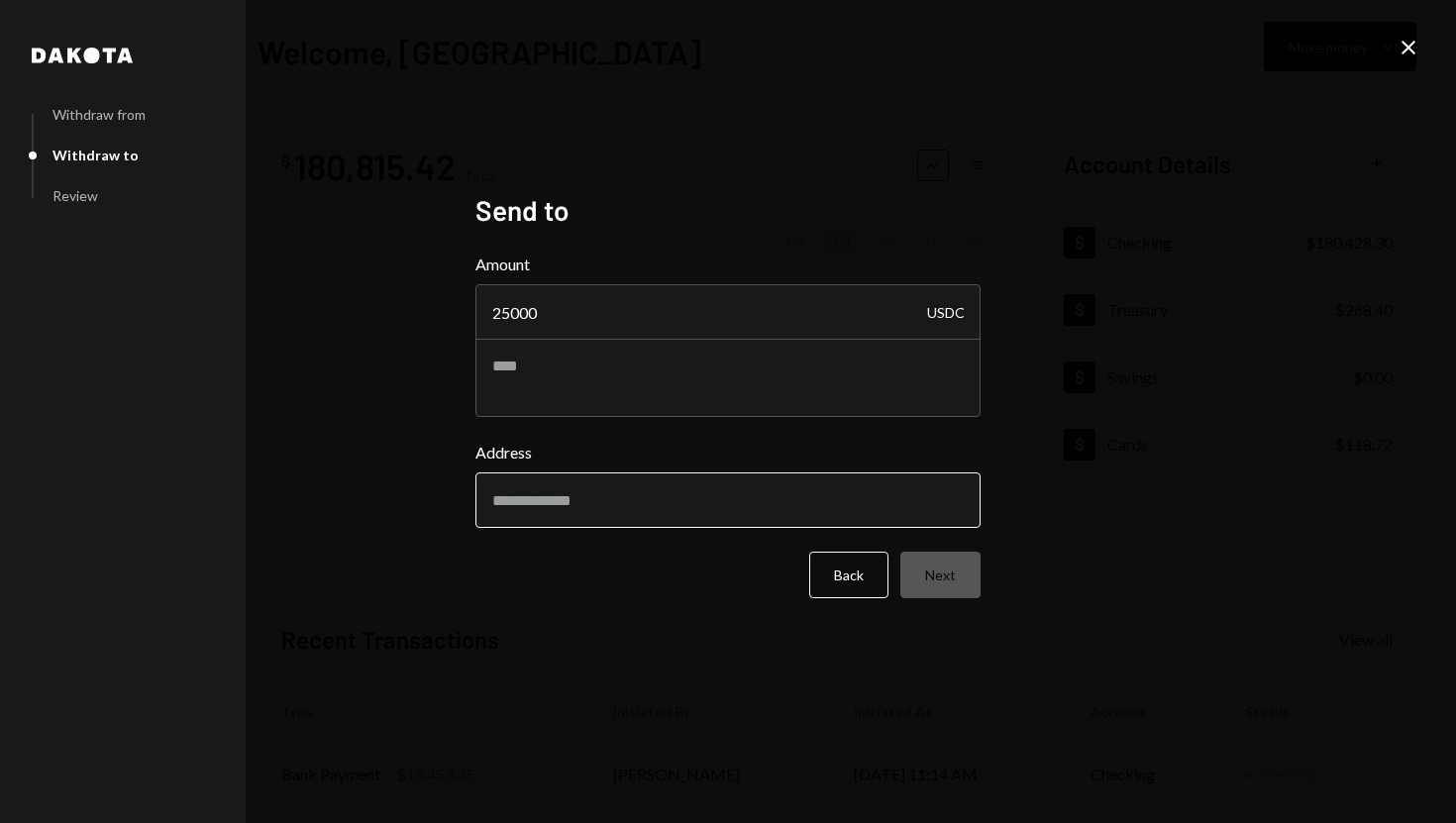 type on "25000" 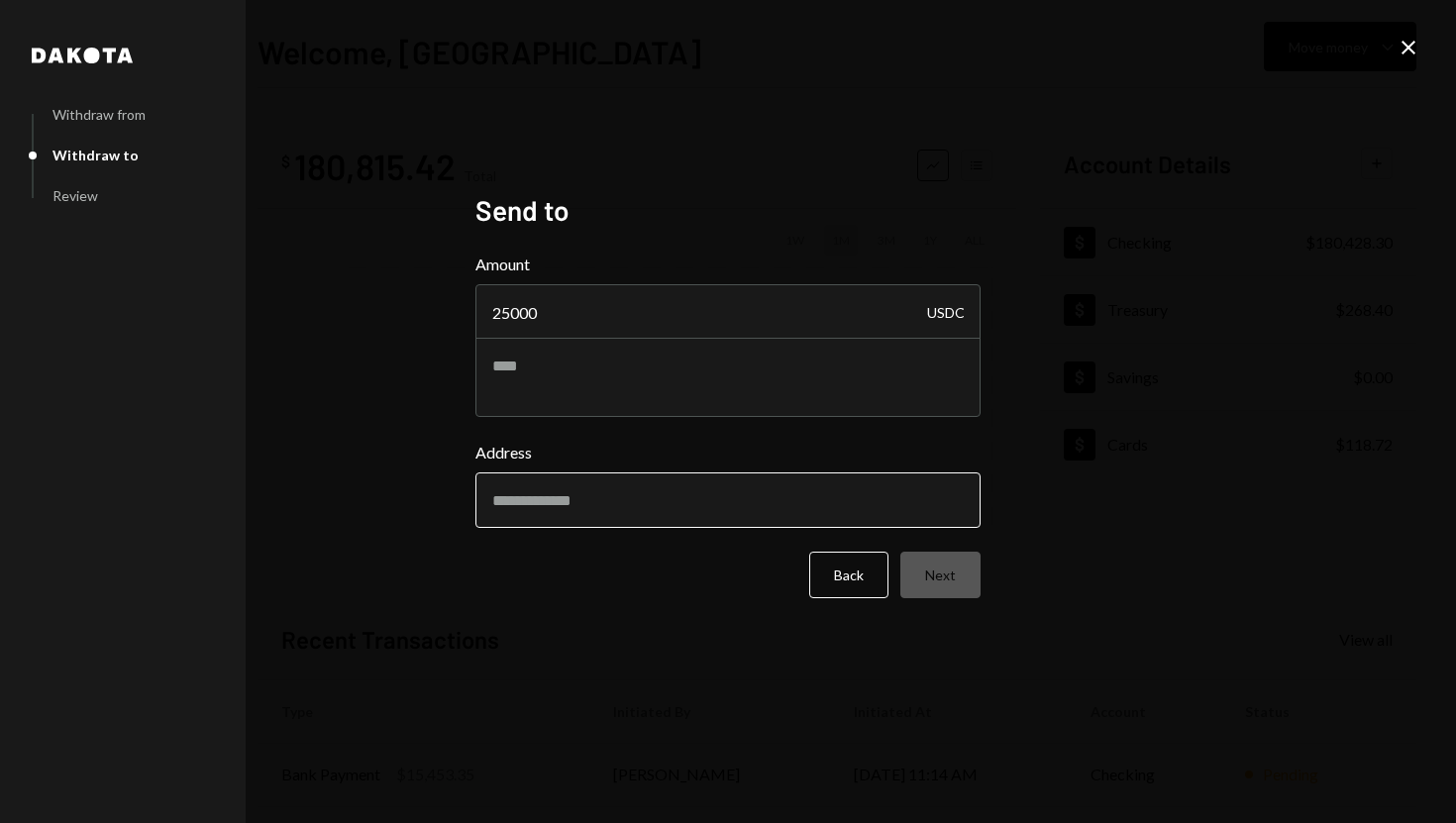 click on "Address" at bounding box center [728, 500] 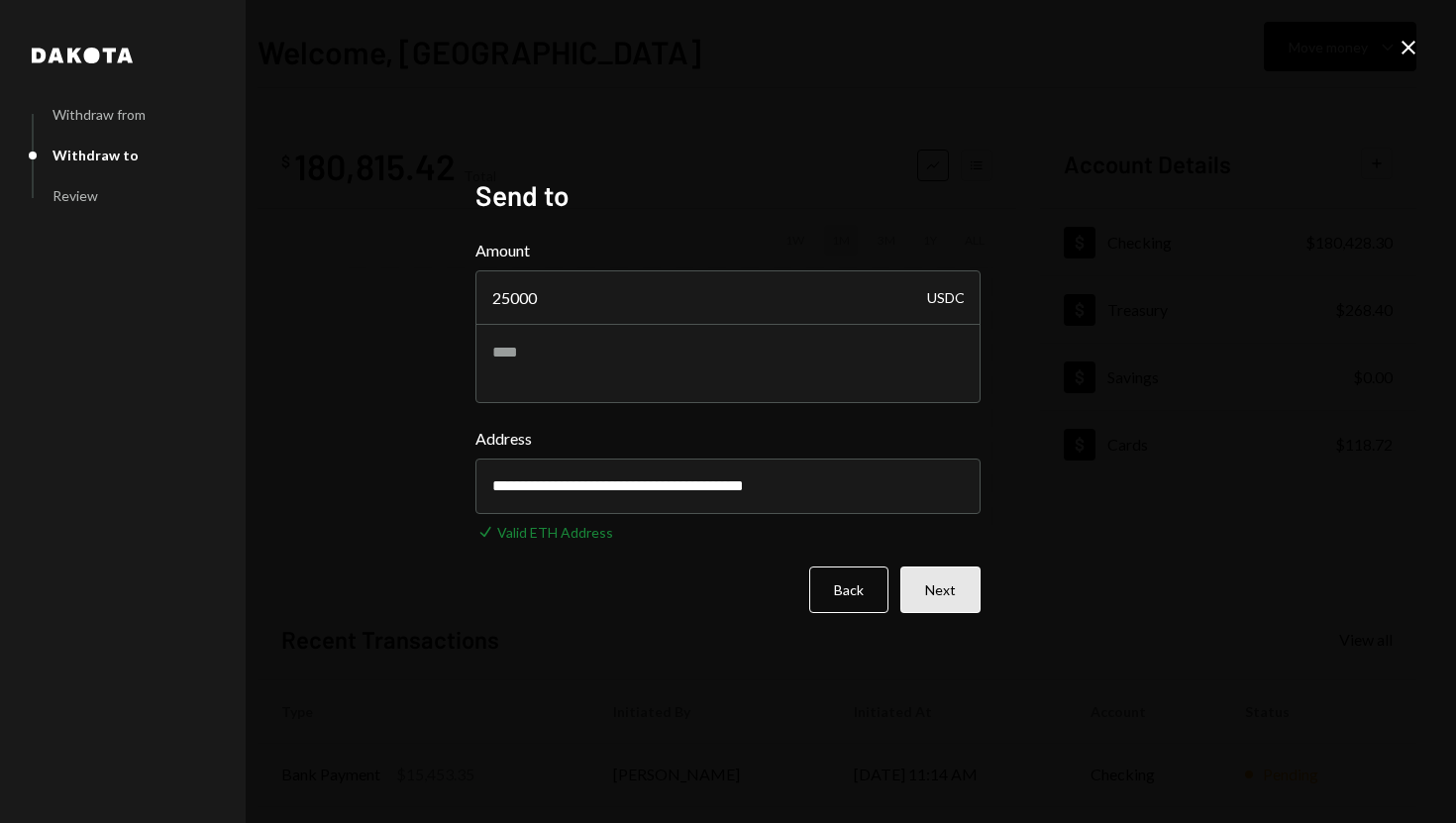 click on "Next" at bounding box center [940, 589] 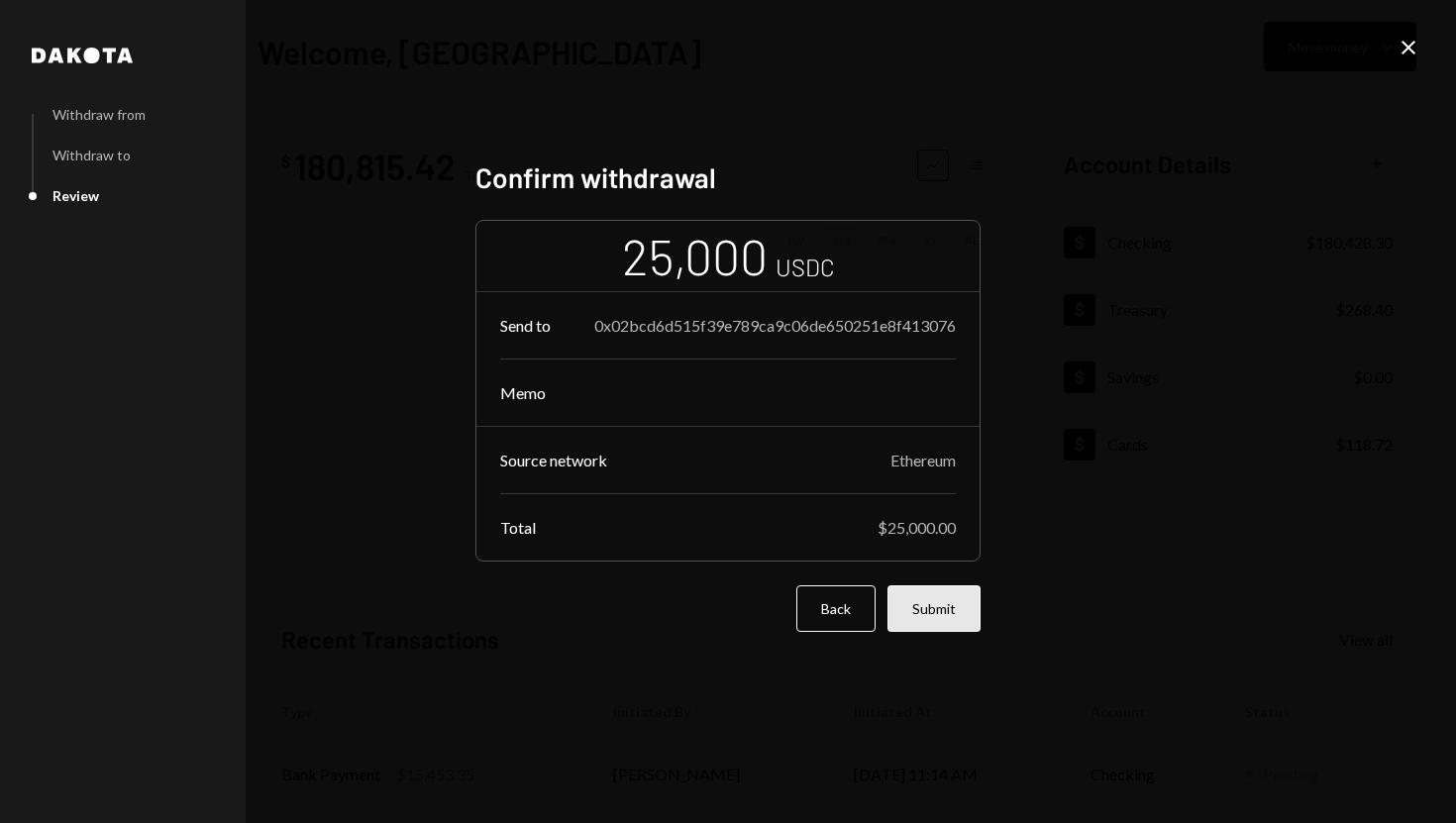 click on "Submit" at bounding box center [934, 608] 